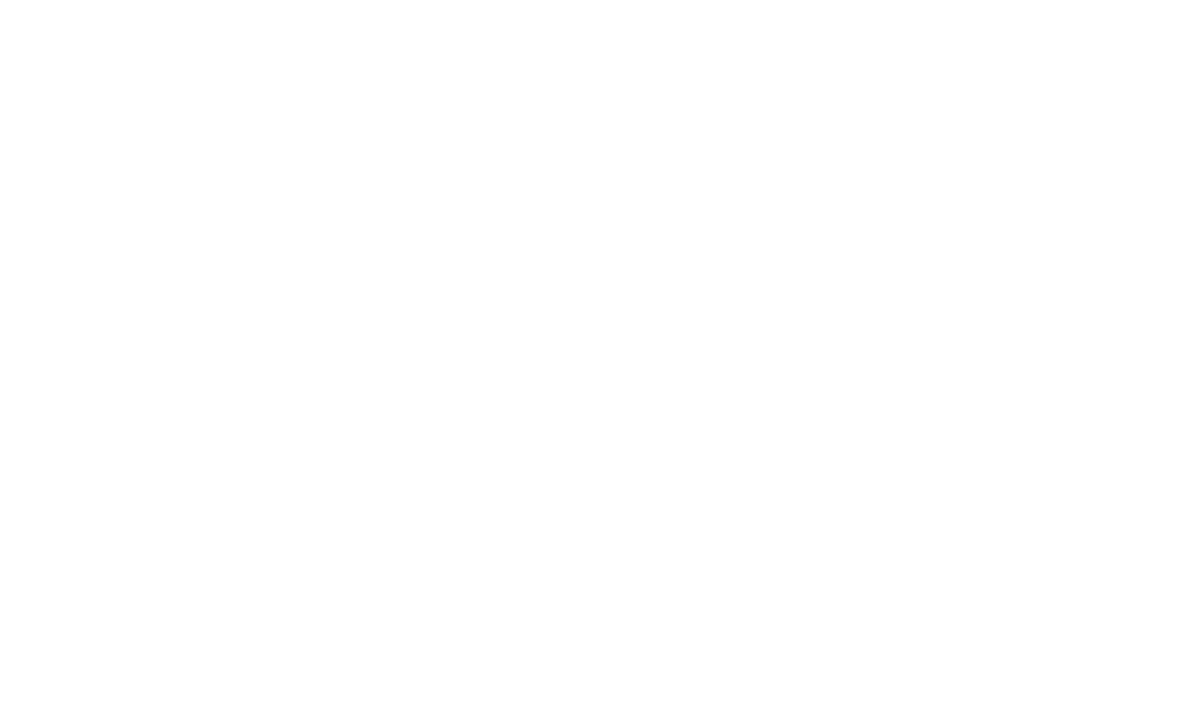 scroll, scrollTop: 0, scrollLeft: 0, axis: both 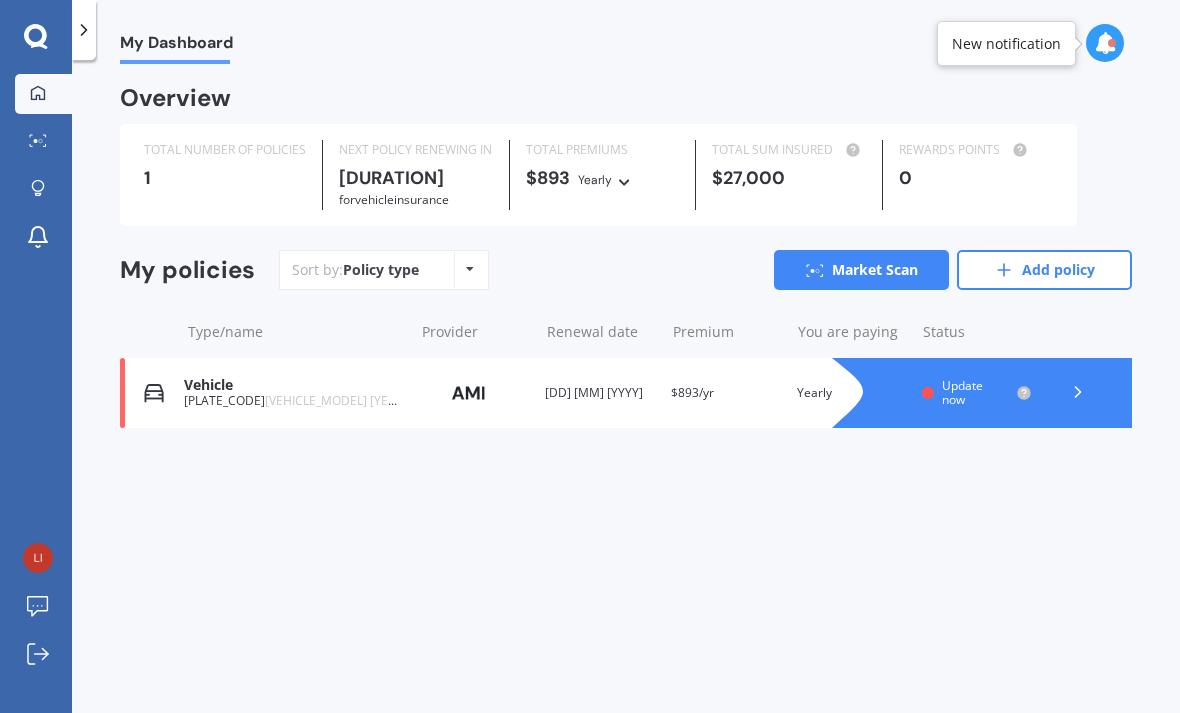 click 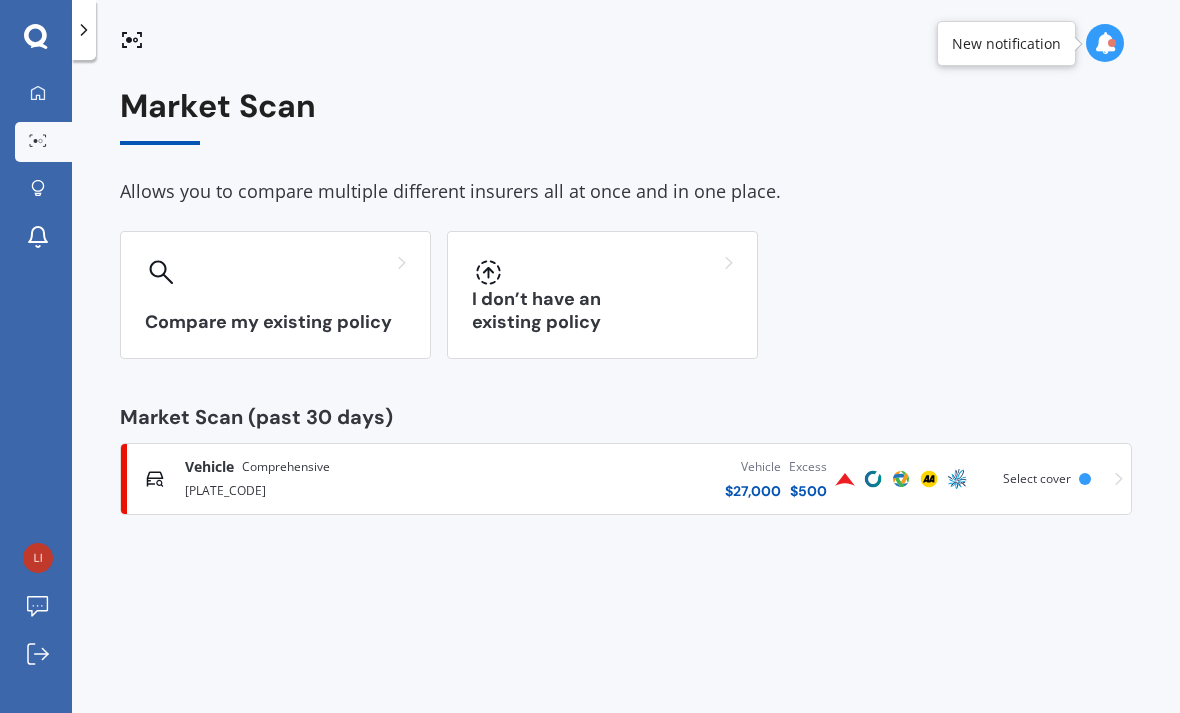 click on "Compare my existing policy" at bounding box center (275, 322) 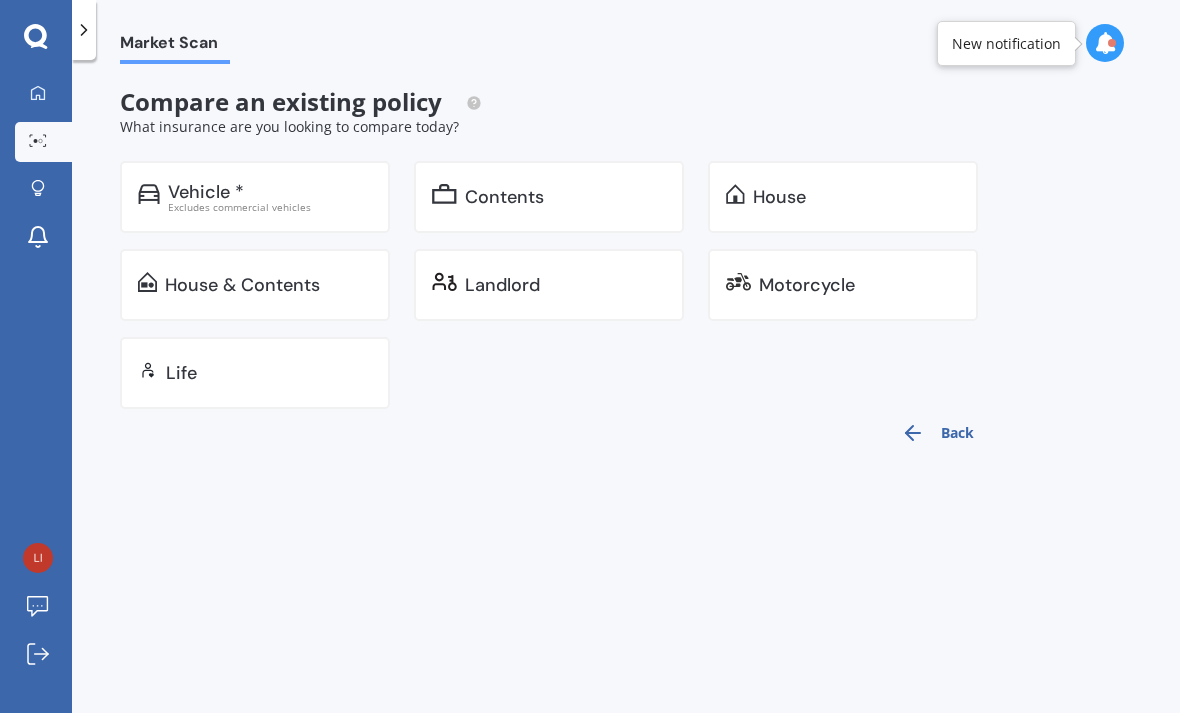 click on "Market Scan Compare an existing policy What insurance are you looking to compare today? Vehicle * Excludes commercial vehicles Contents House House & Contents Landlord Motorcycle Life Back" at bounding box center [626, 390] 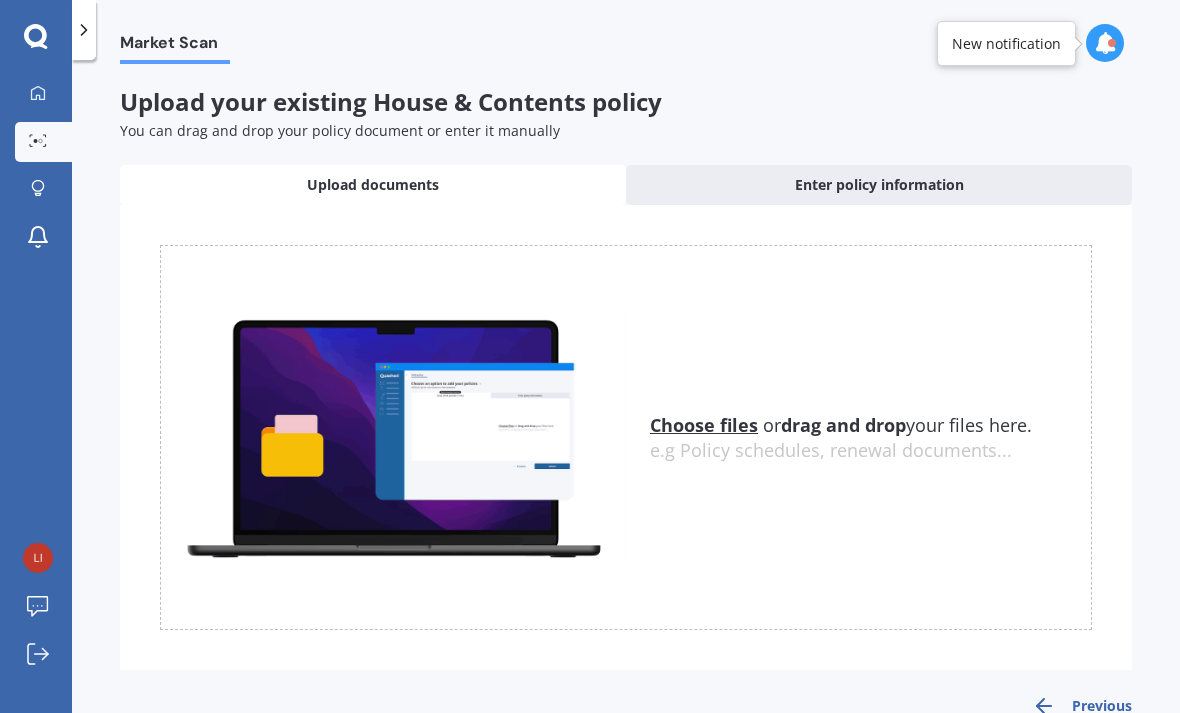 click on "Enter policy information" at bounding box center (879, 185) 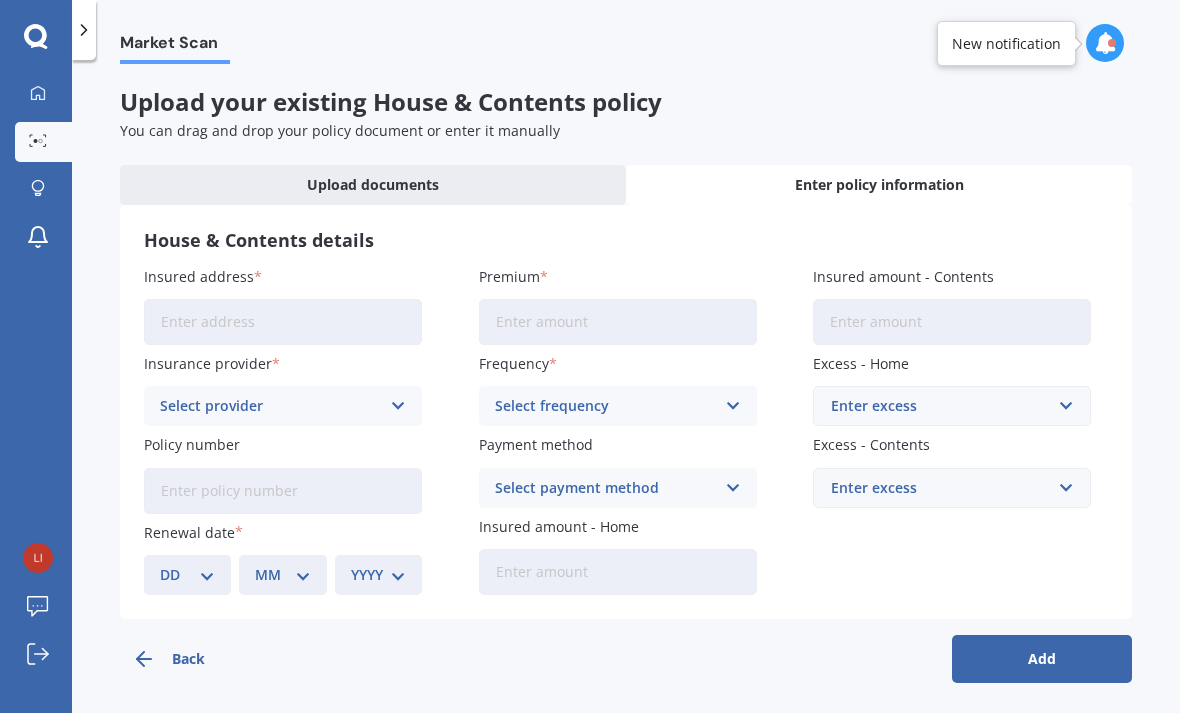 click on "Insured address" at bounding box center [283, 322] 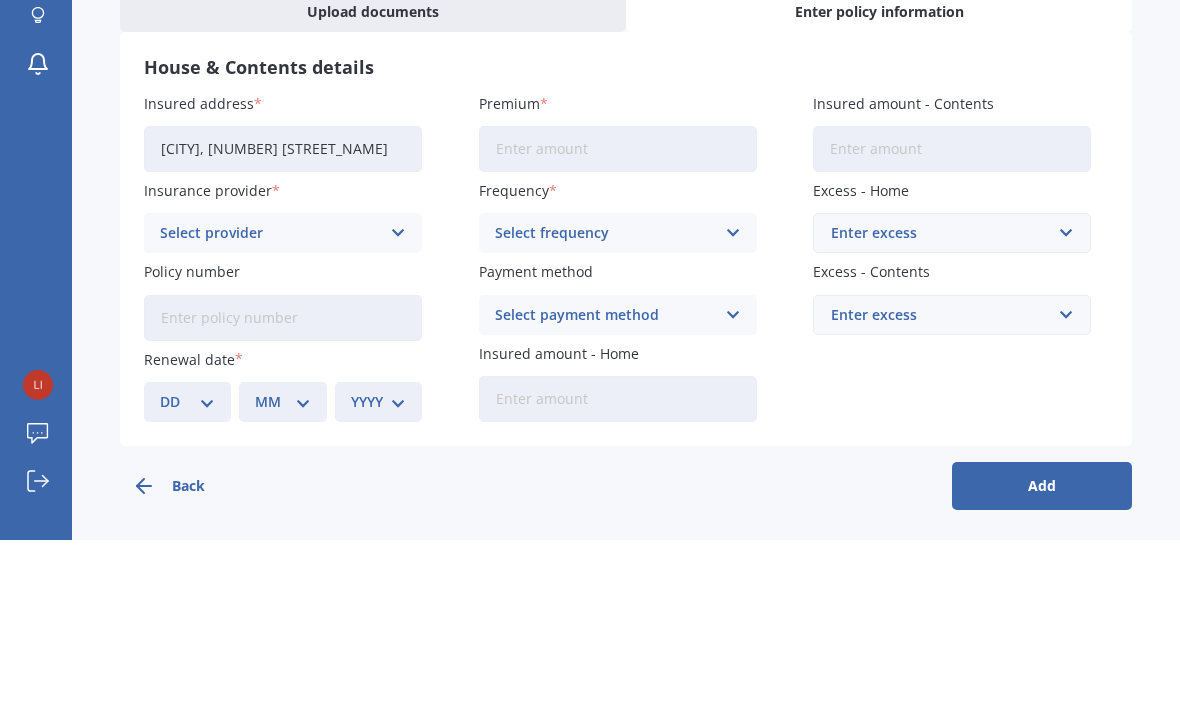 scroll, scrollTop: 64, scrollLeft: 0, axis: vertical 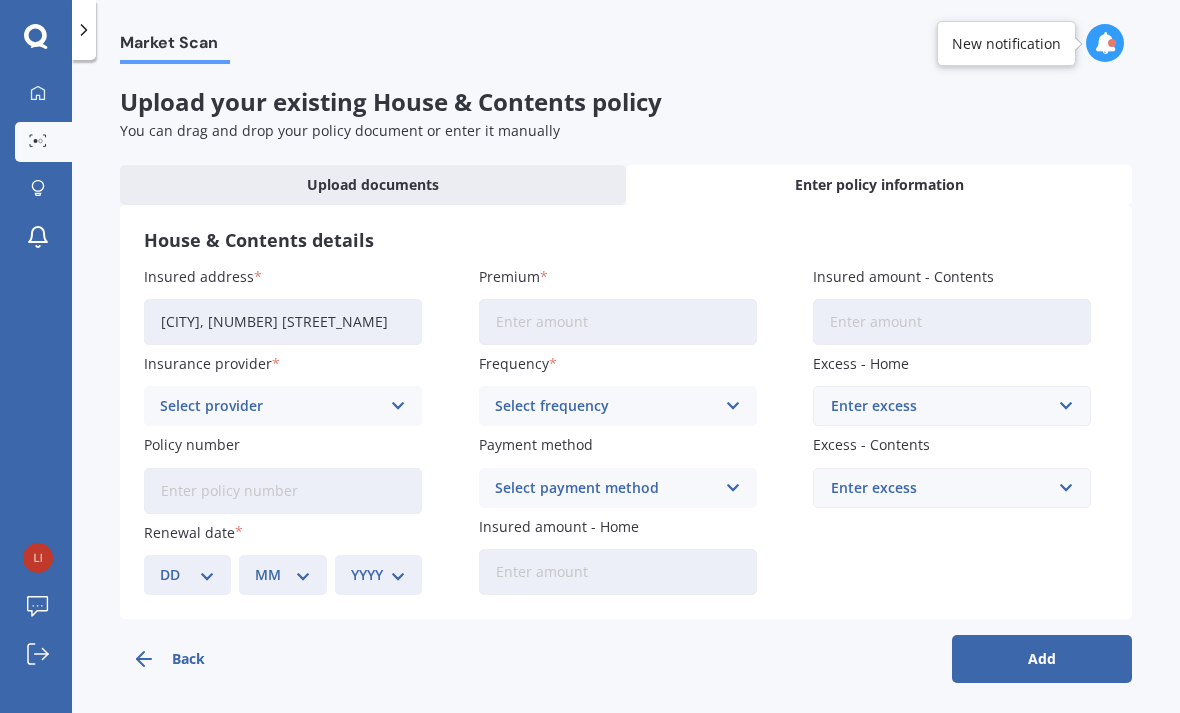 click on "[CITY], [NUMBER] [STREET_NAME]" at bounding box center (283, 322) 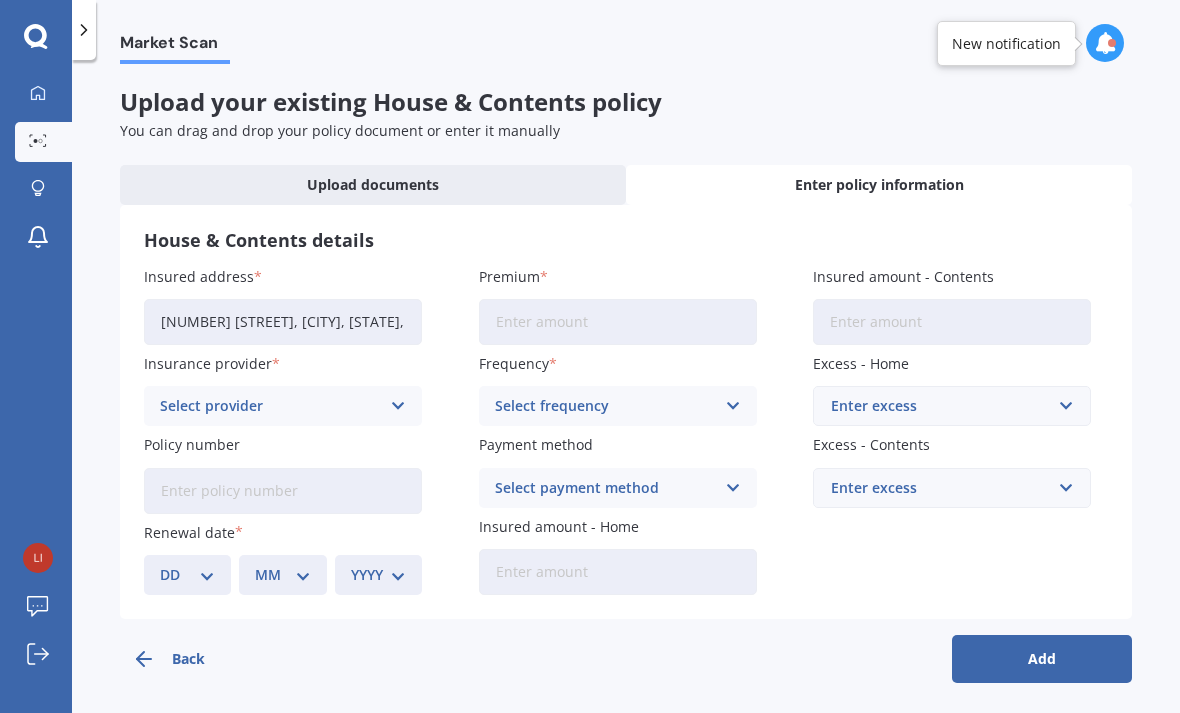 type on "[NUMBER] [STREET], [CITY], [STATE]" 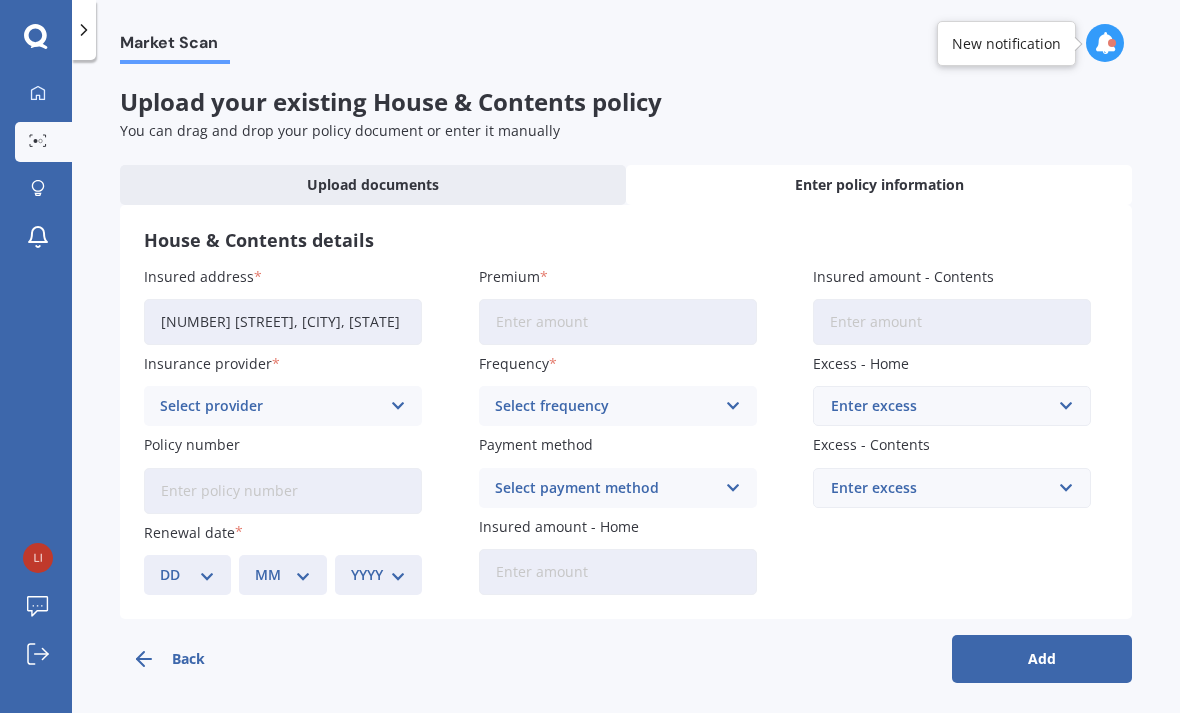 click on "Premium" at bounding box center (618, 322) 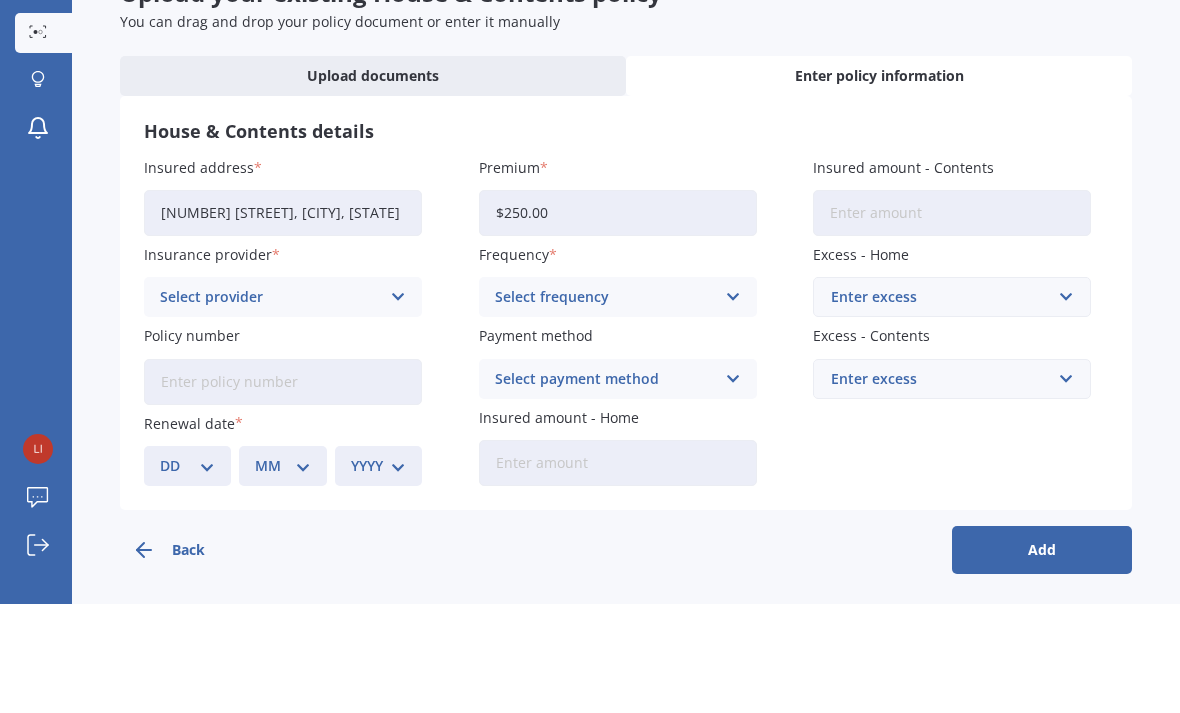 type on "$2,502.00" 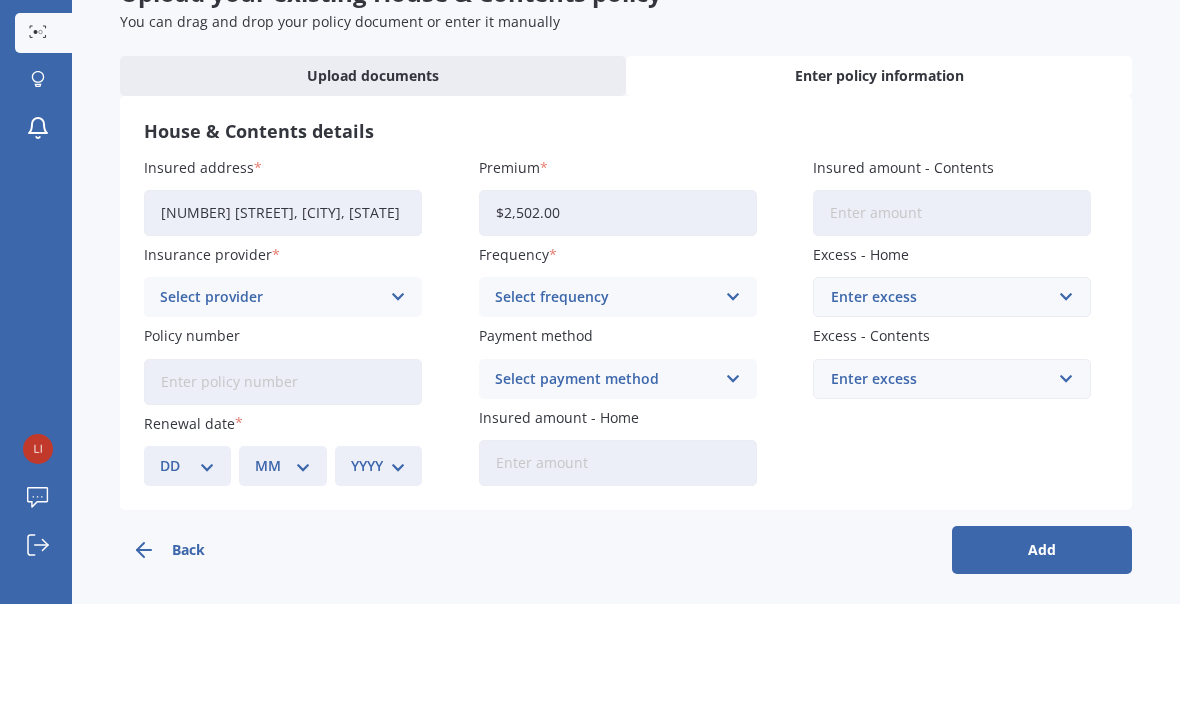 click on "Insured amount - Contents" at bounding box center [952, 322] 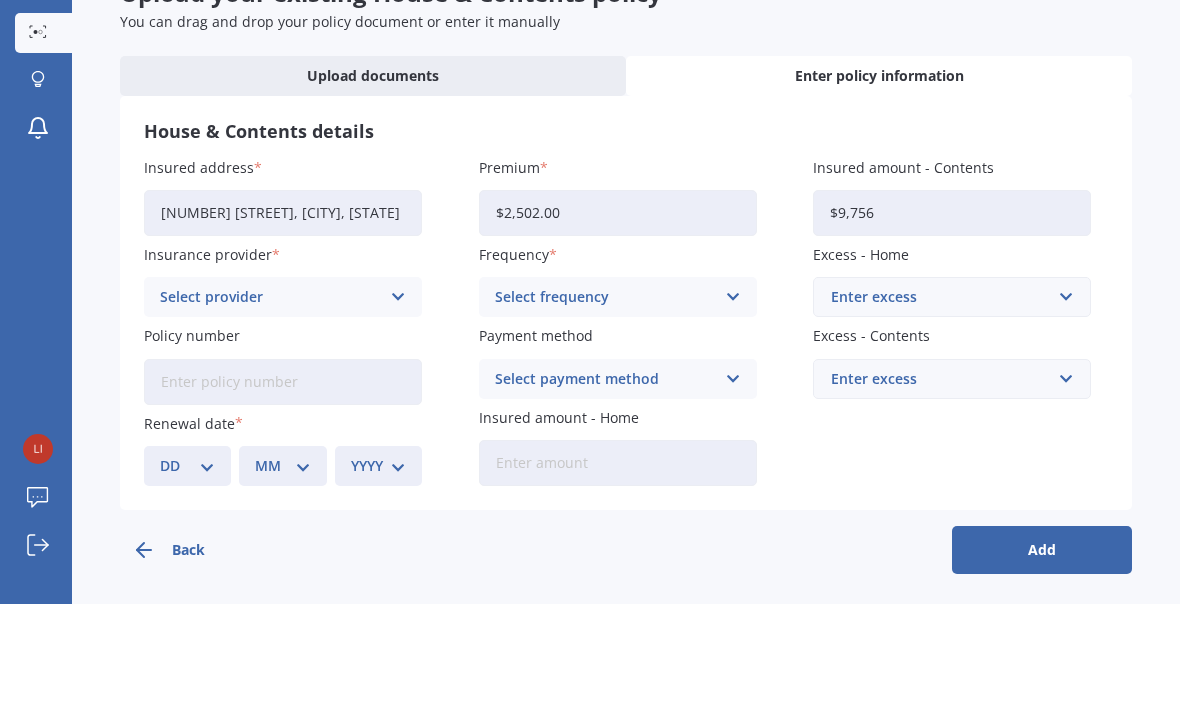 type on "[PRICE]" 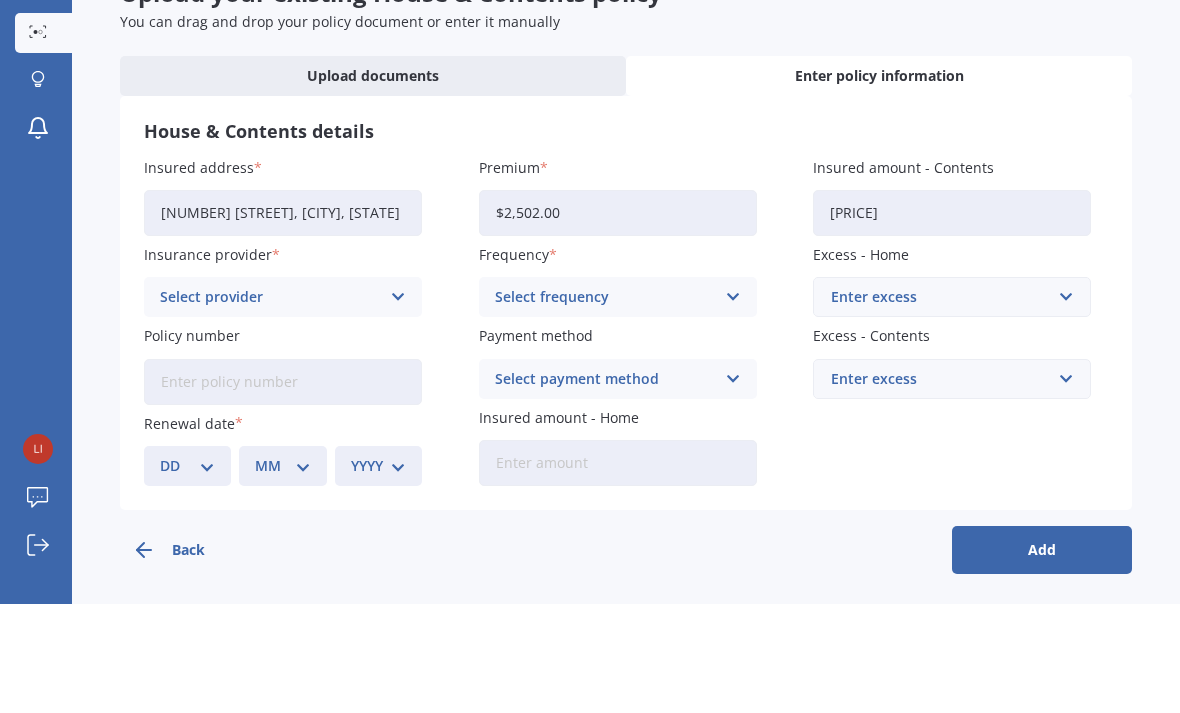 click at bounding box center [398, 406] 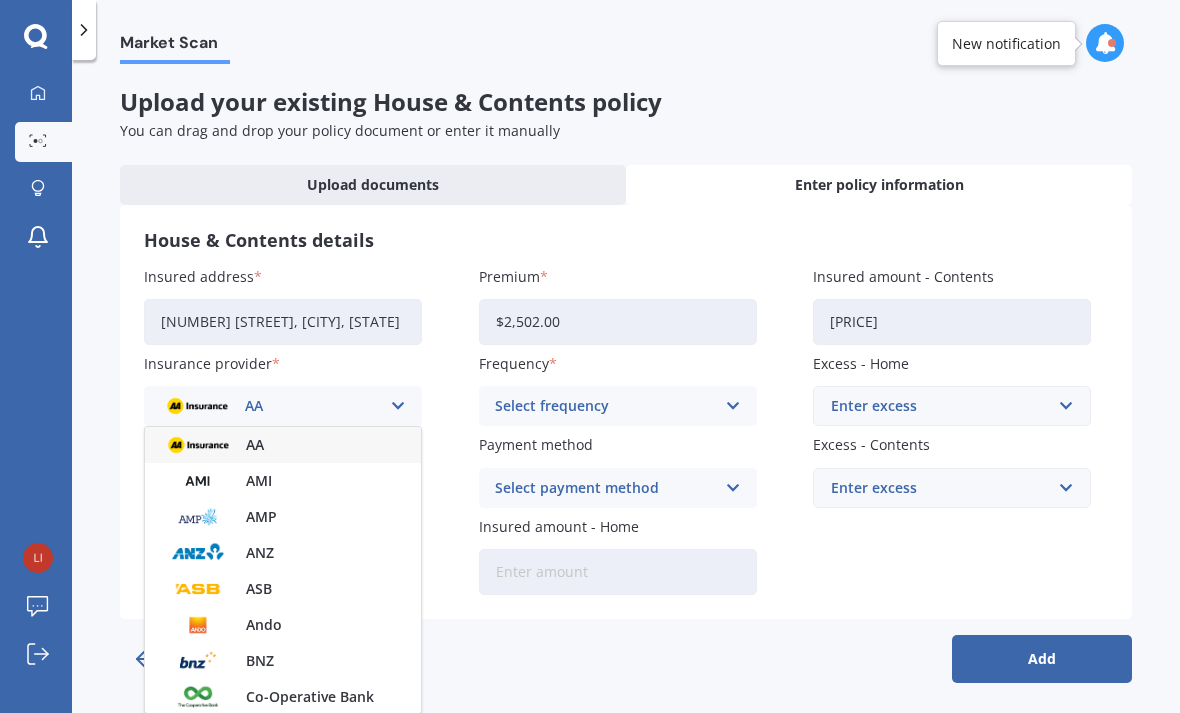 click on "AMI" at bounding box center [283, 481] 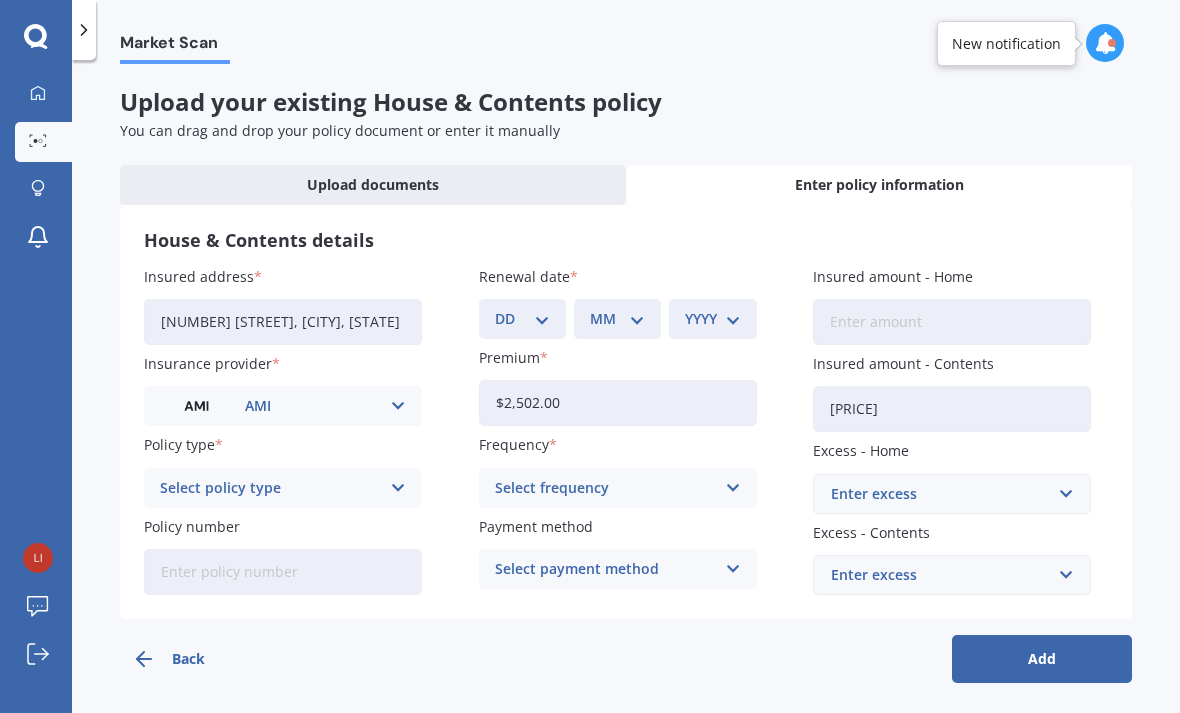 click at bounding box center (398, 488) 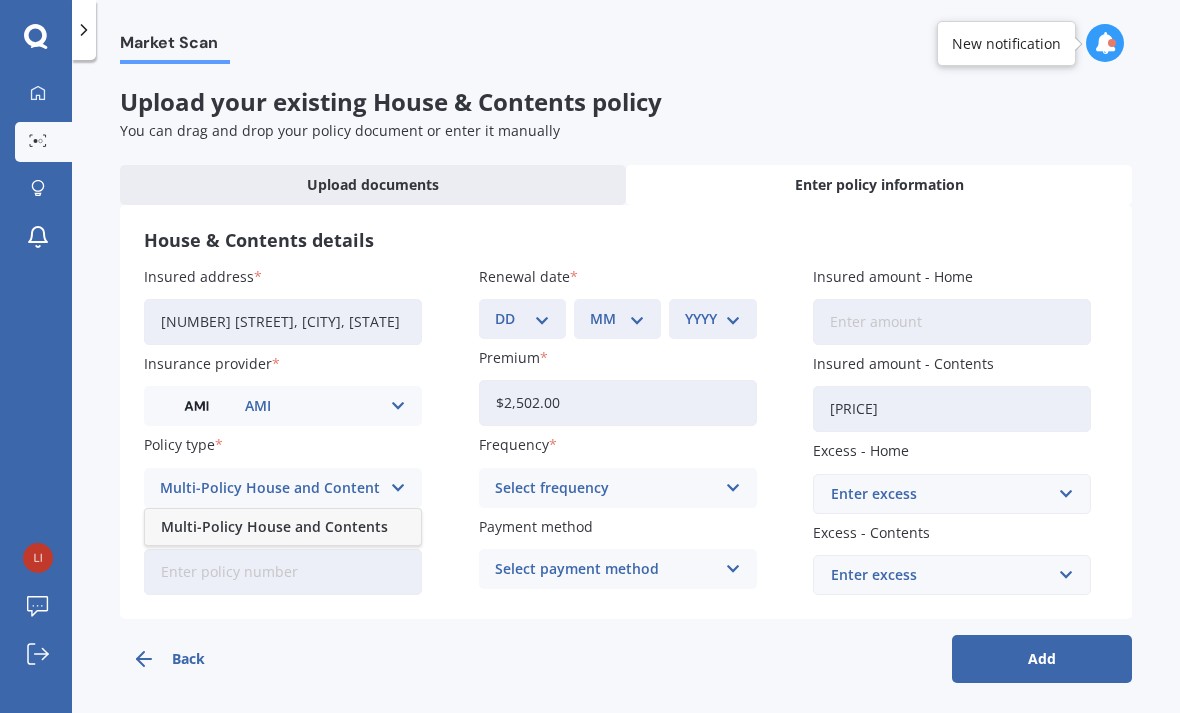click on "Multi-Policy House and Contents" at bounding box center [283, 527] 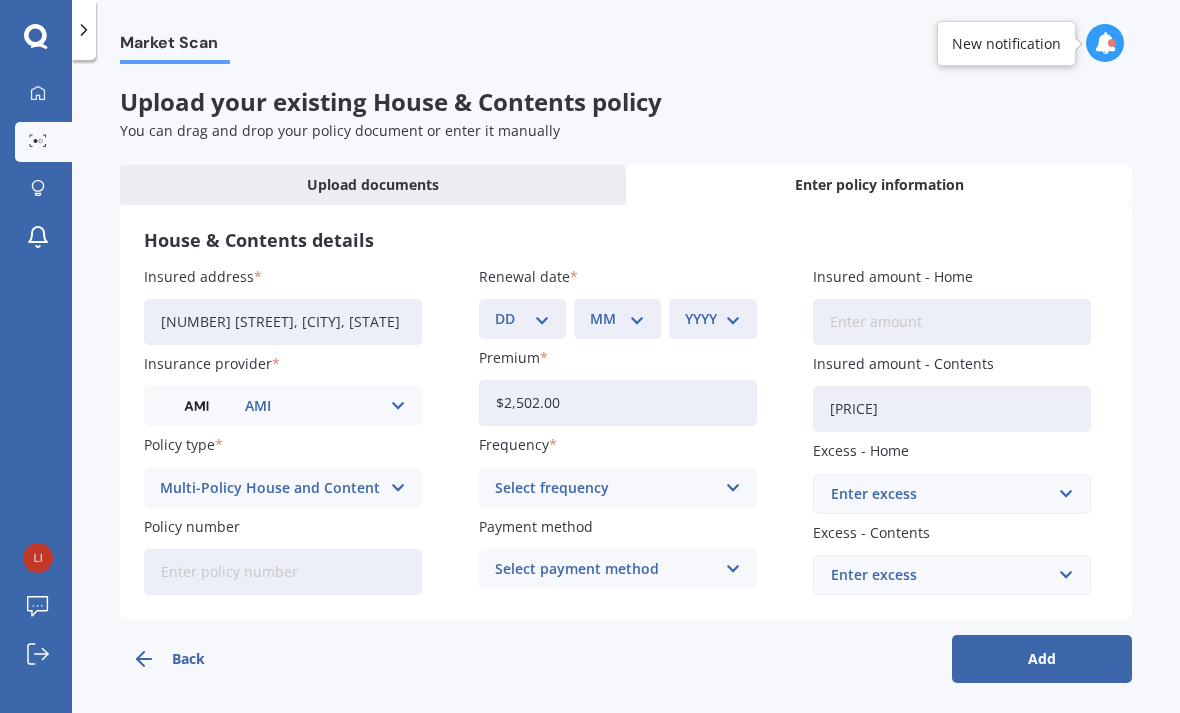 click at bounding box center (732, 488) 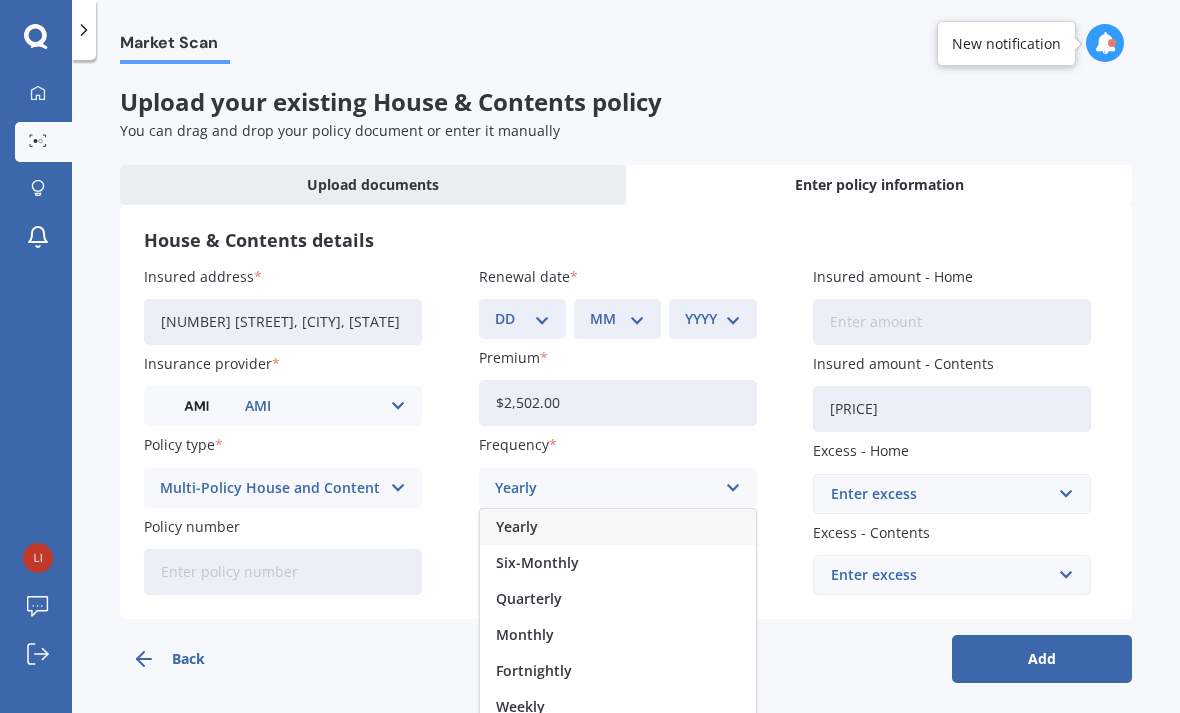 click on "Yearly" at bounding box center [618, 527] 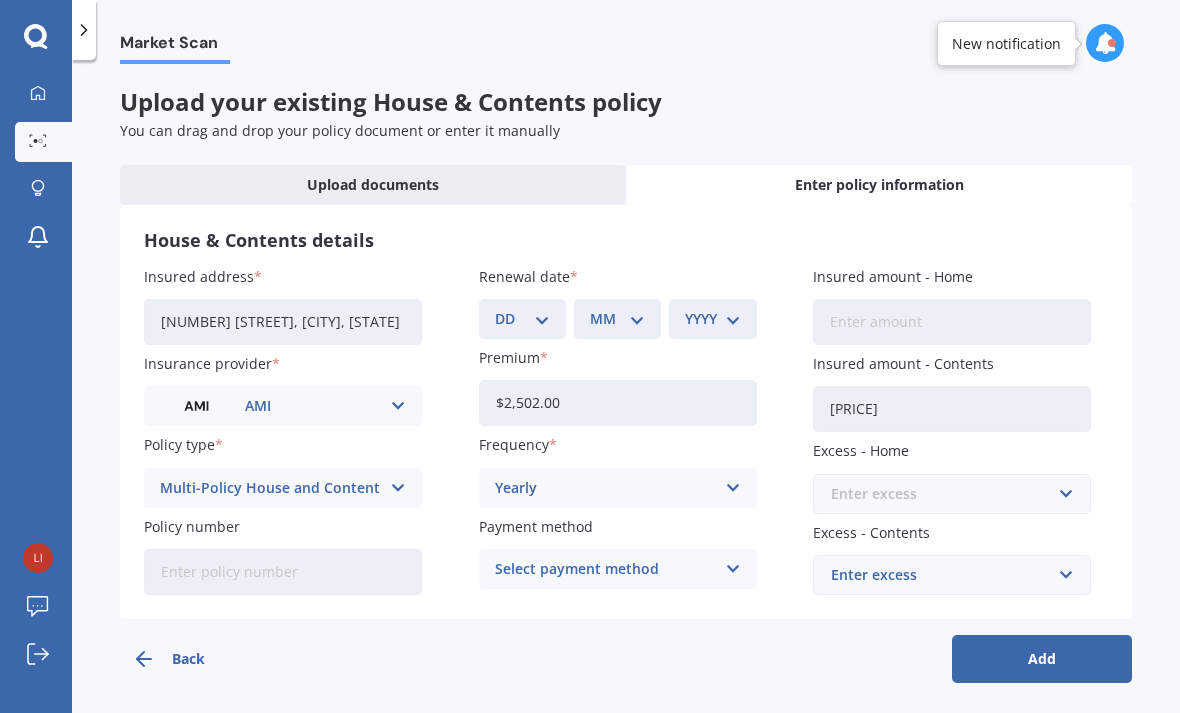 click at bounding box center [945, 494] 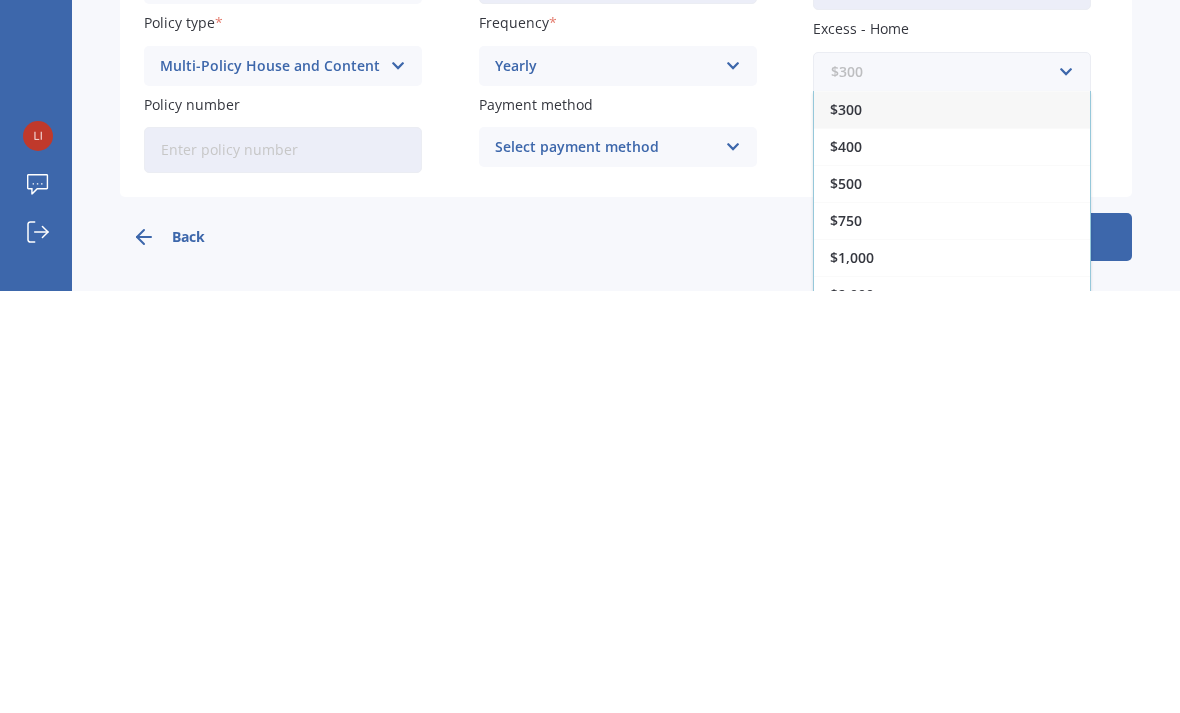 scroll, scrollTop: 0, scrollLeft: 0, axis: both 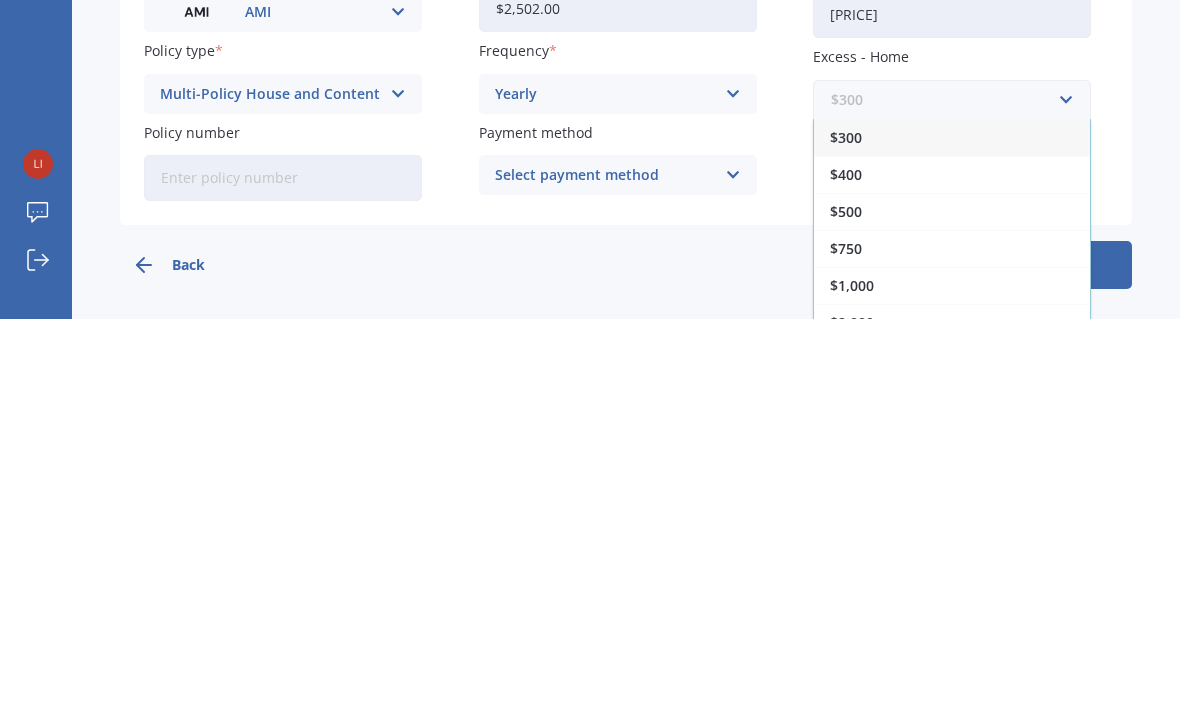 type on "L" 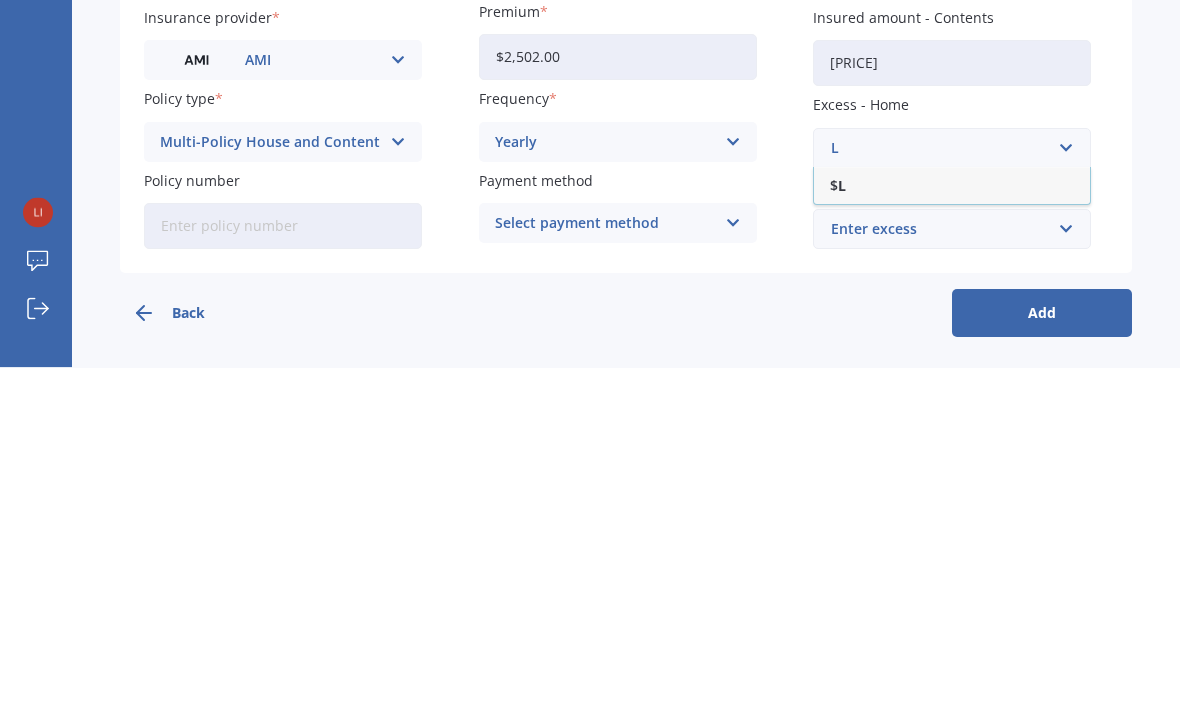 type 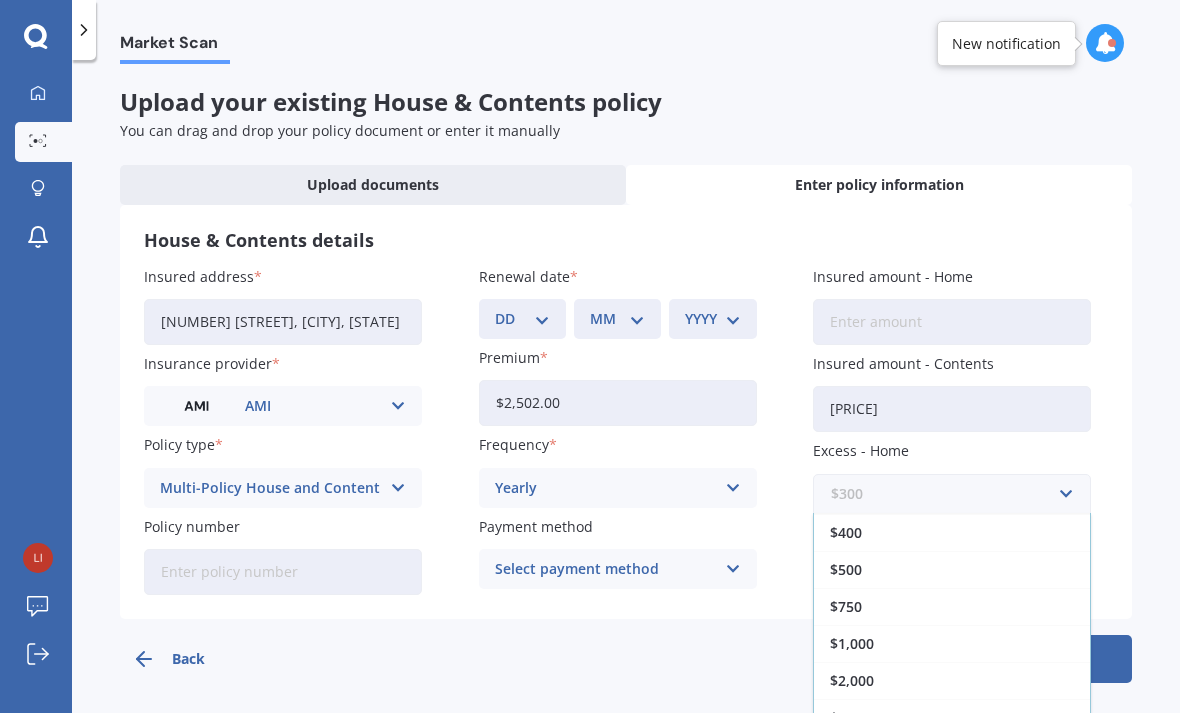 scroll, scrollTop: 36, scrollLeft: 0, axis: vertical 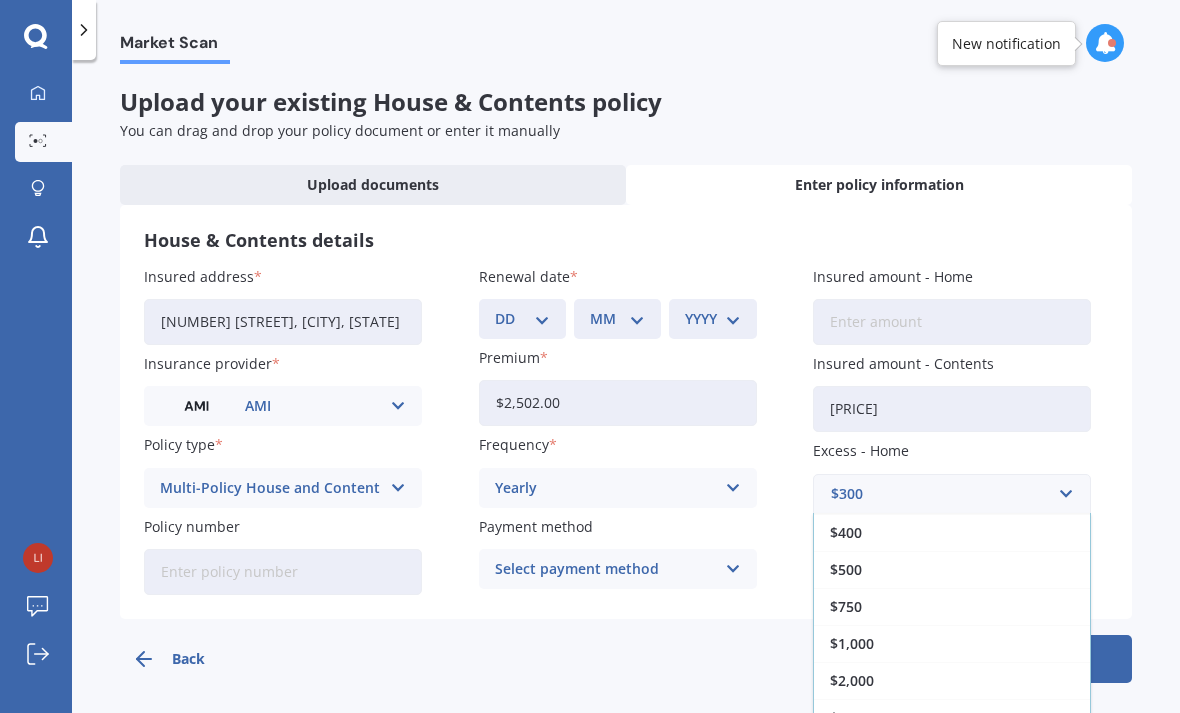 click on "$1,000" at bounding box center (952, 643) 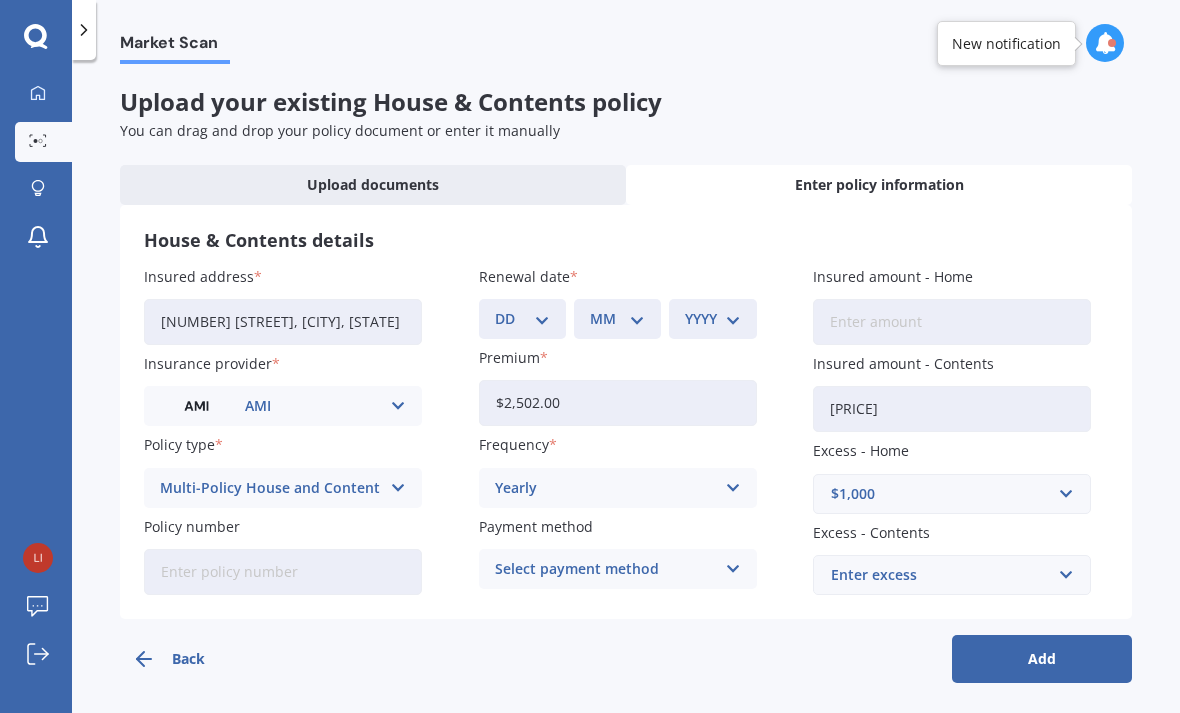 click on "Policy number" at bounding box center (283, 572) 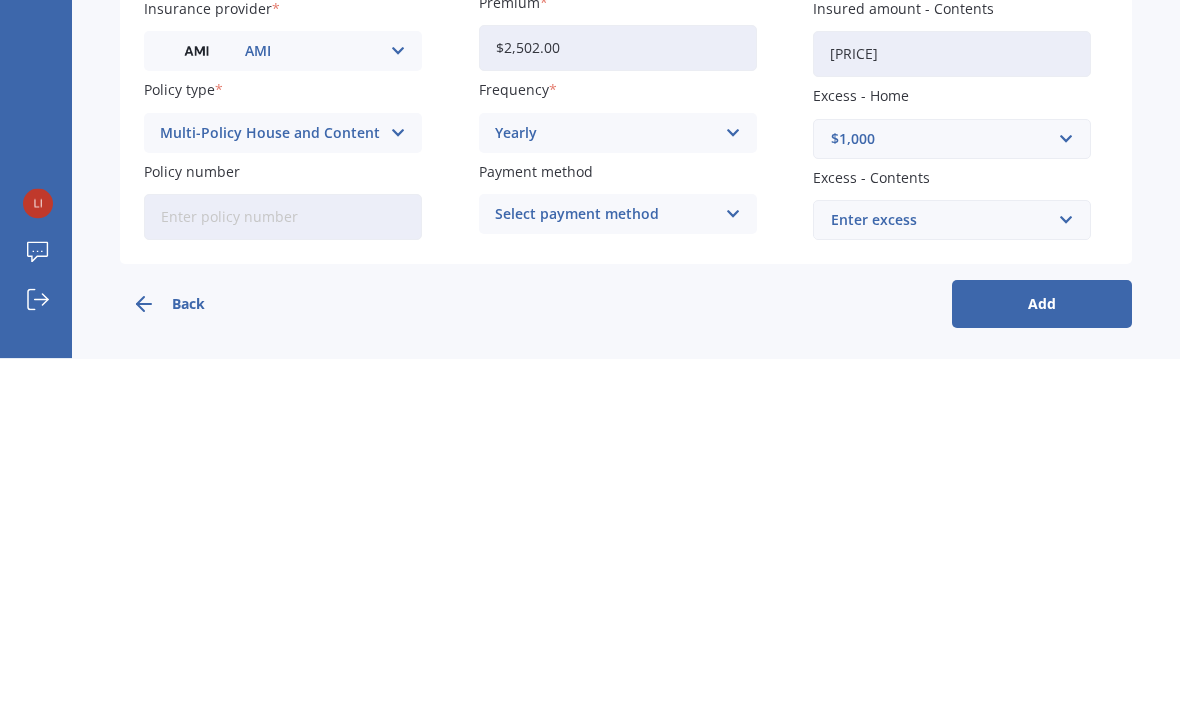 click on "Back Add" at bounding box center (626, 651) 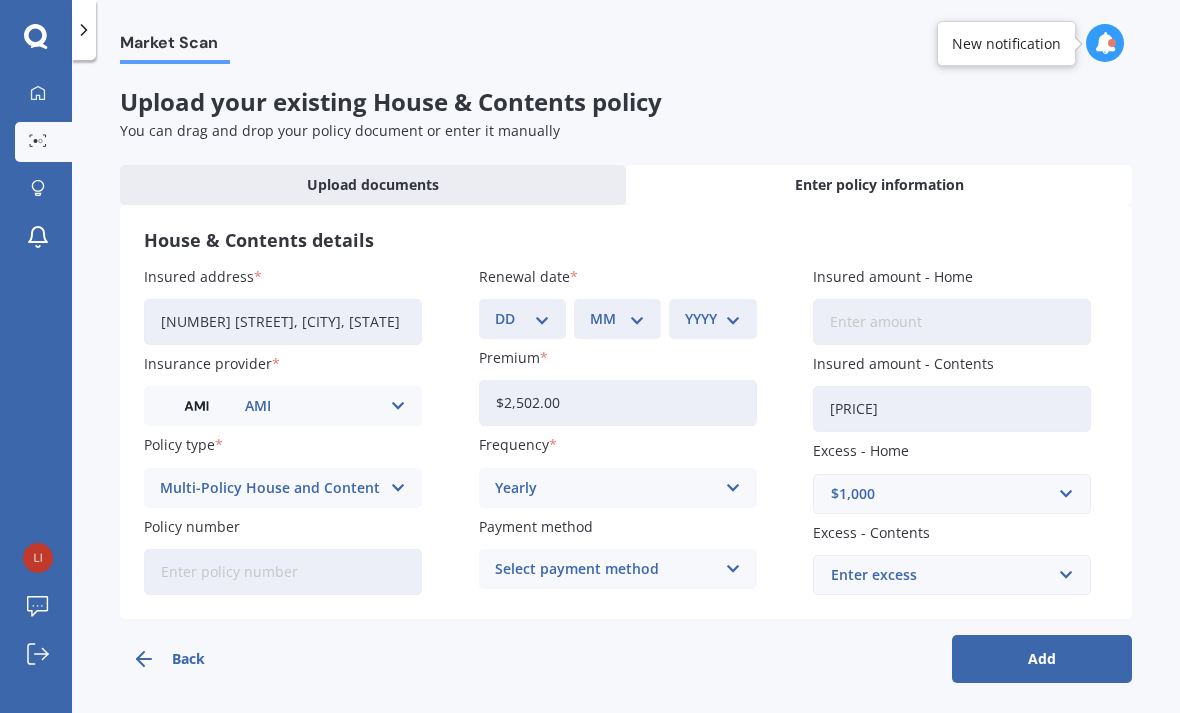 click at bounding box center (732, 569) 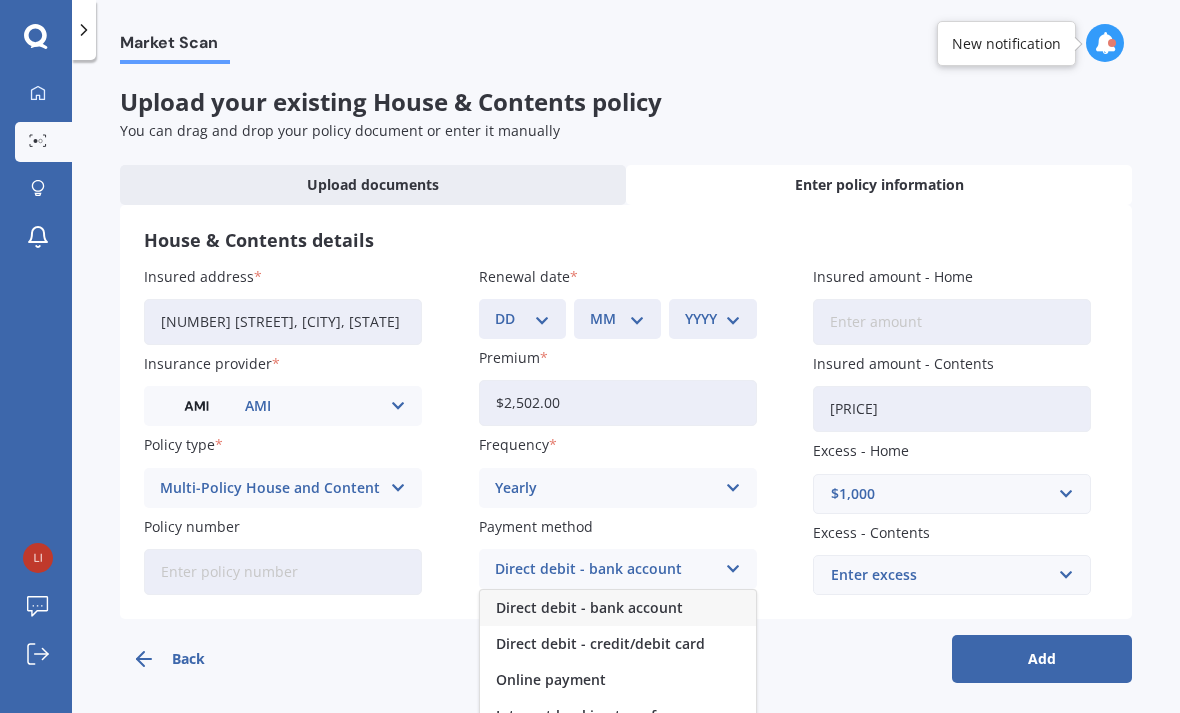 click on "Back Add" at bounding box center (626, 651) 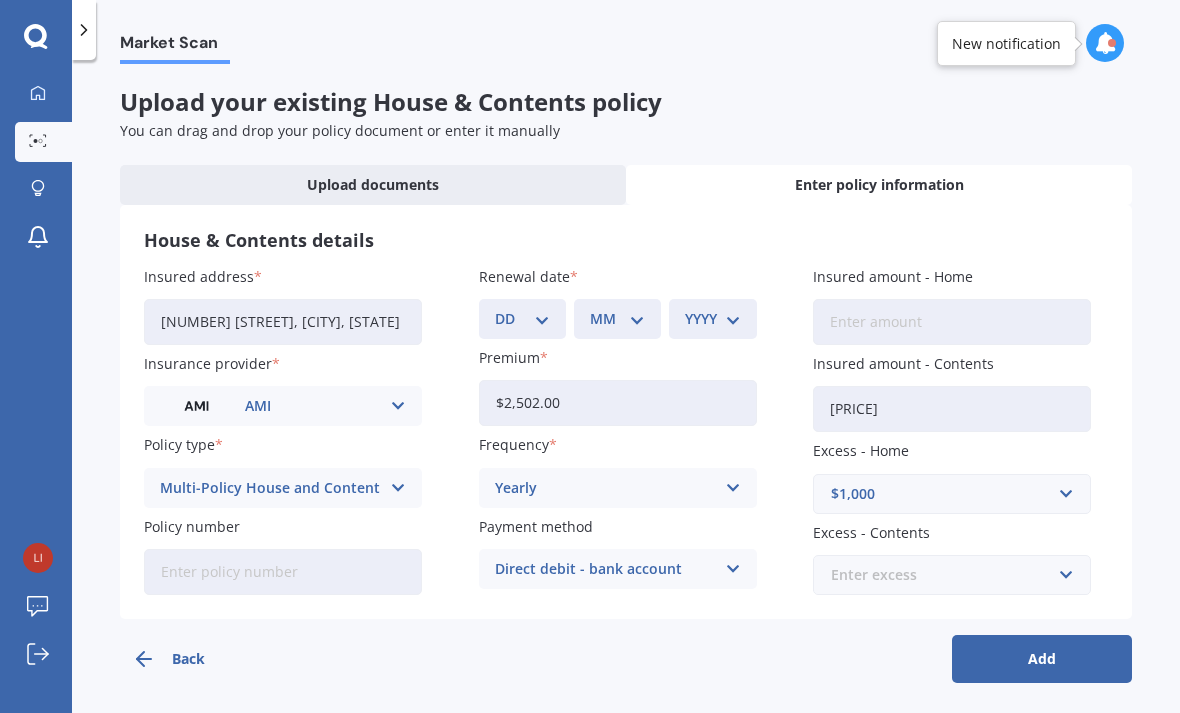 click at bounding box center [945, 575] 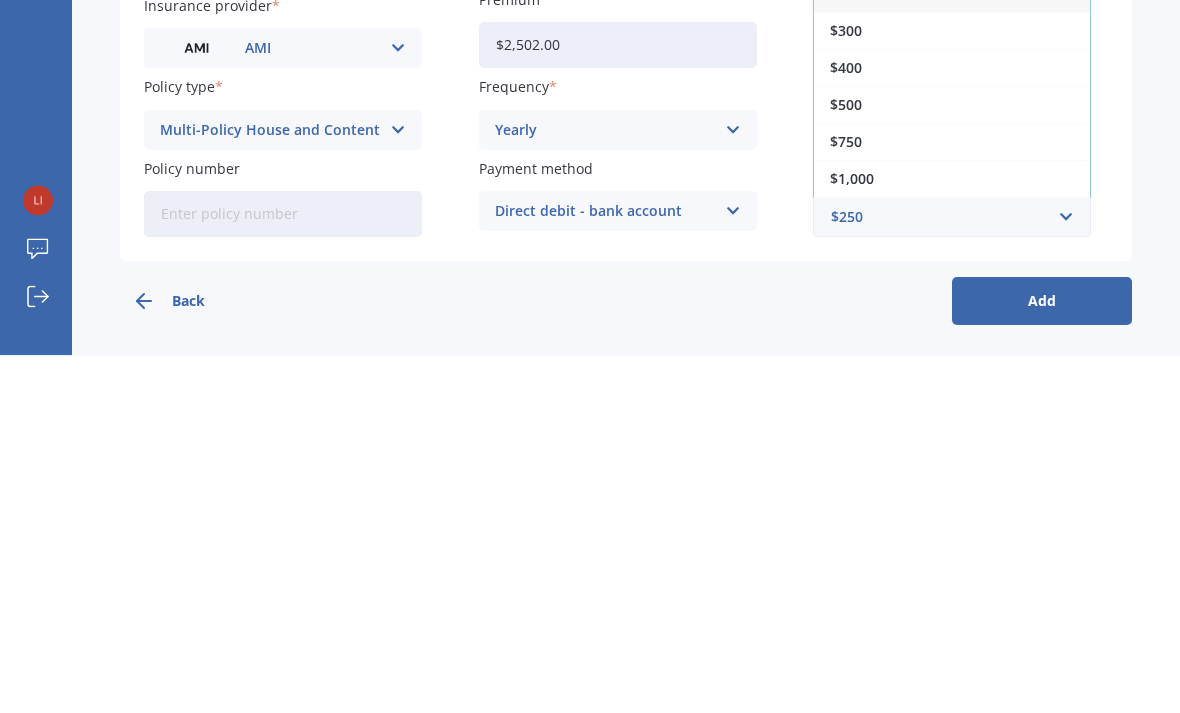 click on "Direct debit - bank account Direct debit - bank account Direct debit - credit/debit card Online payment Internet banking transfer Cheque" at bounding box center [618, 569] 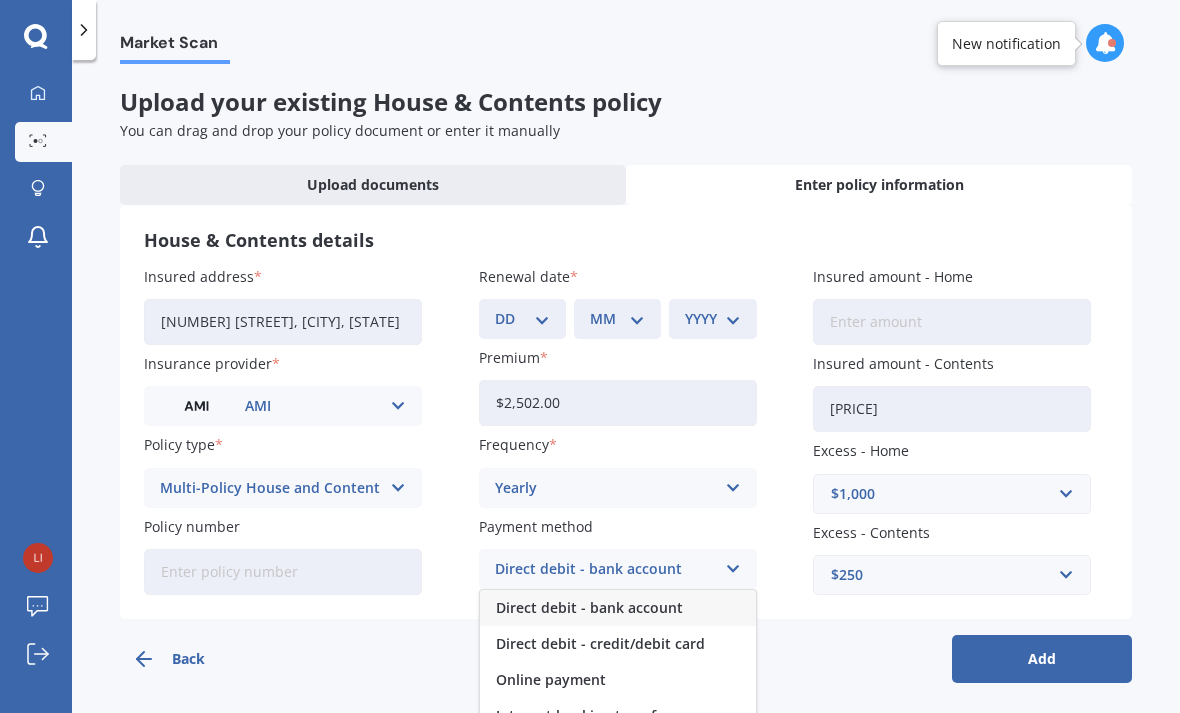 click on "Online payment" at bounding box center (551, 680) 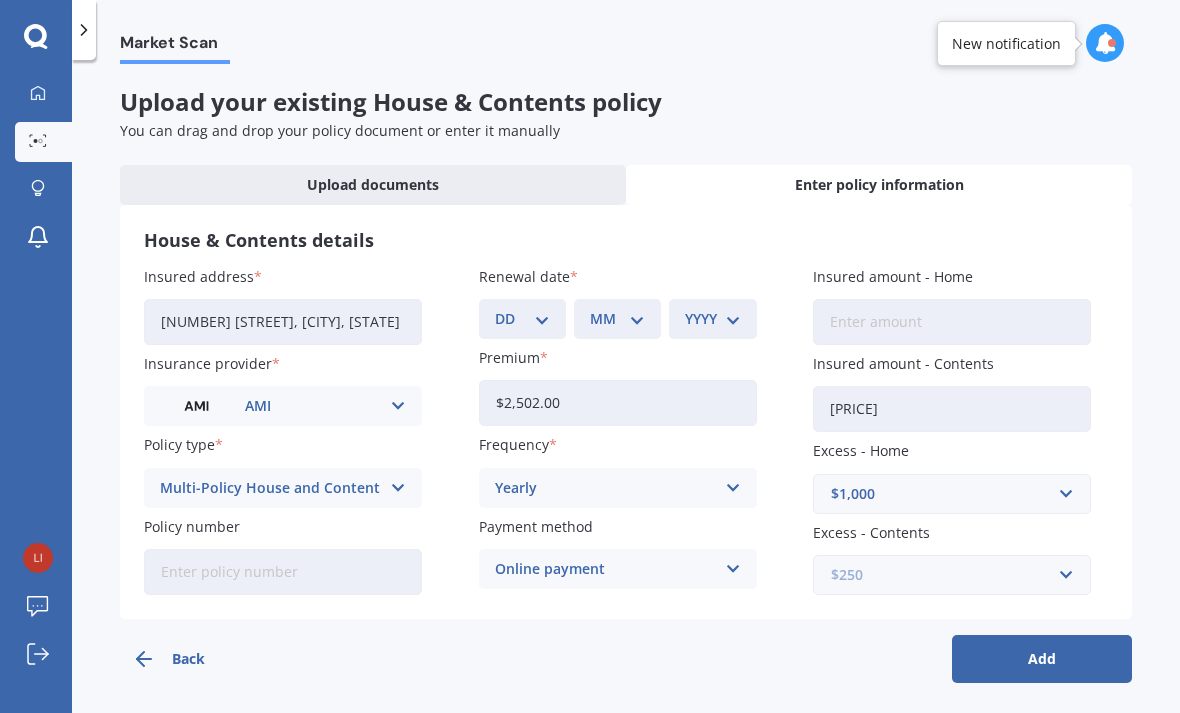 click at bounding box center [945, 575] 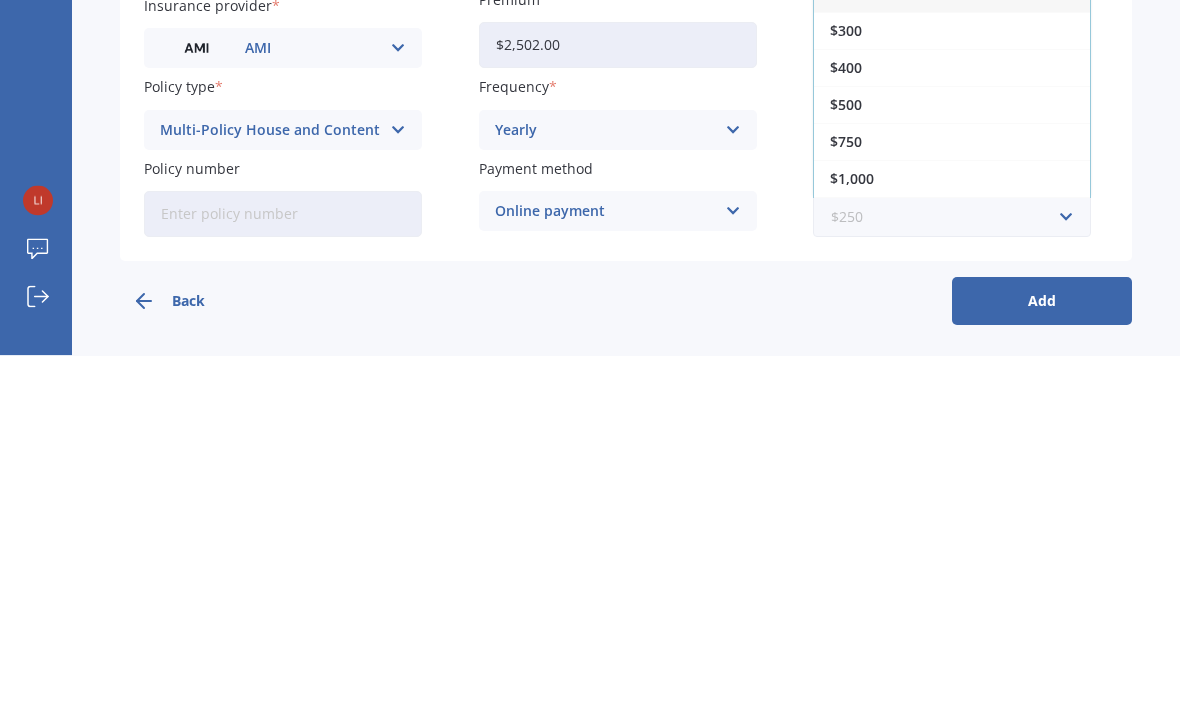 click at bounding box center [945, 575] 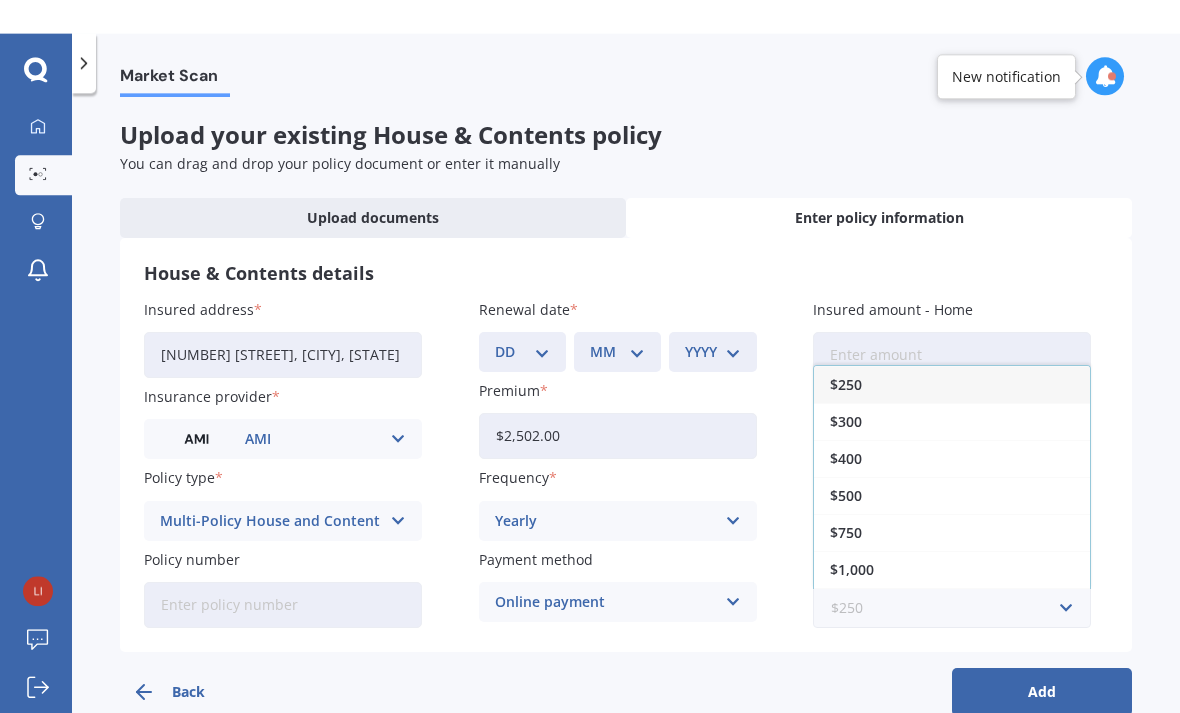 scroll, scrollTop: 0, scrollLeft: 0, axis: both 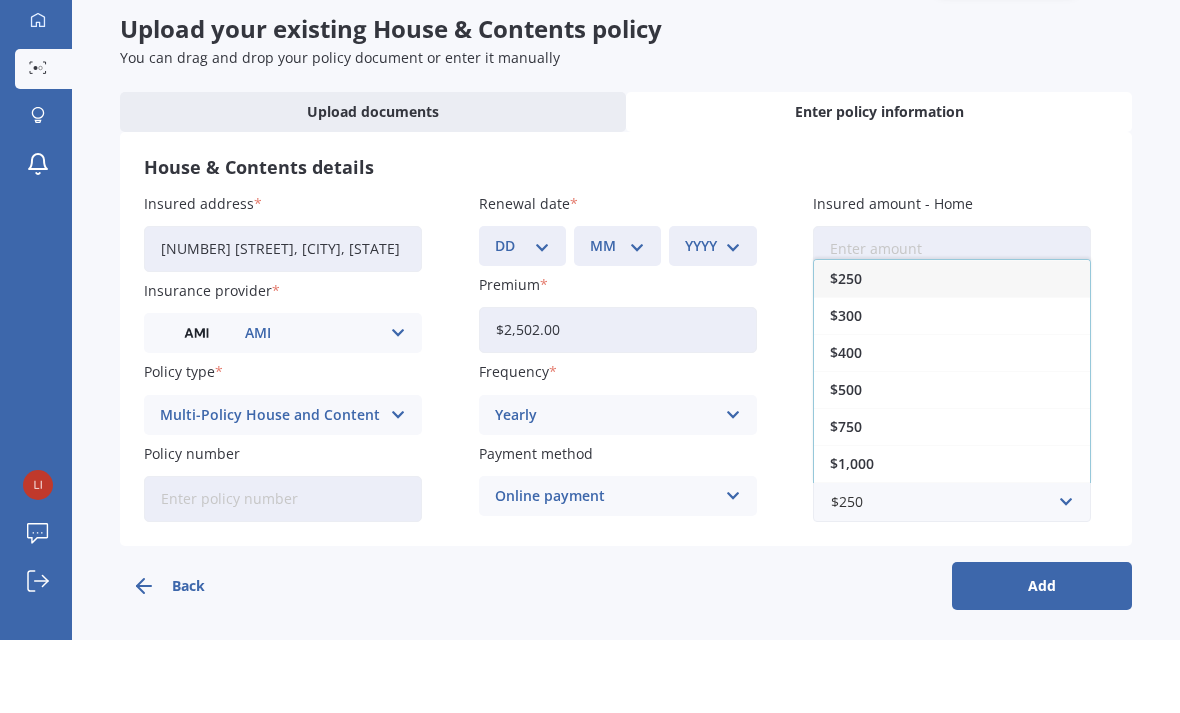 click on "House & Contents details" at bounding box center [626, 240] 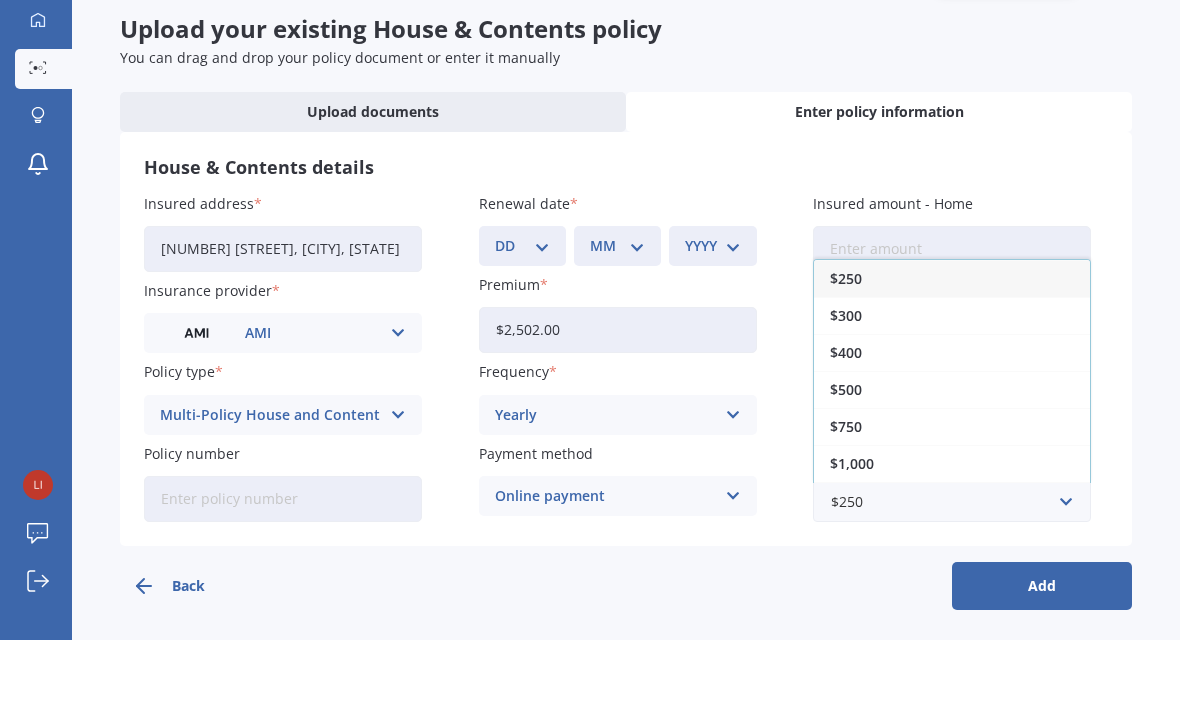 scroll, scrollTop: 64, scrollLeft: 0, axis: vertical 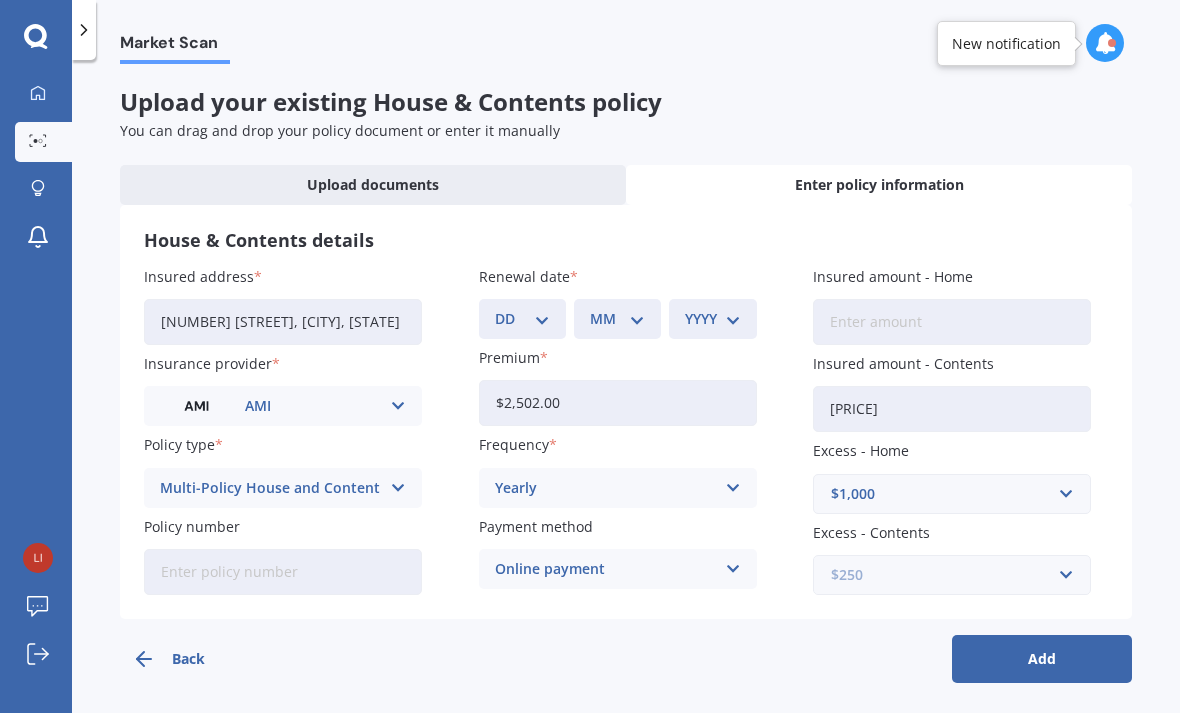 click at bounding box center [945, 575] 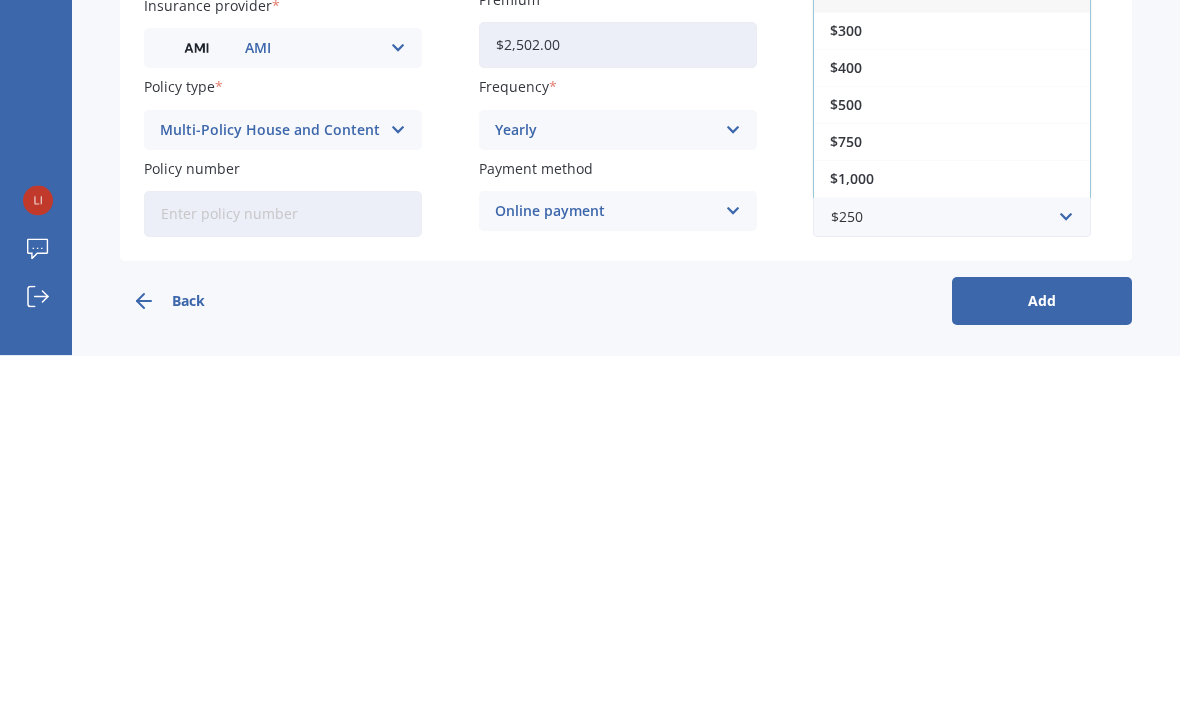 click on "$500" at bounding box center (846, 463) 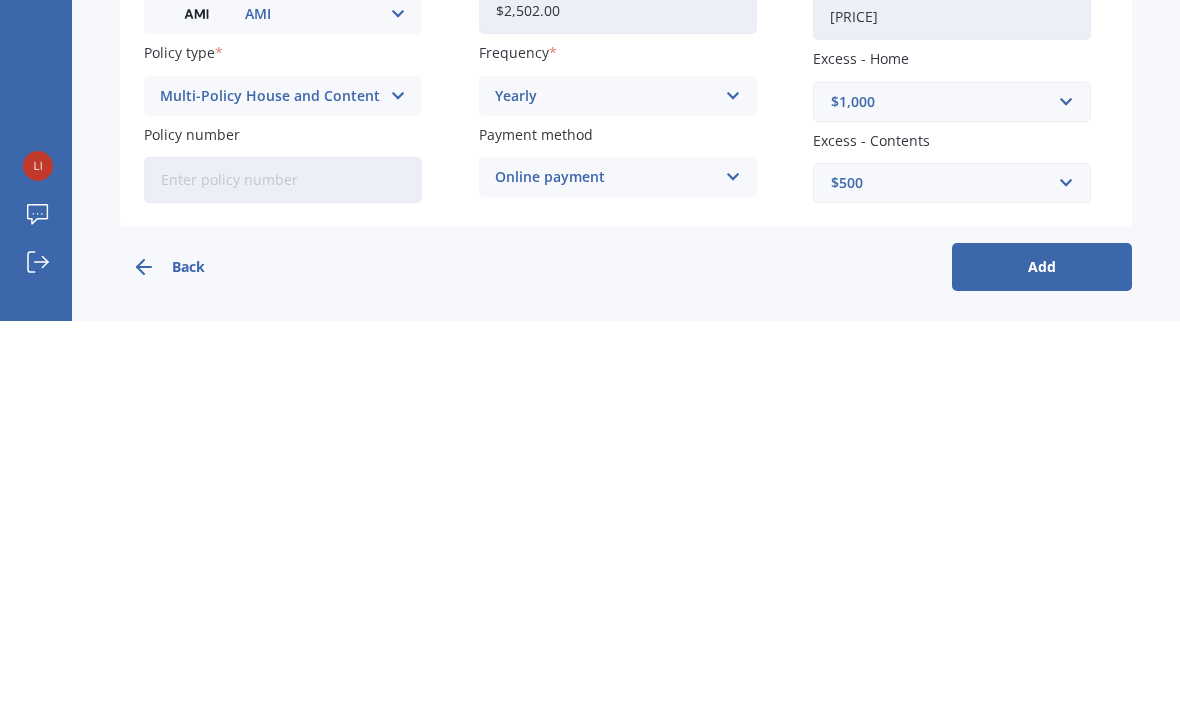 click on "Add" at bounding box center (1042, 659) 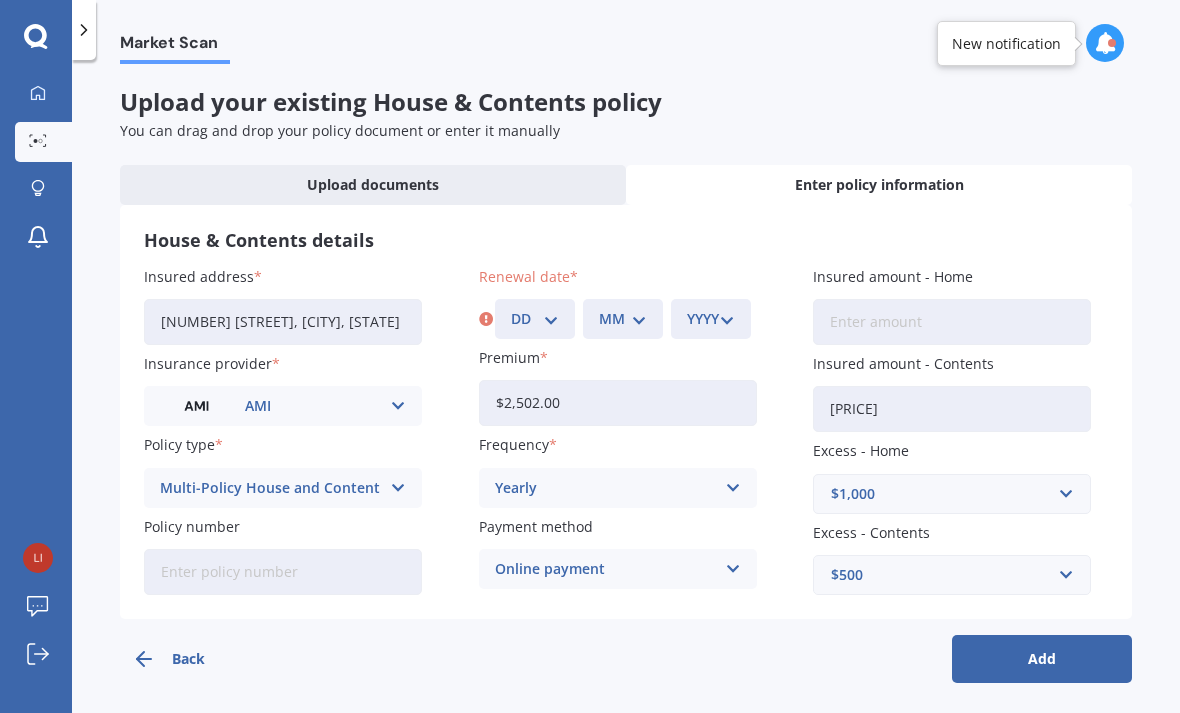 click on "Add" at bounding box center (1042, 659) 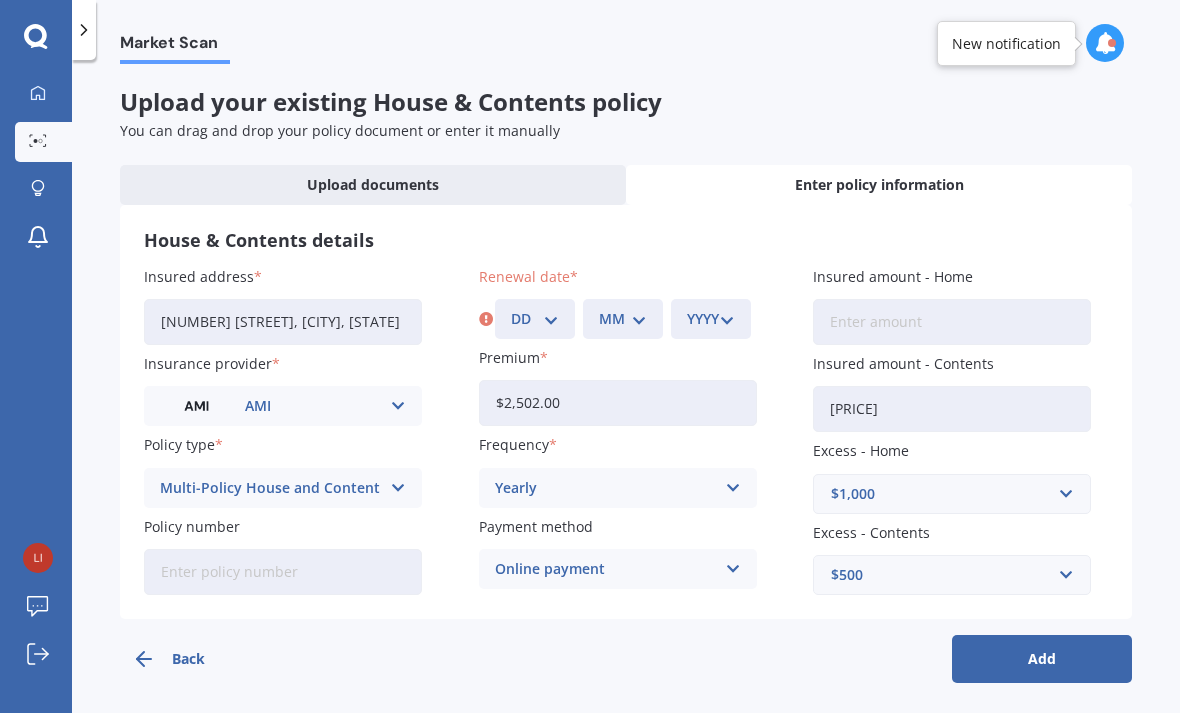 click on "DD 01 02 03 04 05 06 07 08 09 10 11 12 13 14 15 16 17 18 19 20 21 22 23 24 25 26 27 28 29 30 31" at bounding box center [535, 319] 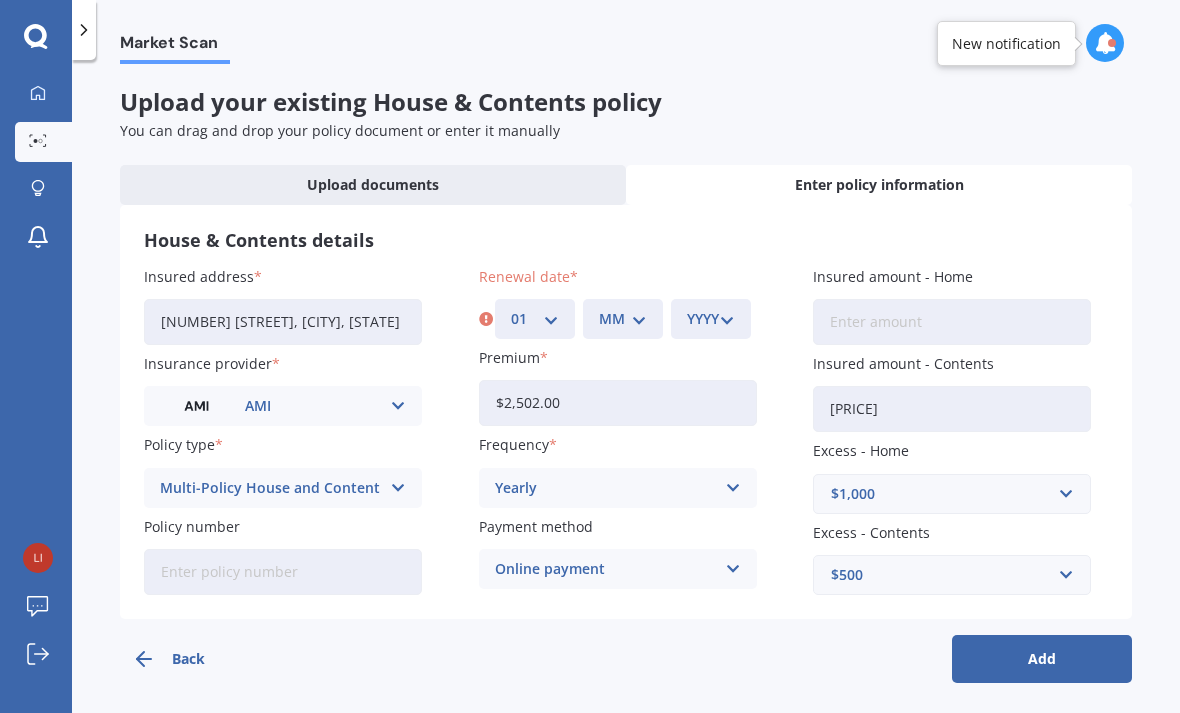 click on "MM 01 02 03 04 05 06 07 08 09 10 11 12" at bounding box center [623, 319] 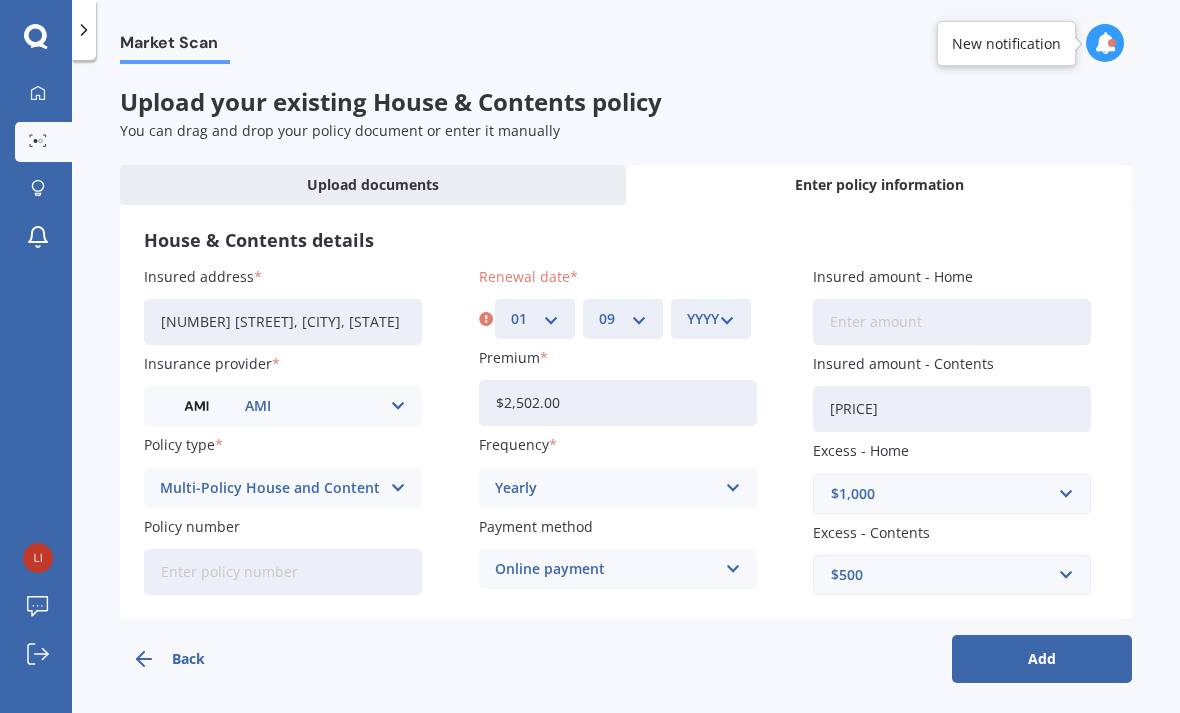 click on "YYYY 2027 2026 2025 2024 2023 2022 2021 2020 2019 2018 2017 2016 2015 2014 2013 2012 2011 2010 2009 2008 2007 2006 2005 2004 2003 2002 2001 2000 1999 1998 1997 1996 1995 1994 1993 1992 1991 1990 1989 1988 1987 1986 1985 1984 1983 1982 1981 1980 1979 1978 1977 1976 1975 1974 1973 1972 1971 1970 1969 1968 1967 1966 1965 1964 1963 1962 1961 1960 1959 1958 1957 1956 1955 1954 1953 1952 1951 1950 1949 1948 1947 1946 1945 1944 1943 1942 1941 1940 1939 1938 1937 1936 1935 1934 1933 1932 1931 1930 1929 1928" at bounding box center [711, 319] 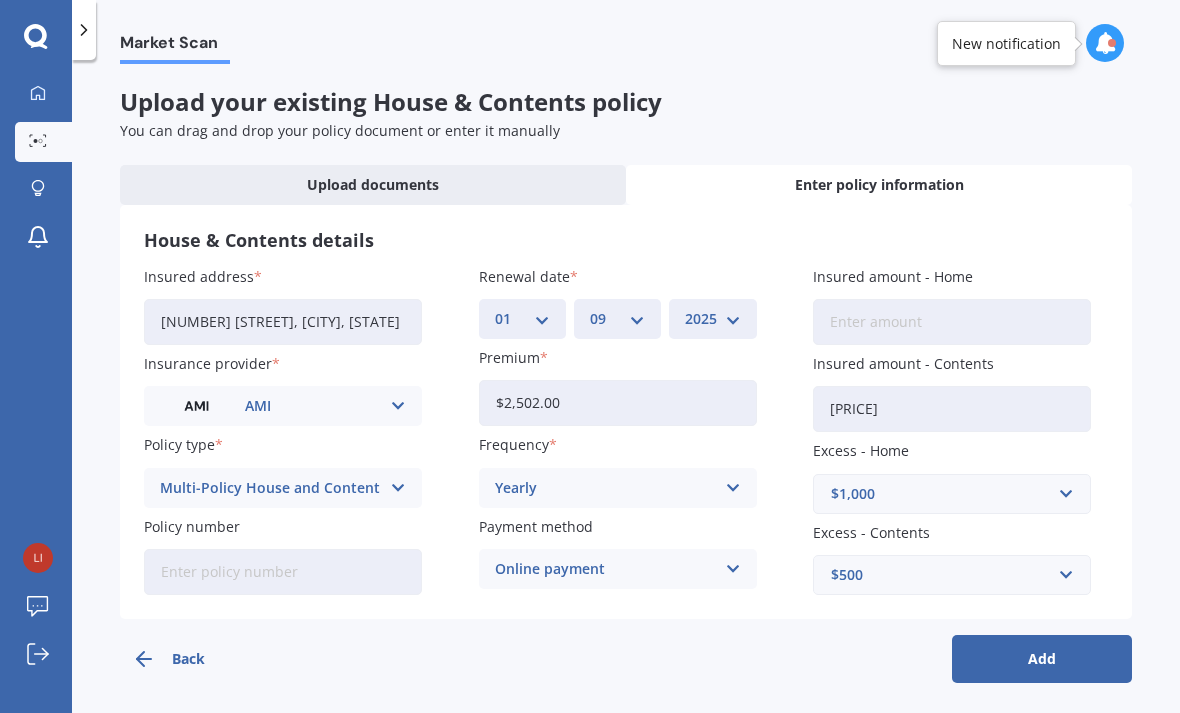 click on "Add" at bounding box center [1042, 659] 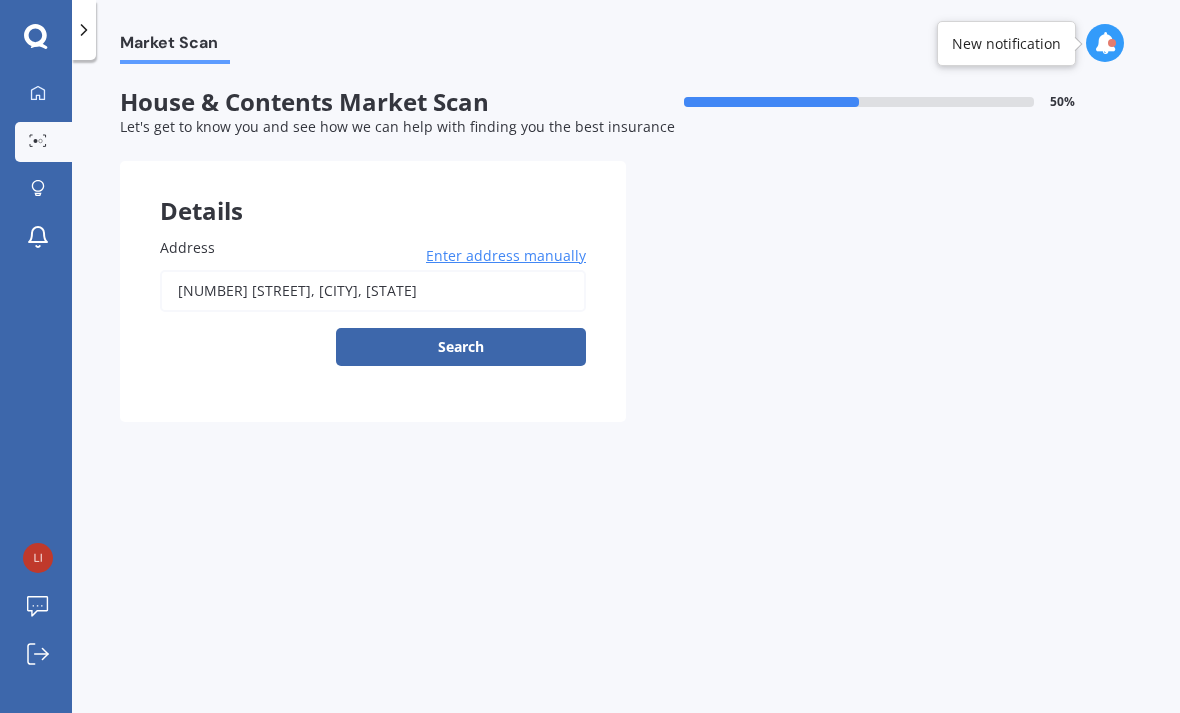 click on "Search" at bounding box center (461, 347) 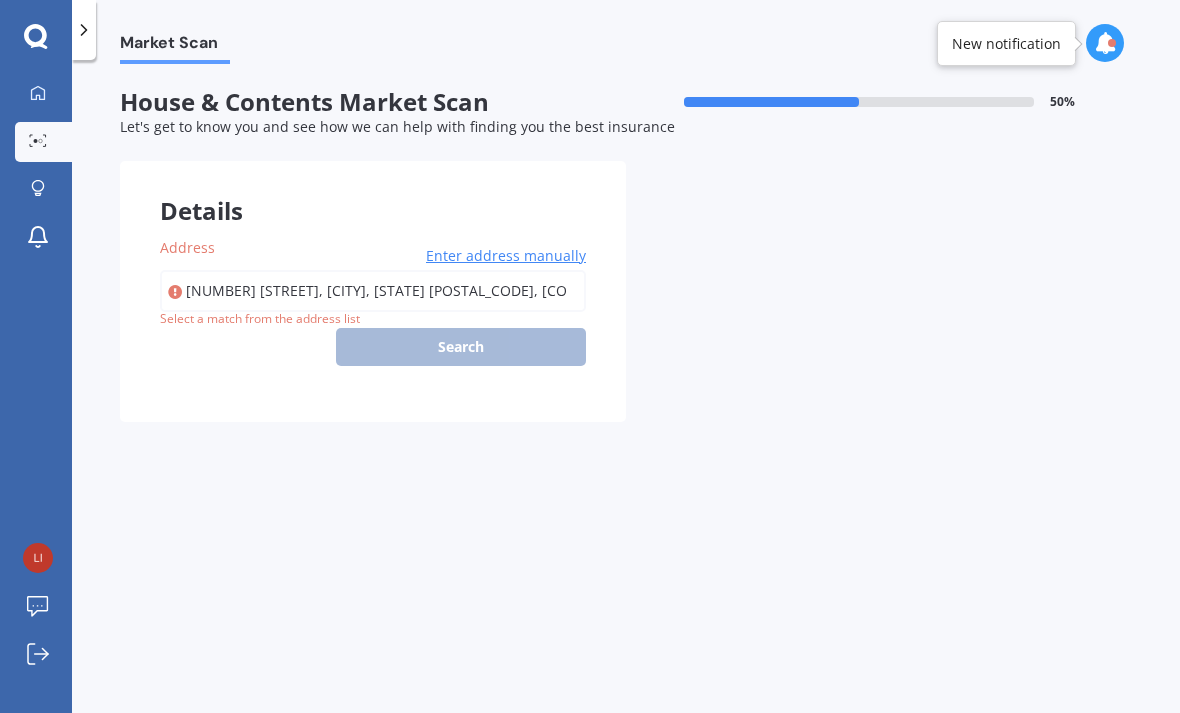 type on "[NUMBER] [STREET], [CITY], [STATE]" 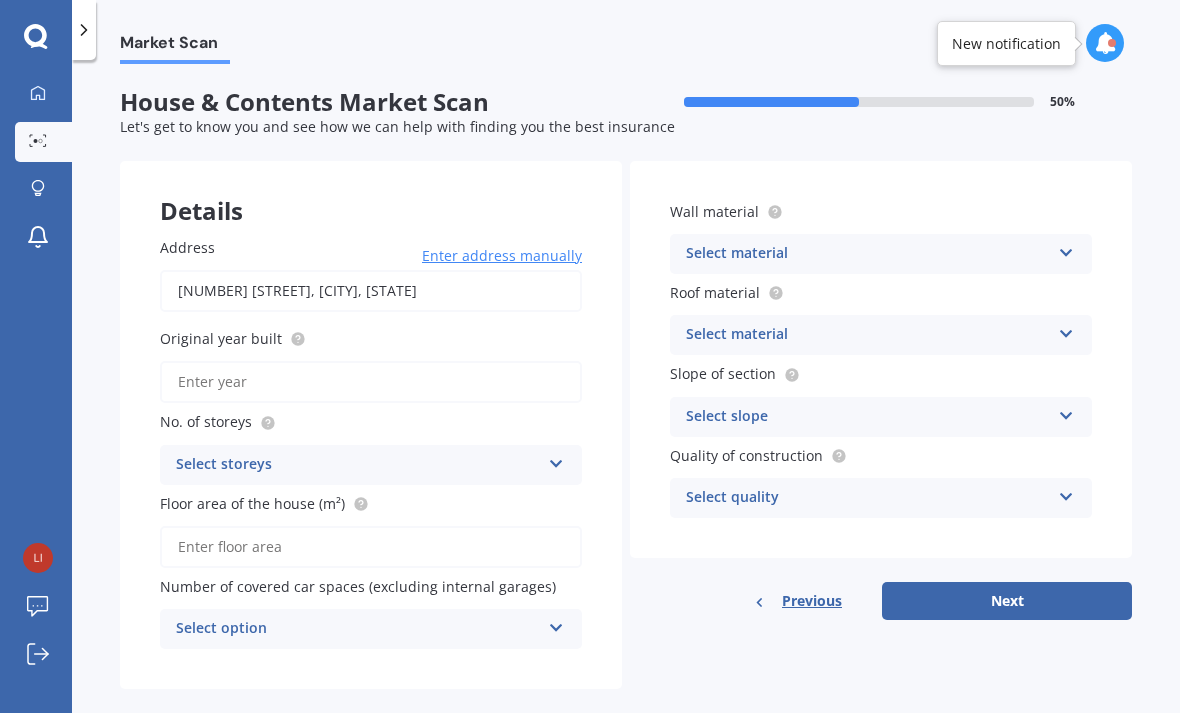 click on "Original year built" at bounding box center [371, 382] 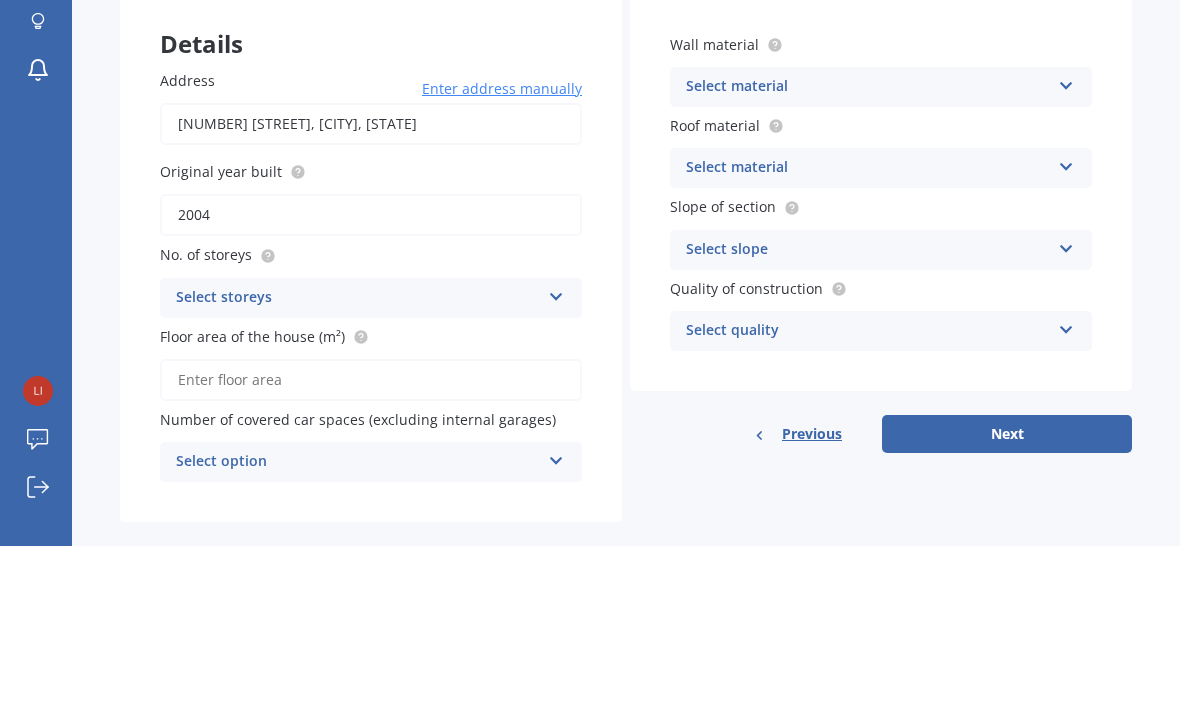 type on "2004" 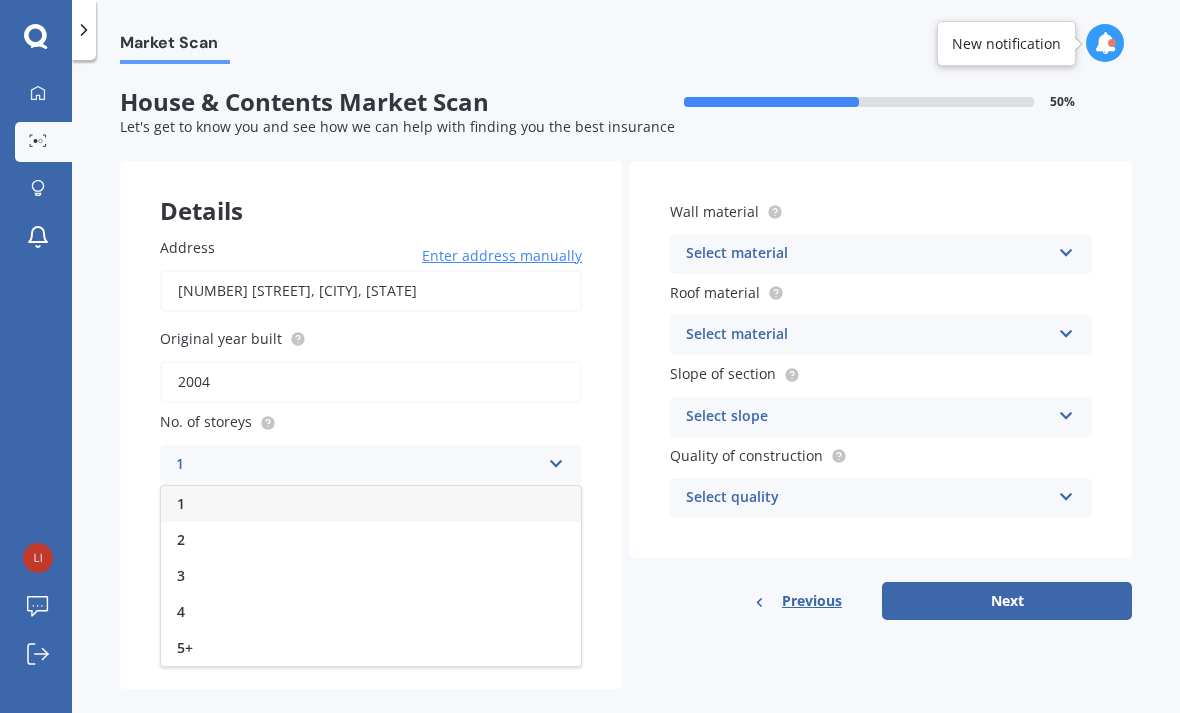 click on "2" at bounding box center (371, 540) 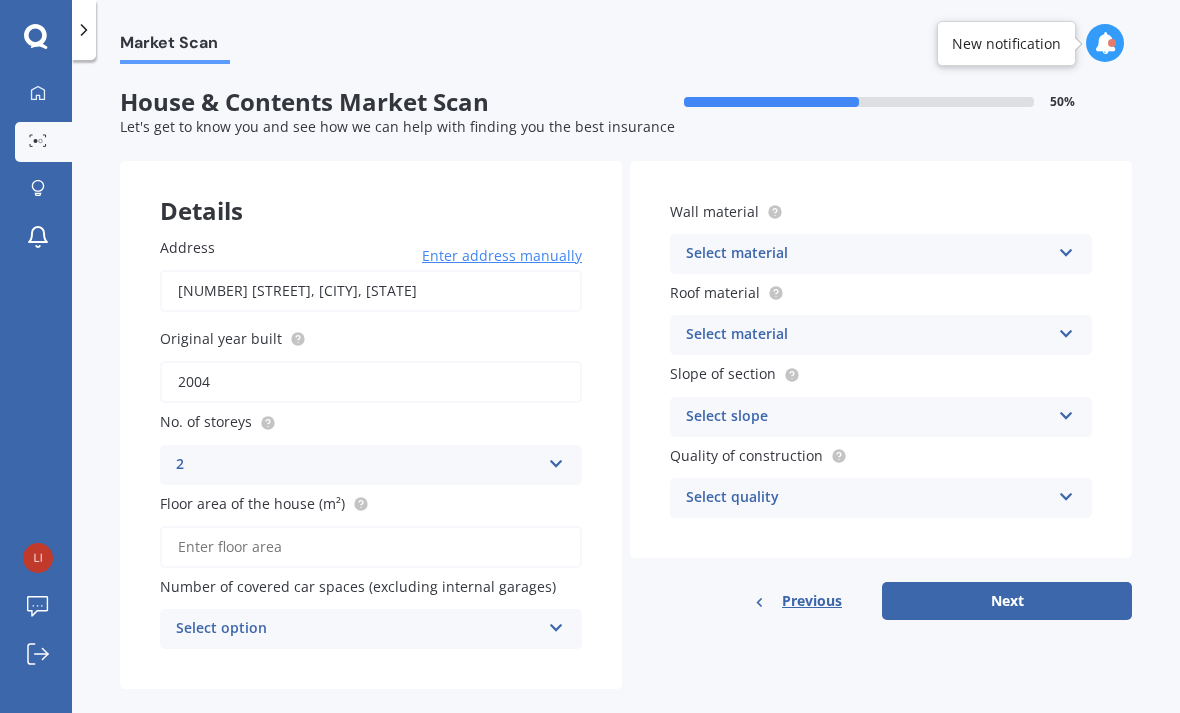 click on "Floor area of the house (m²)" at bounding box center [371, 547] 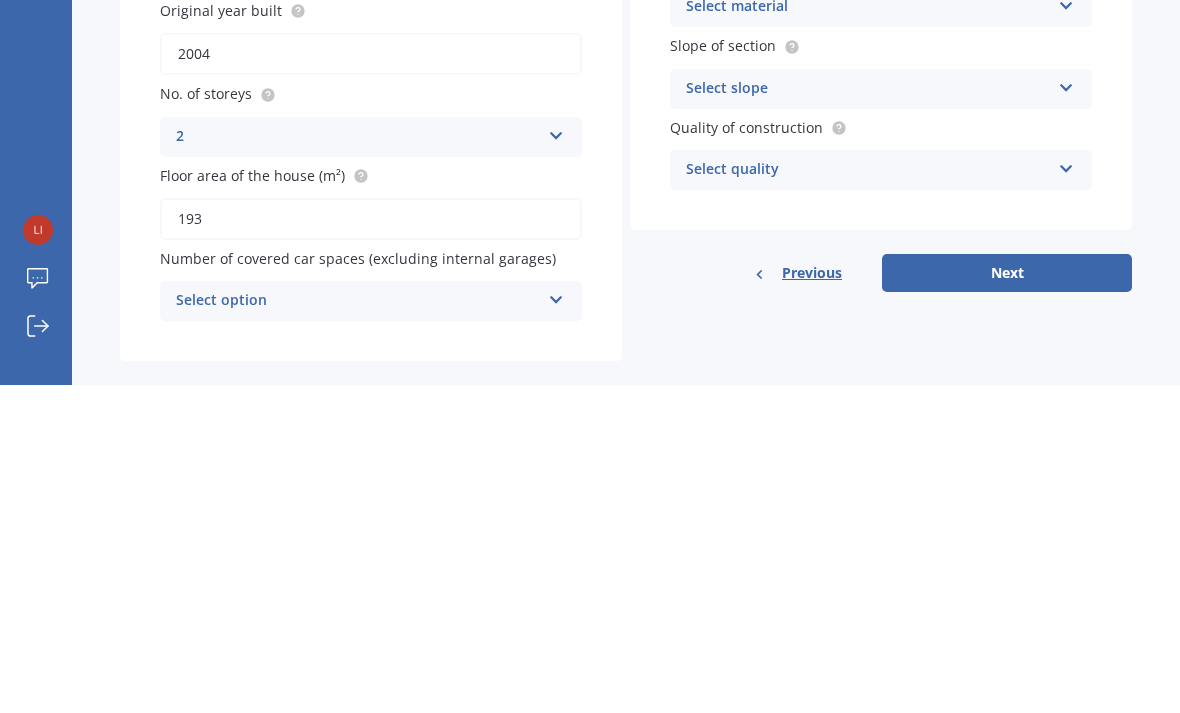 type on "193" 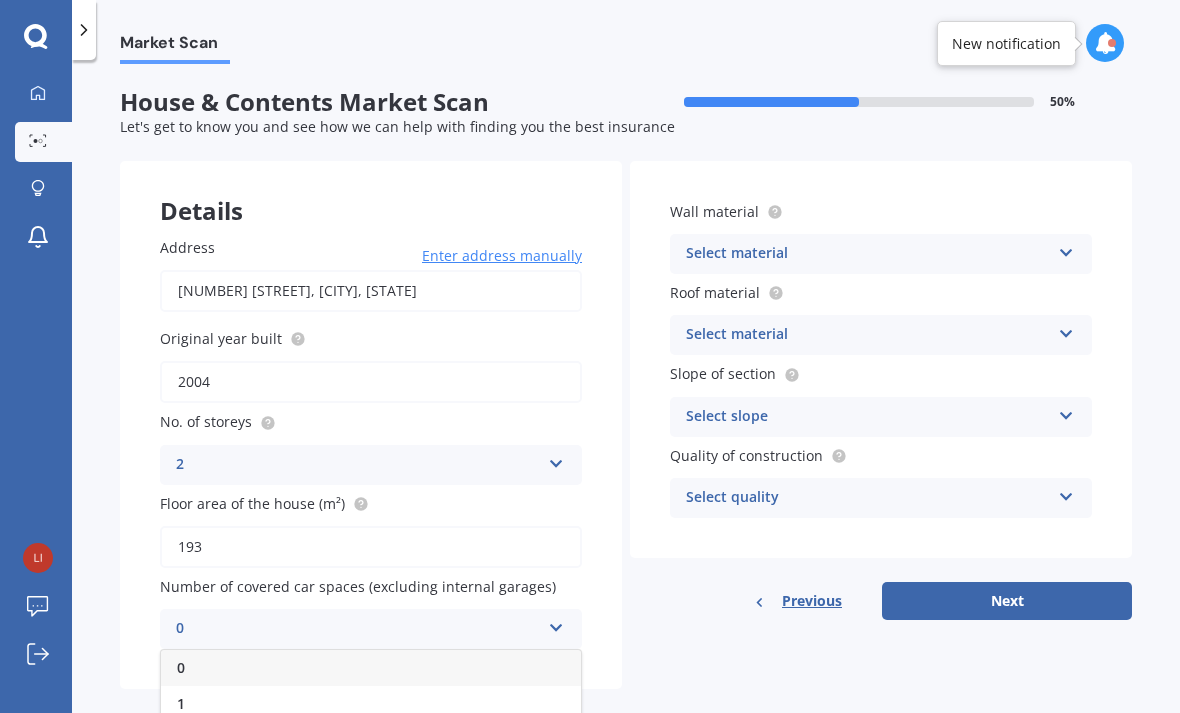 click on "2" at bounding box center [371, 740] 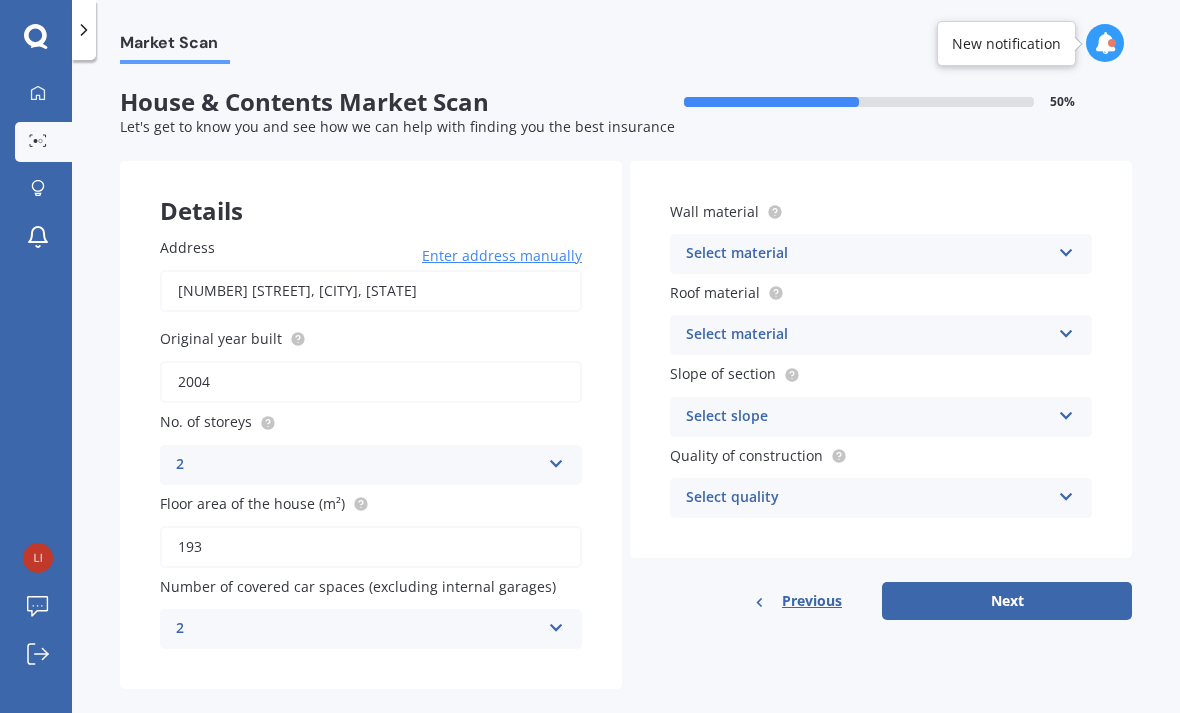 click on "Select material Artificial weatherboard/plank cladding Blockwork Brick veneer Double brick Mud brick Other Rockcote/EPS Sheet cladding Solid brickwork Stonework solid Stonework veneer Stucco Weatherboard/plank cladding" at bounding box center (881, 254) 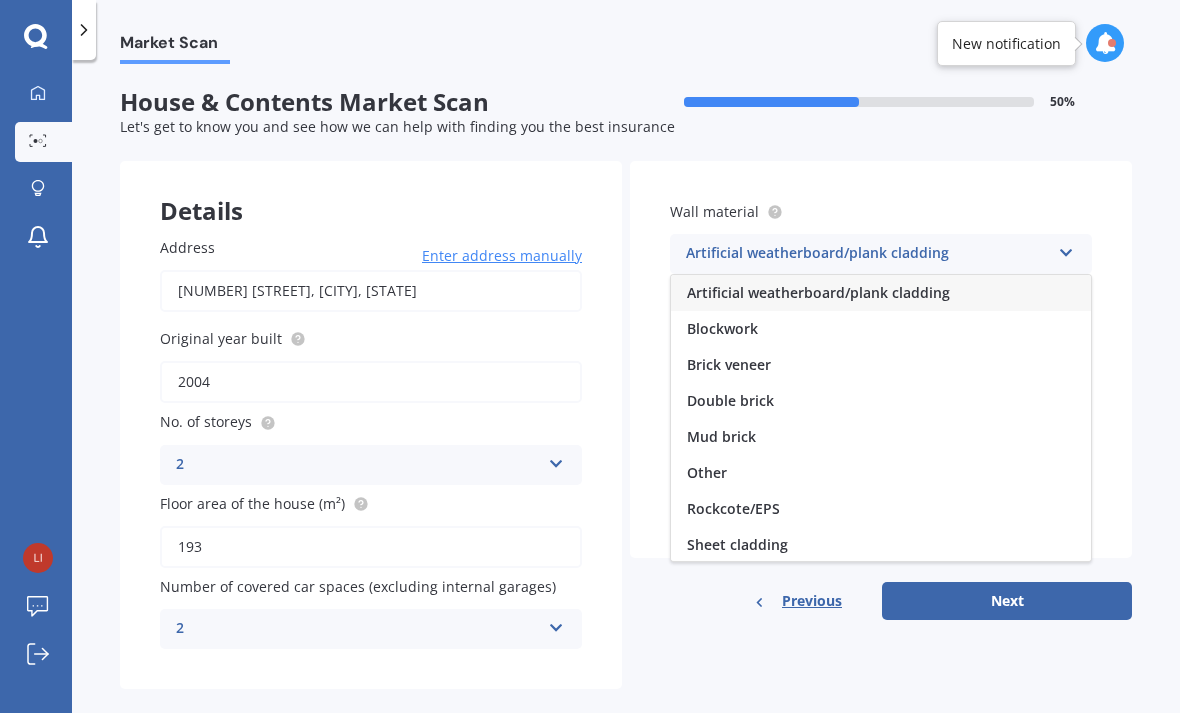 click on "Blockwork" at bounding box center [722, 328] 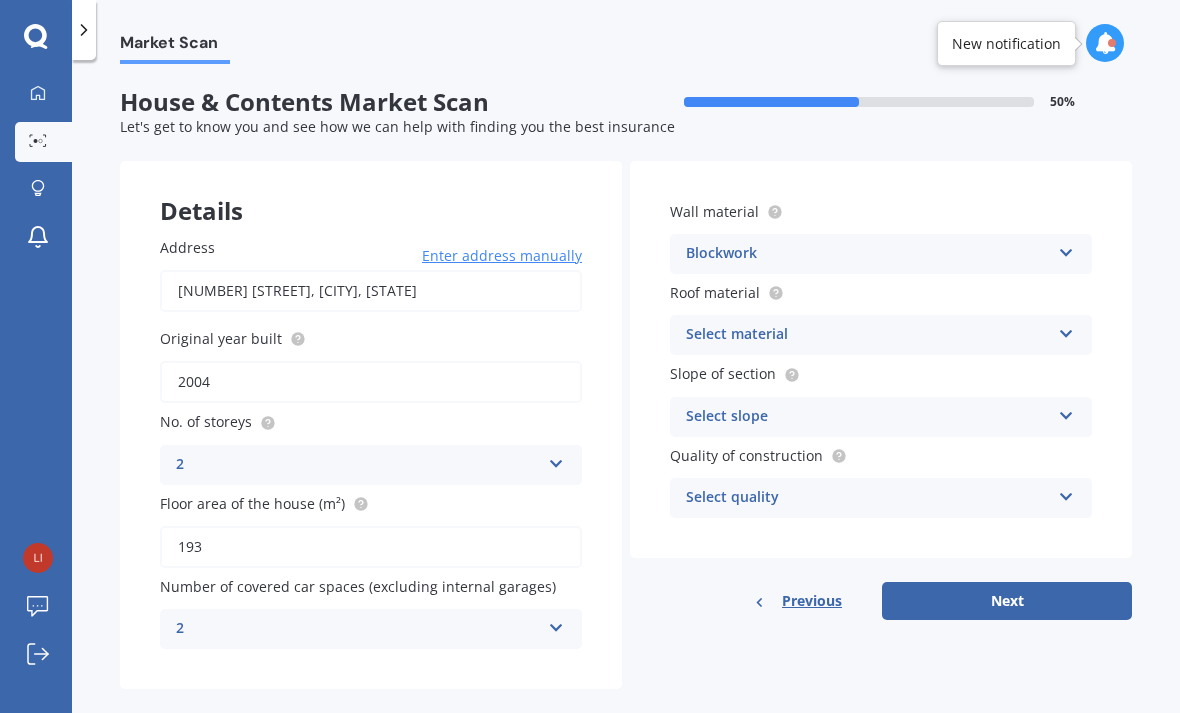 click at bounding box center (1066, 249) 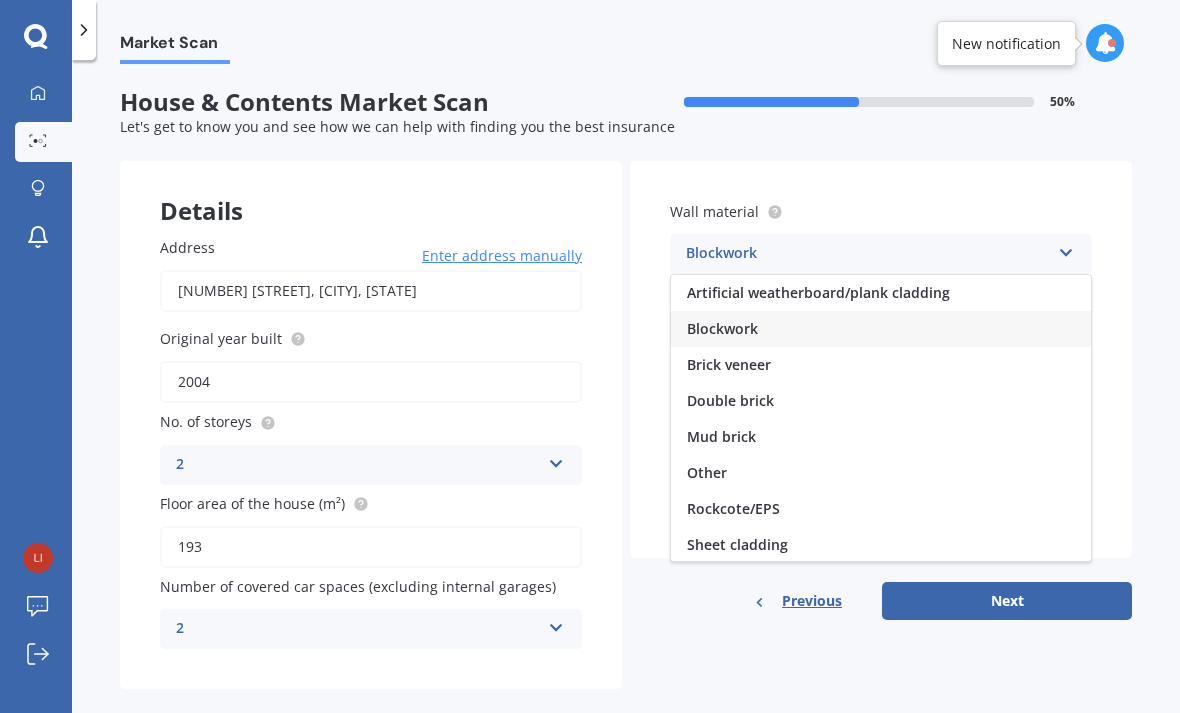 click on "Other" at bounding box center [707, 472] 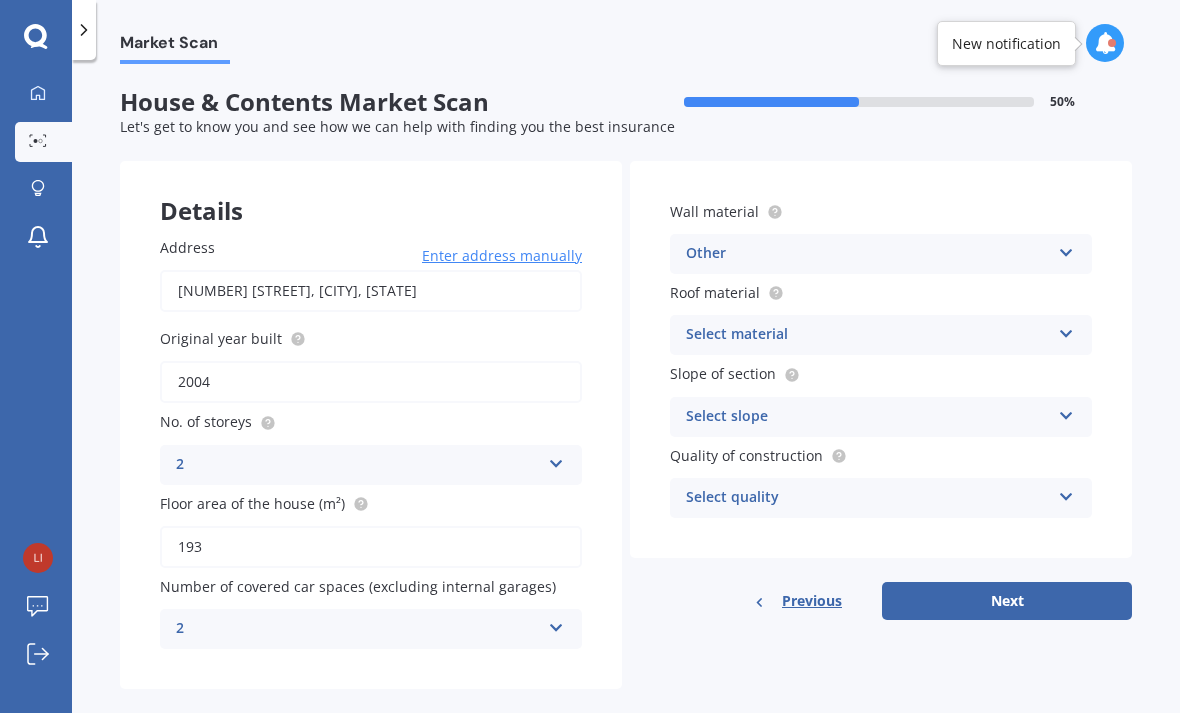 click at bounding box center (1066, 249) 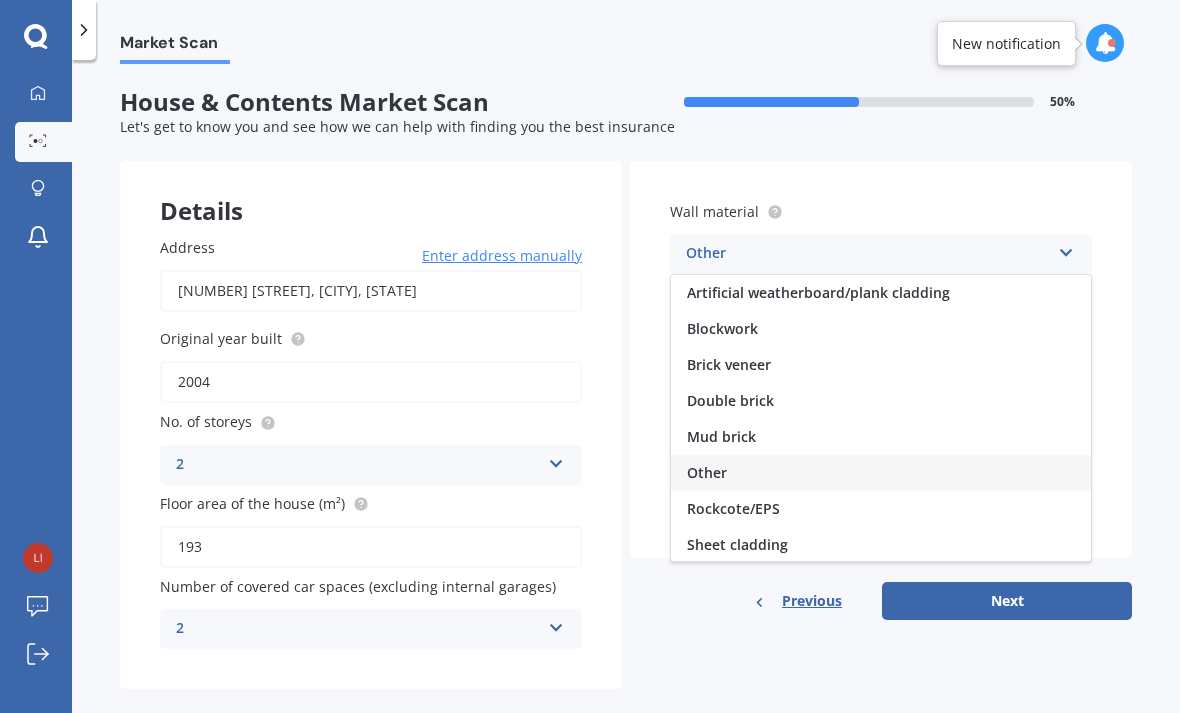 click on "Artificial weatherboard/plank cladding" at bounding box center [881, 293] 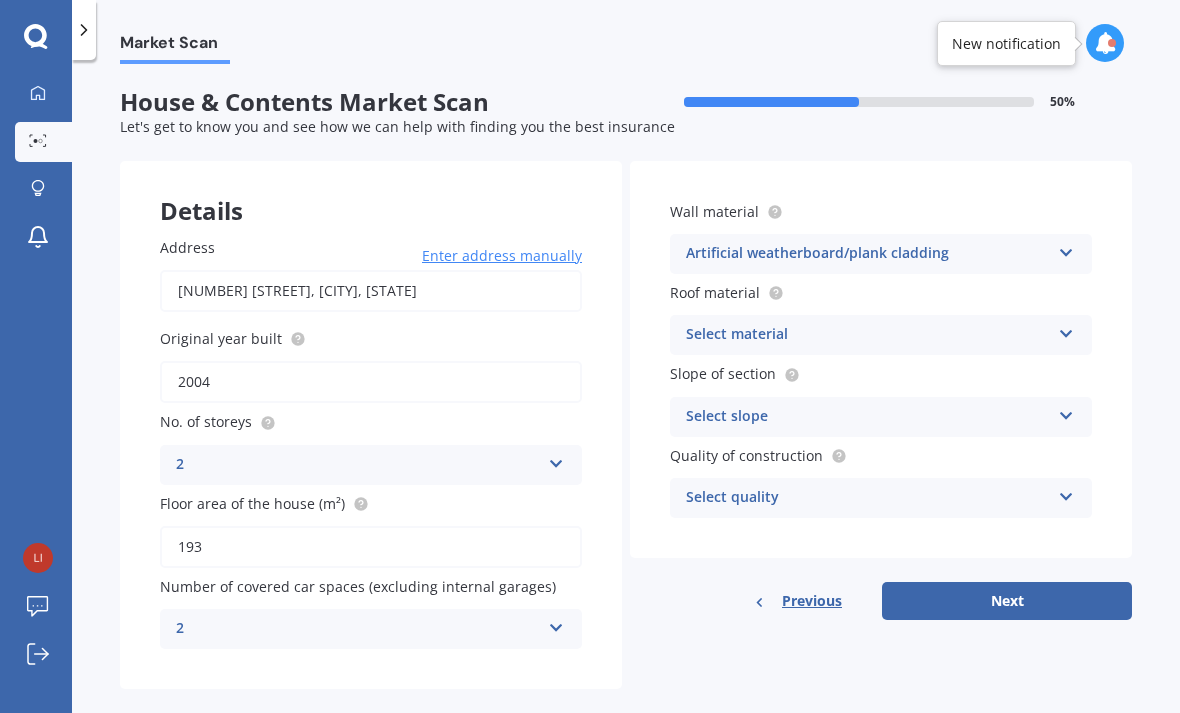 click at bounding box center [1066, 330] 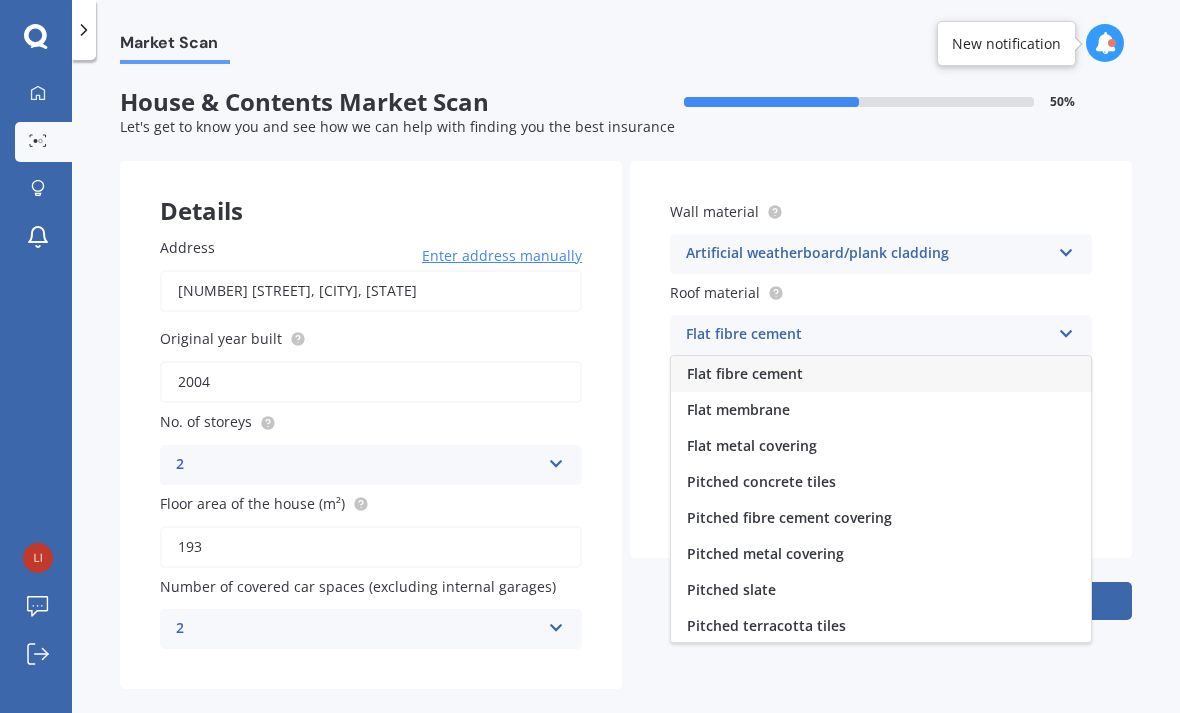 click on "Pitched metal covering" at bounding box center (765, 553) 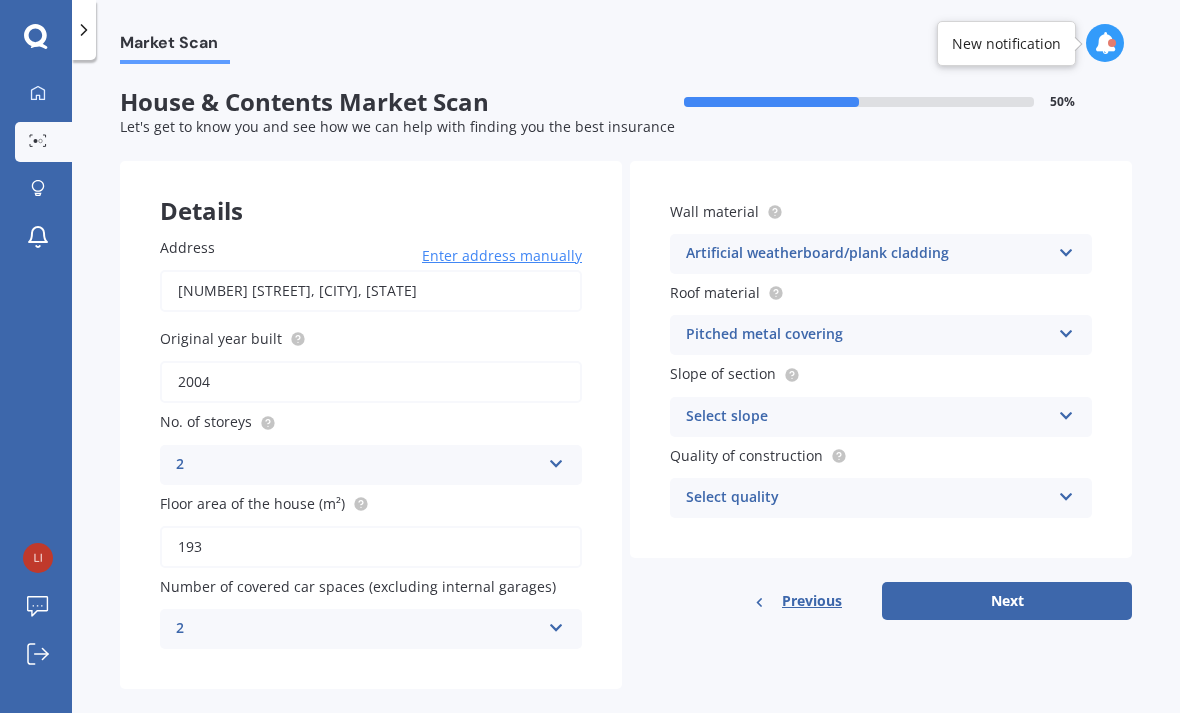 click at bounding box center (1066, 412) 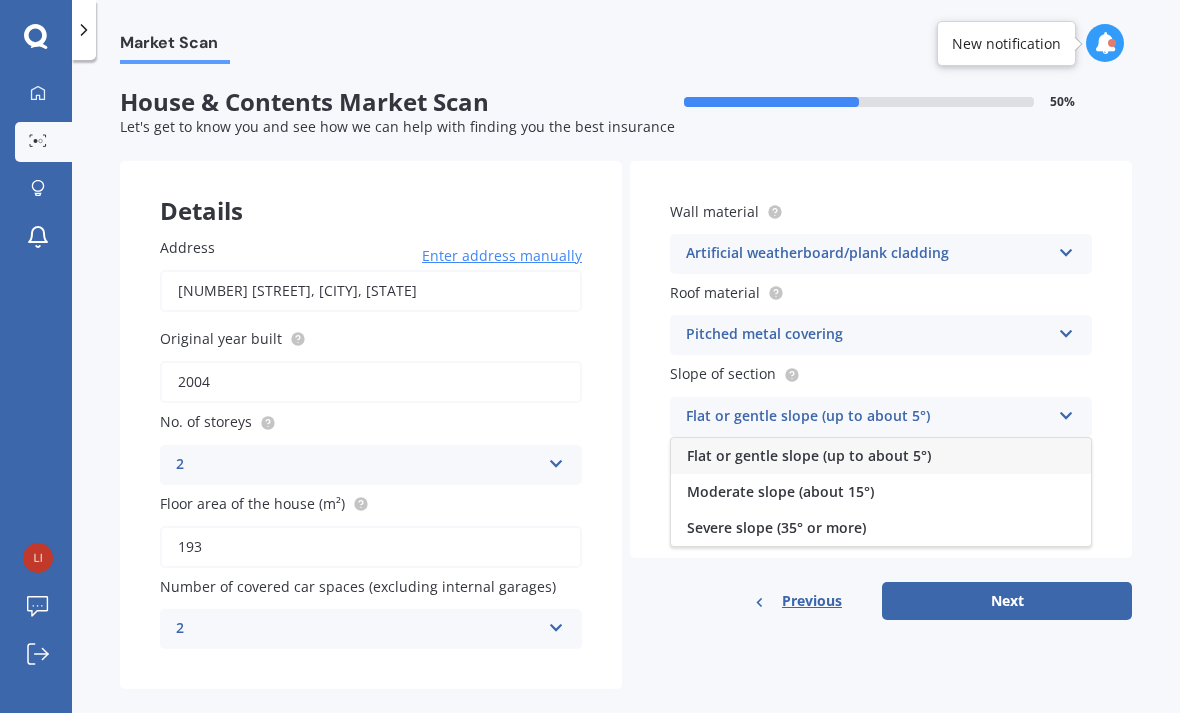 click on "Moderate slope (about 15°)" at bounding box center (780, 491) 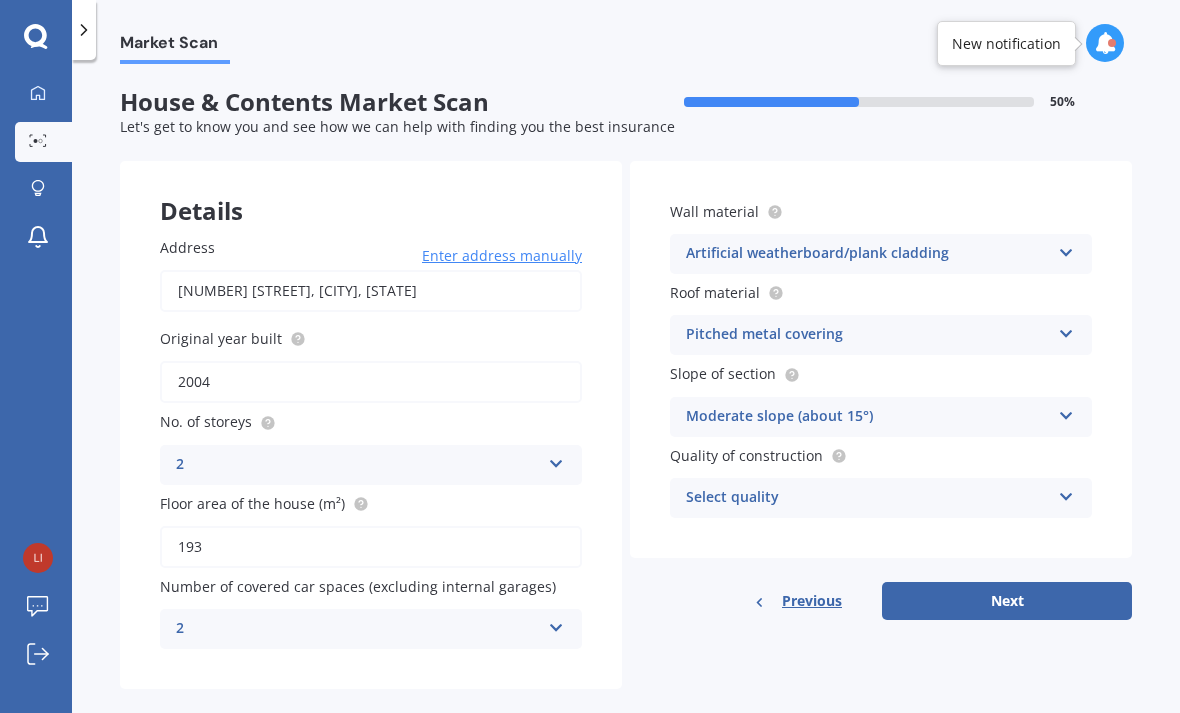 click on "Select quality Standard High Prestige" at bounding box center (881, 498) 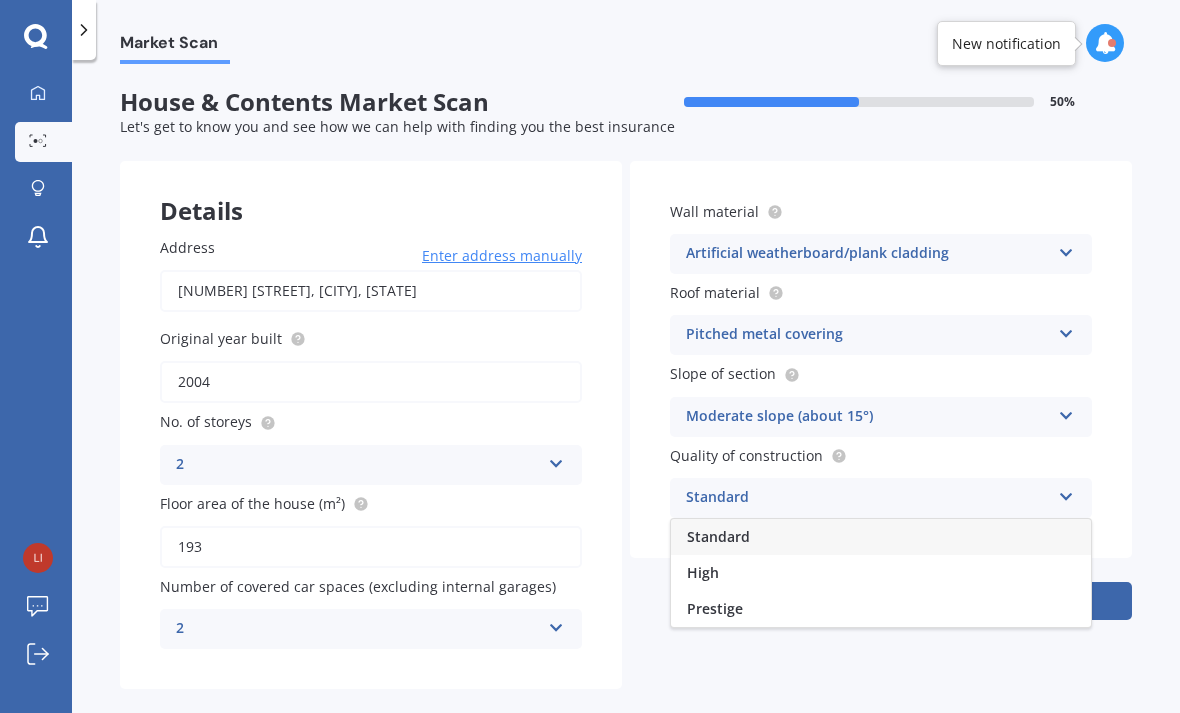 click on "High" at bounding box center [881, 573] 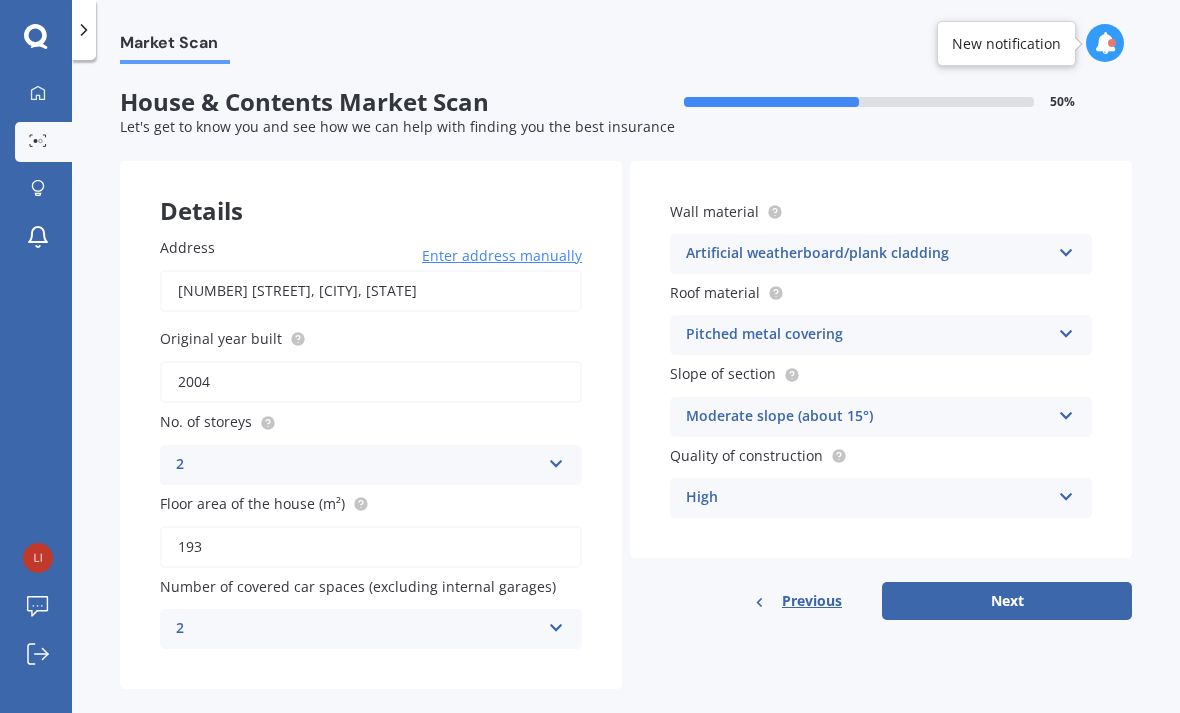 click on "Next" at bounding box center [1007, 601] 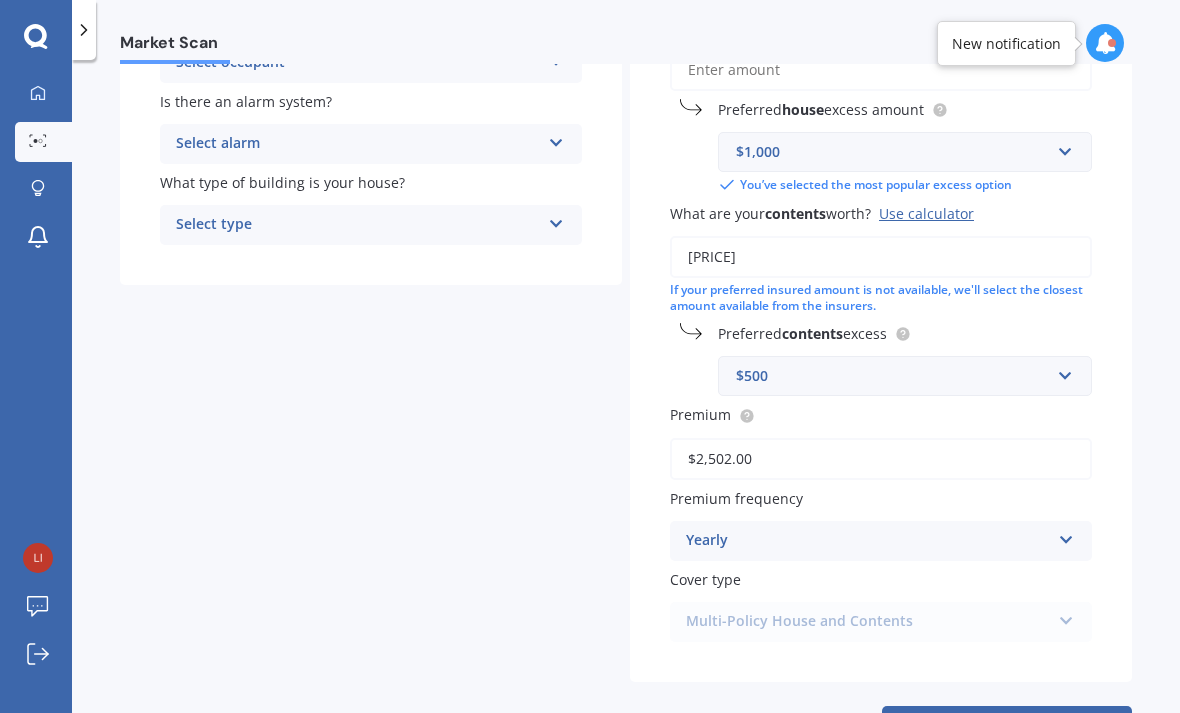 scroll, scrollTop: 389, scrollLeft: 0, axis: vertical 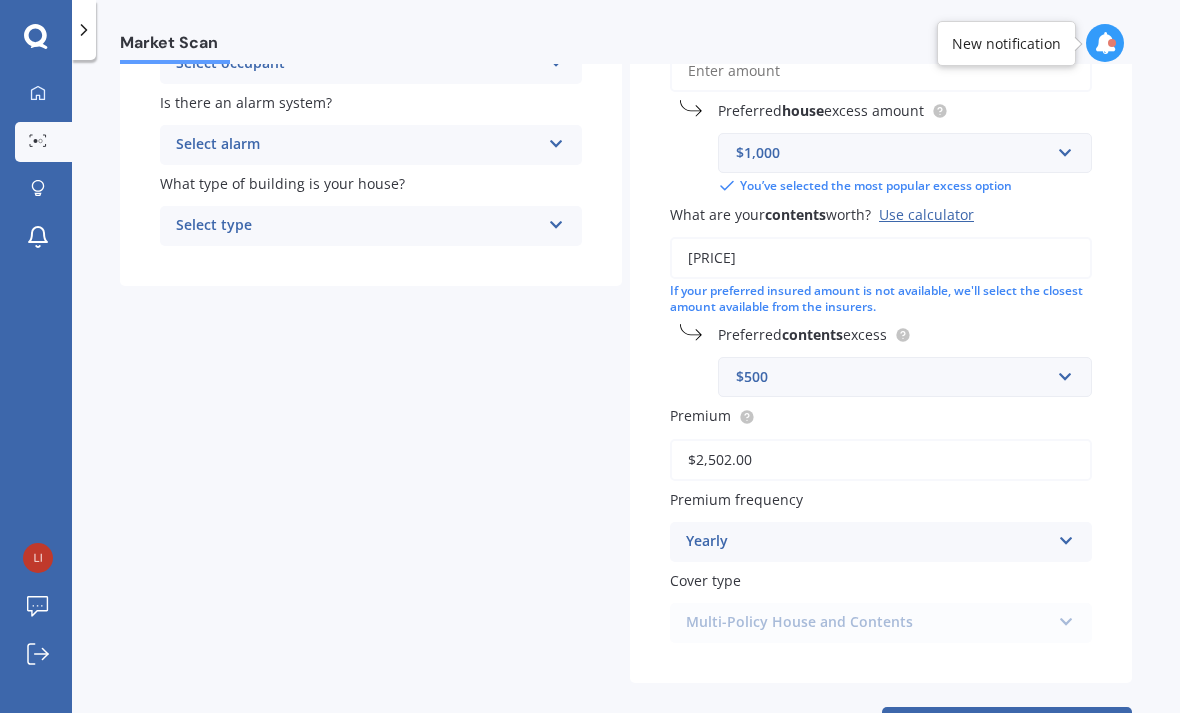 click on "Next" at bounding box center (1007, 726) 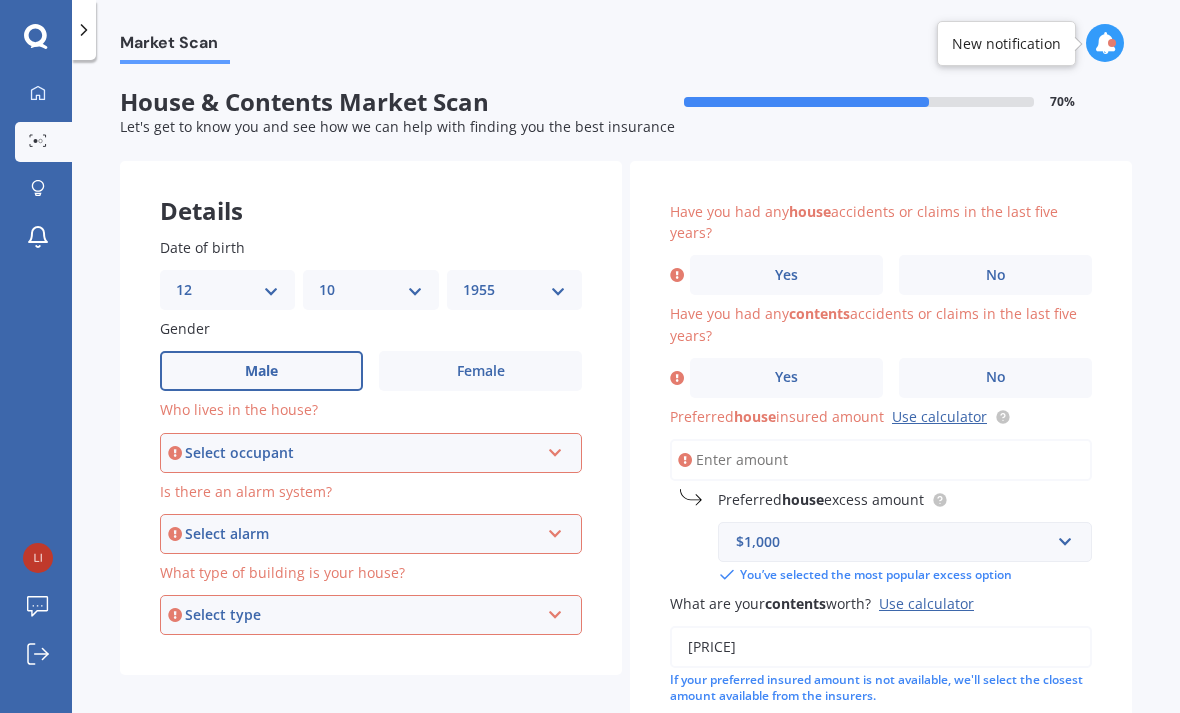 scroll, scrollTop: 0, scrollLeft: 0, axis: both 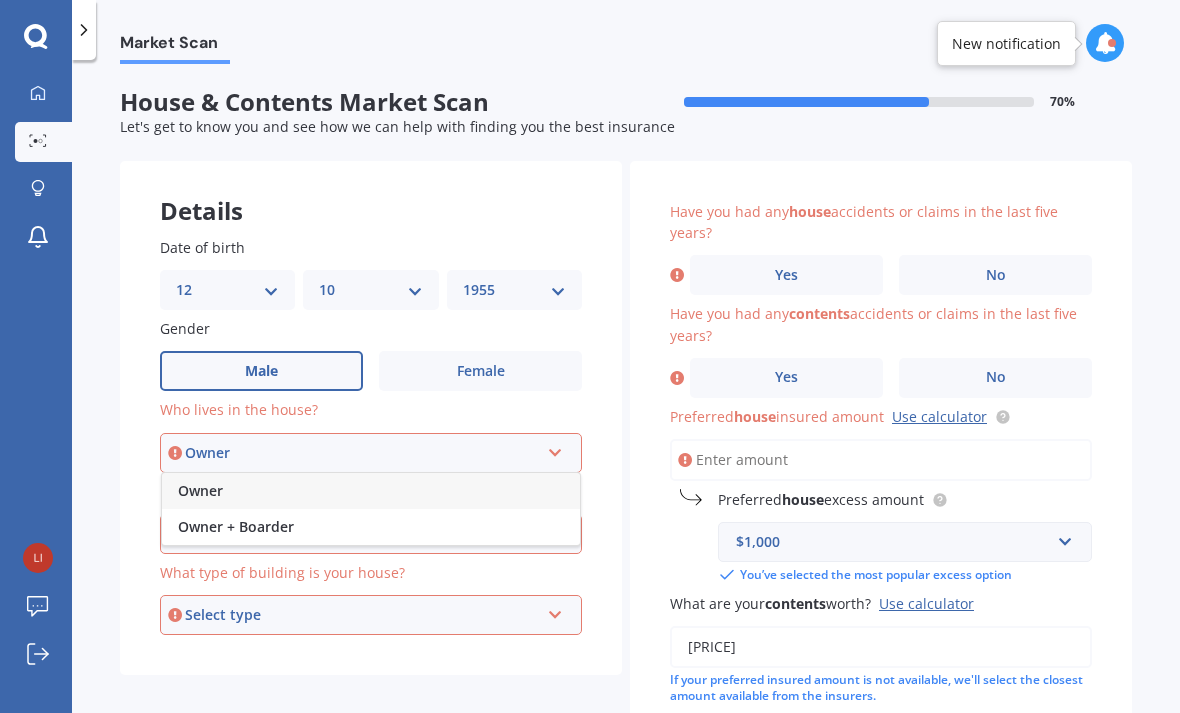 click on "Owner" at bounding box center [200, 490] 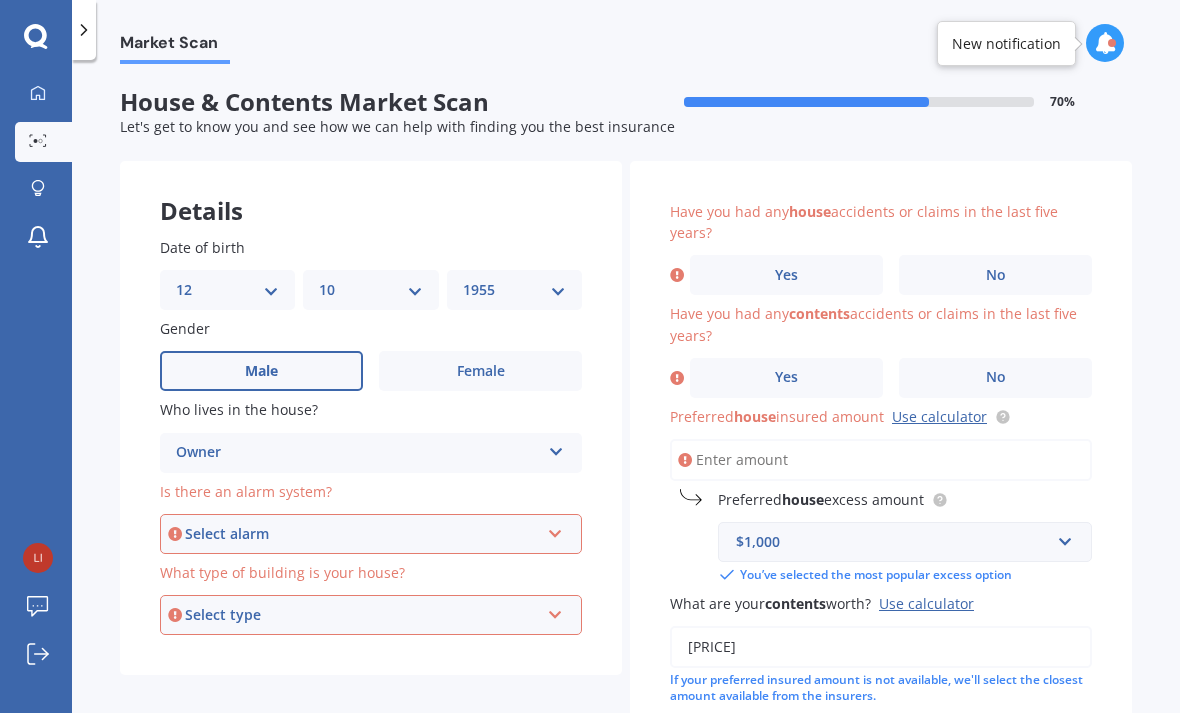 click at bounding box center (555, 530) 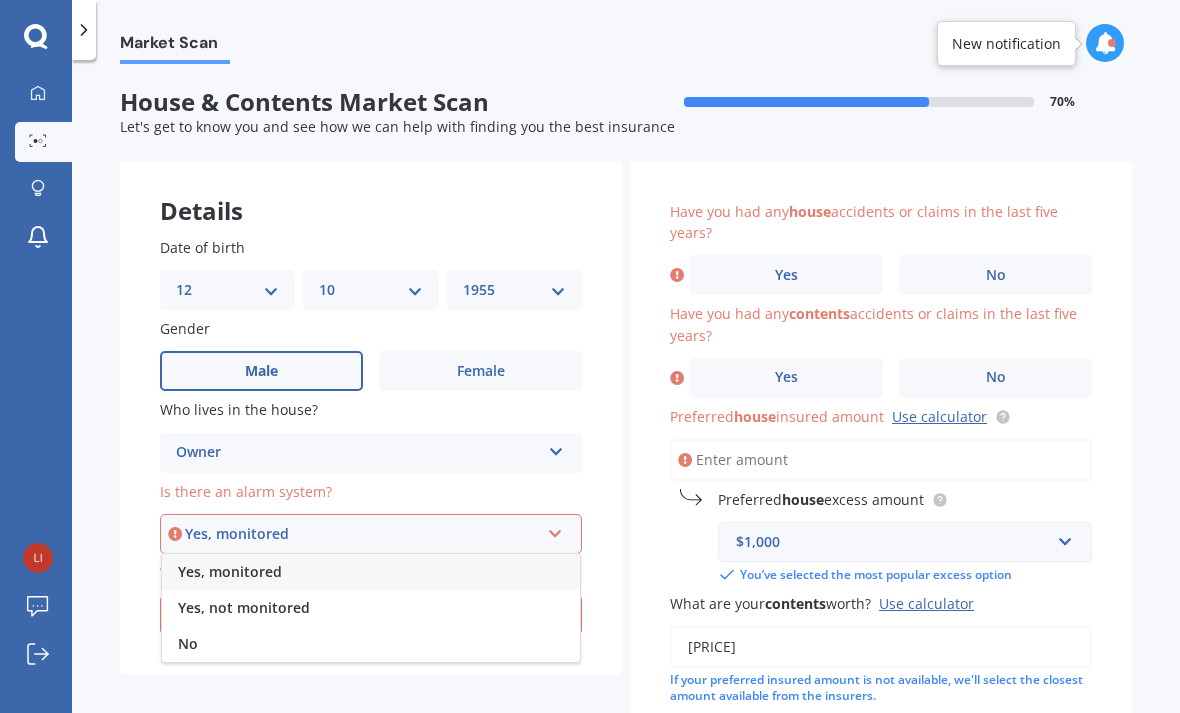 click on "No" at bounding box center [371, 644] 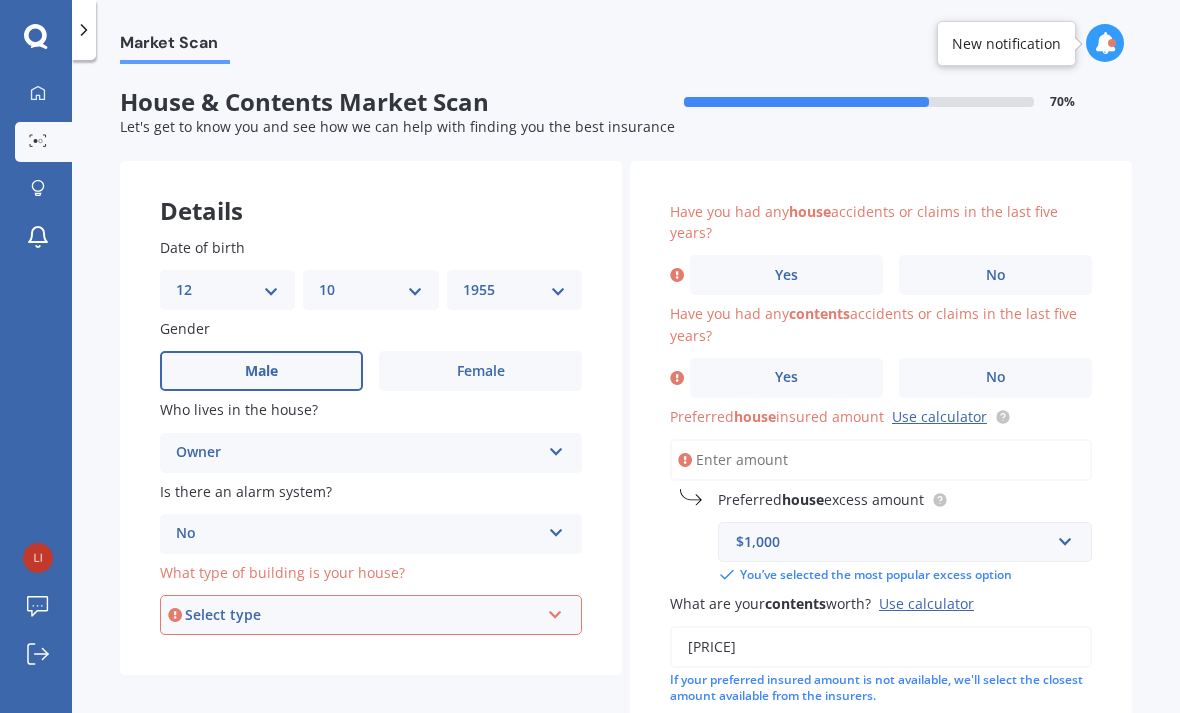 click at bounding box center [555, 611] 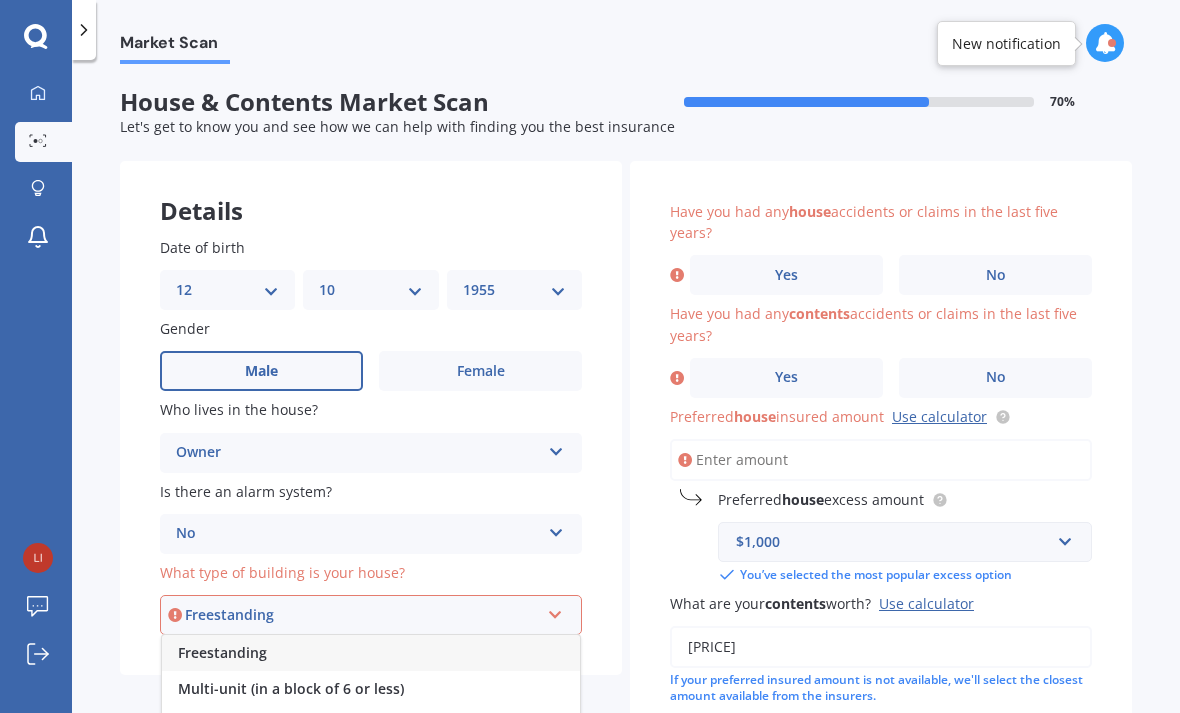 click on "Freestanding" at bounding box center (371, 653) 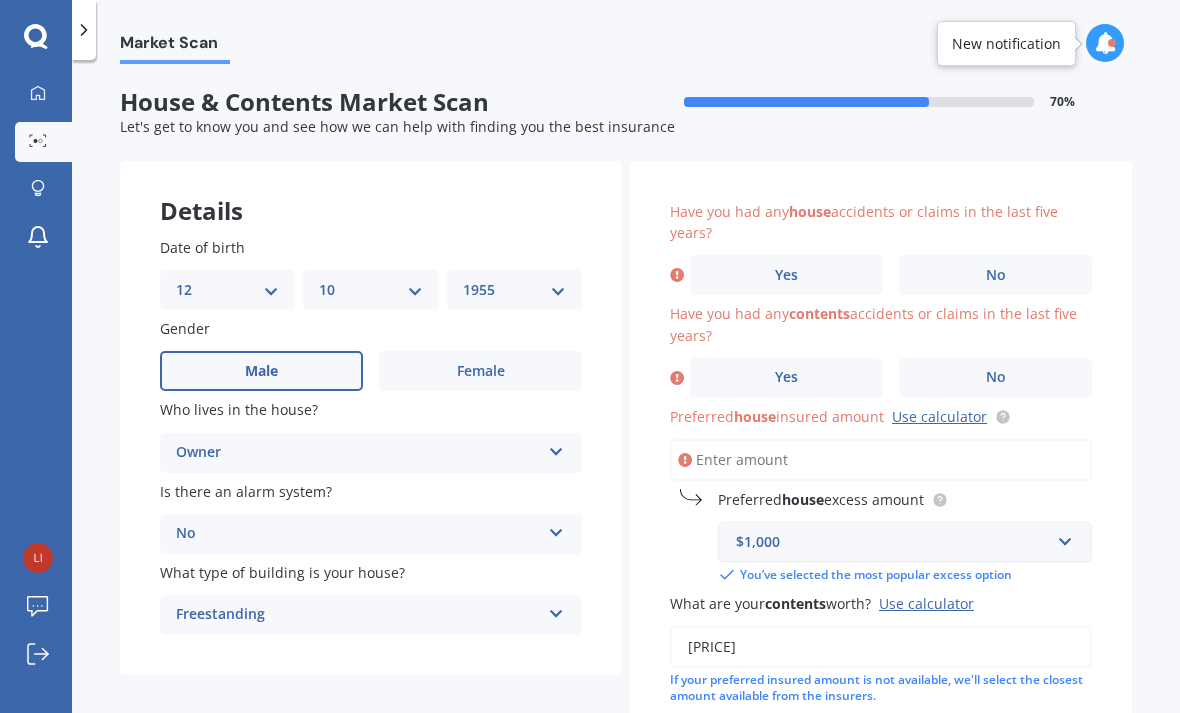 click on "No" at bounding box center [995, 275] 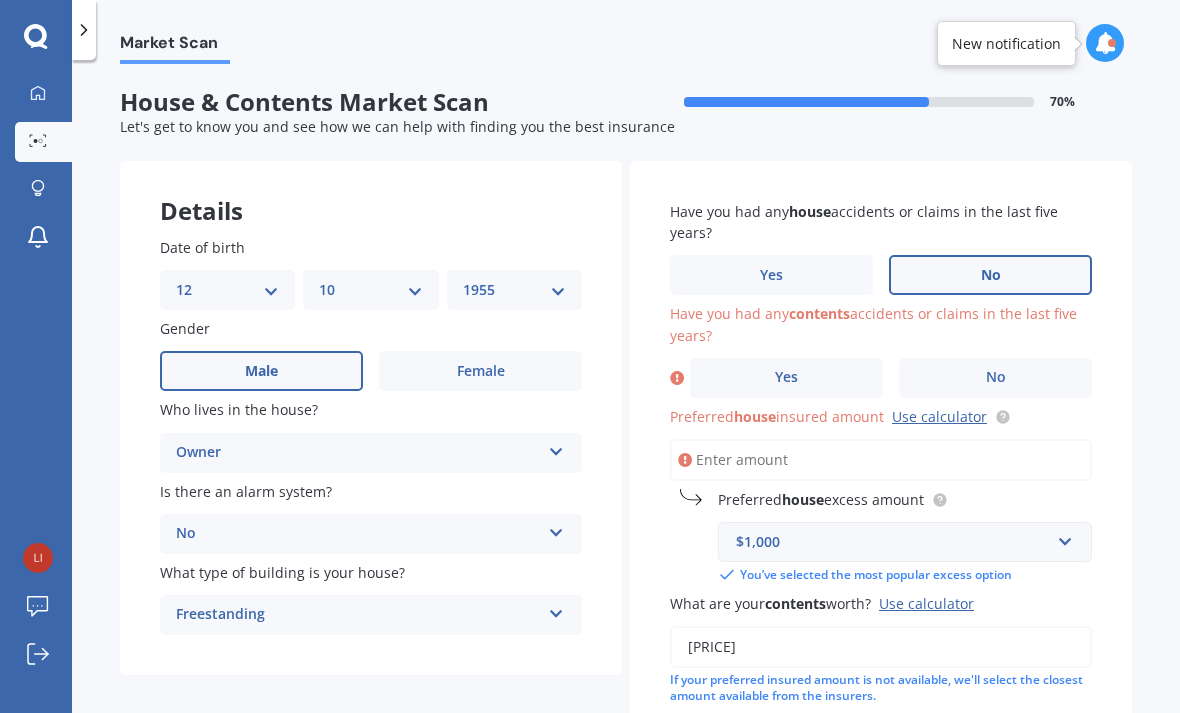 click on "No" at bounding box center (995, 378) 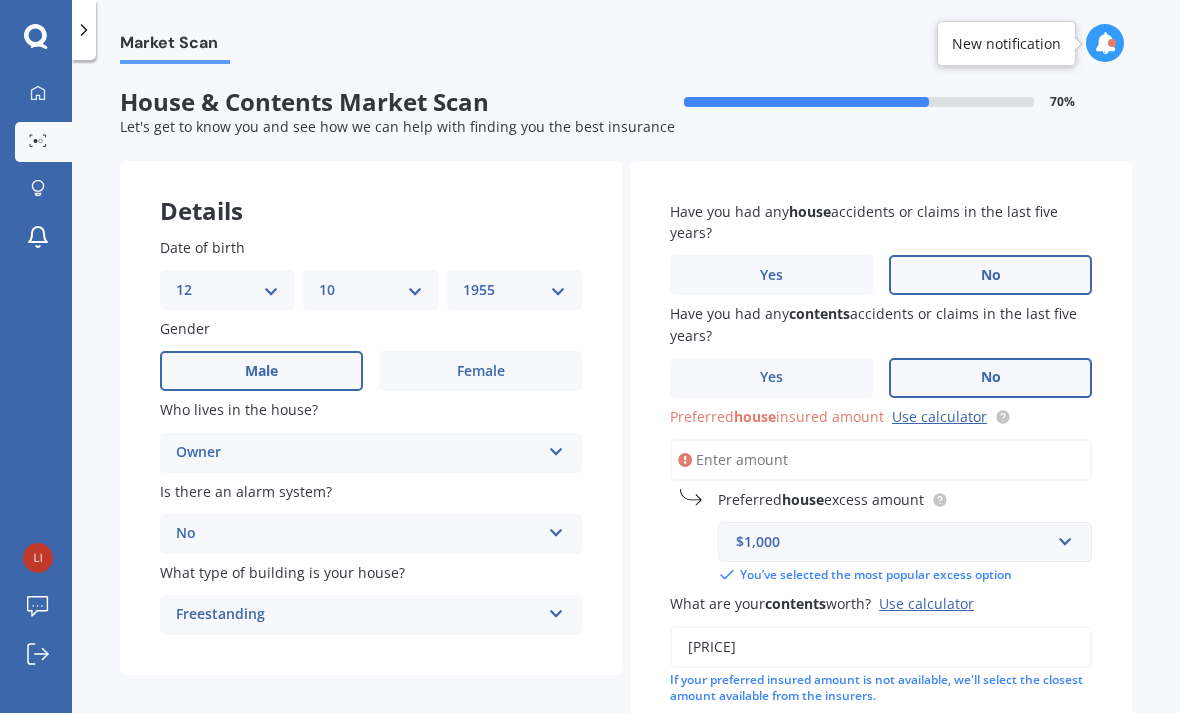 click on "Preferred  house  insured amount Use calculator" at bounding box center (881, 460) 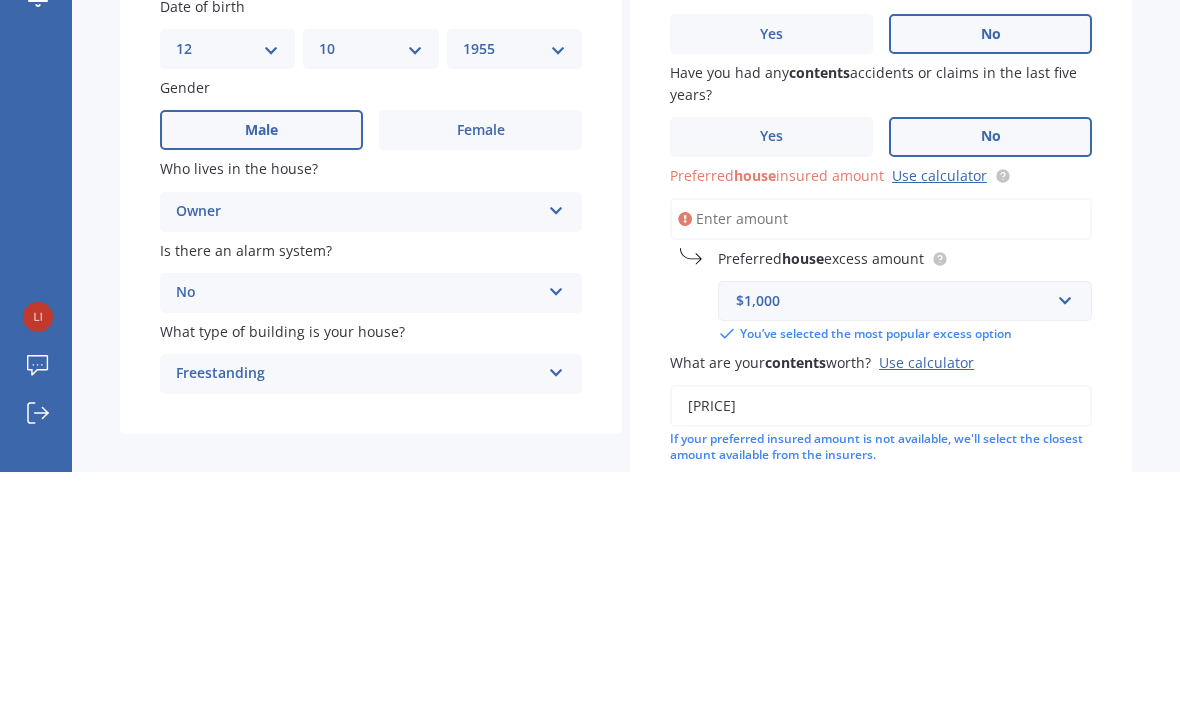 click on "Preferred  house  insured amount Use calculator" at bounding box center (881, 460) 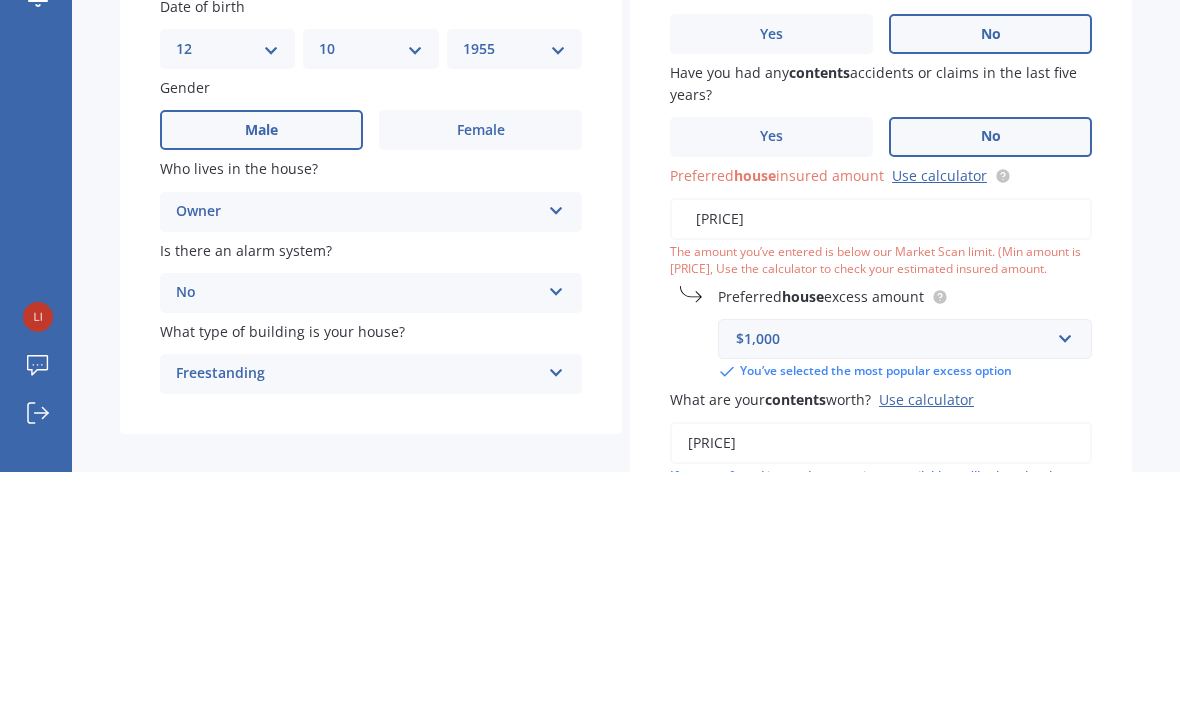 type on "[PRICE]" 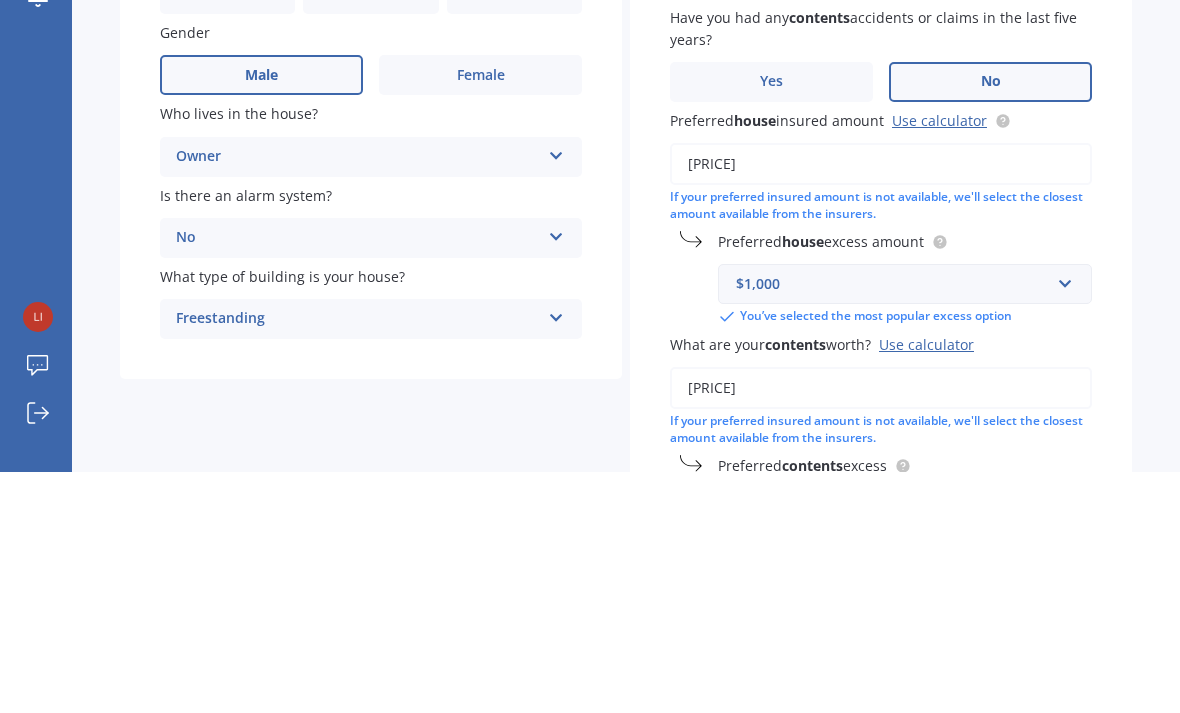 scroll, scrollTop: 56, scrollLeft: 0, axis: vertical 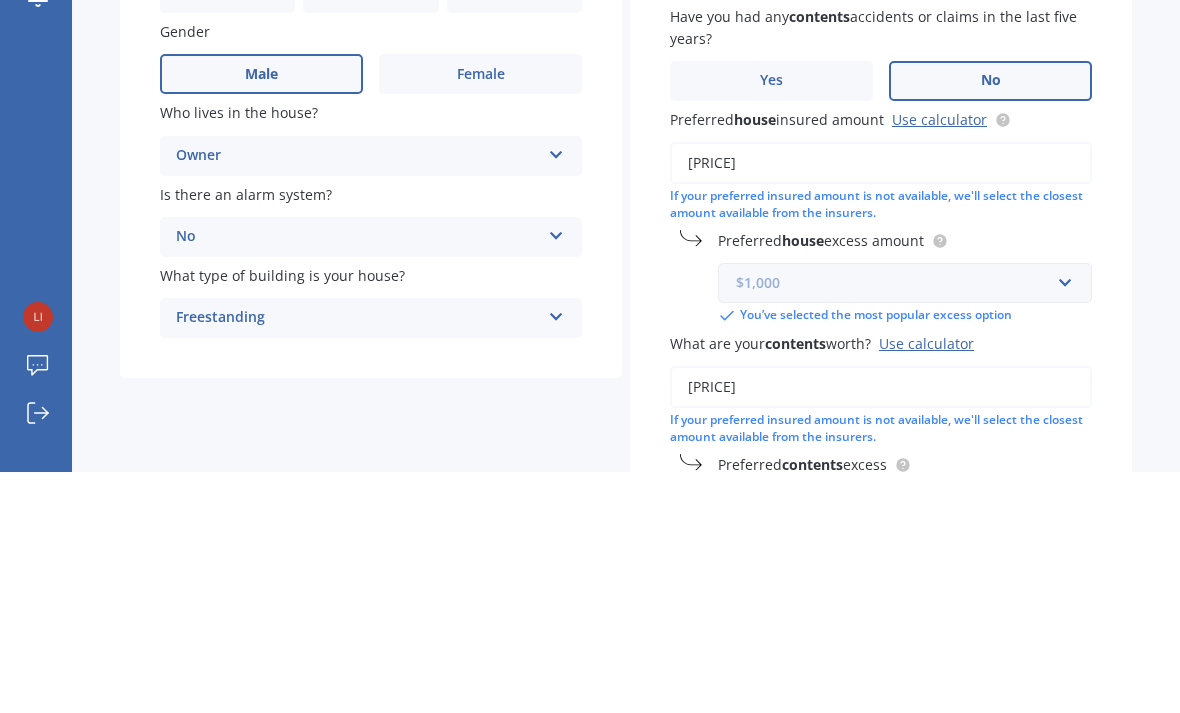 click at bounding box center (898, 524) 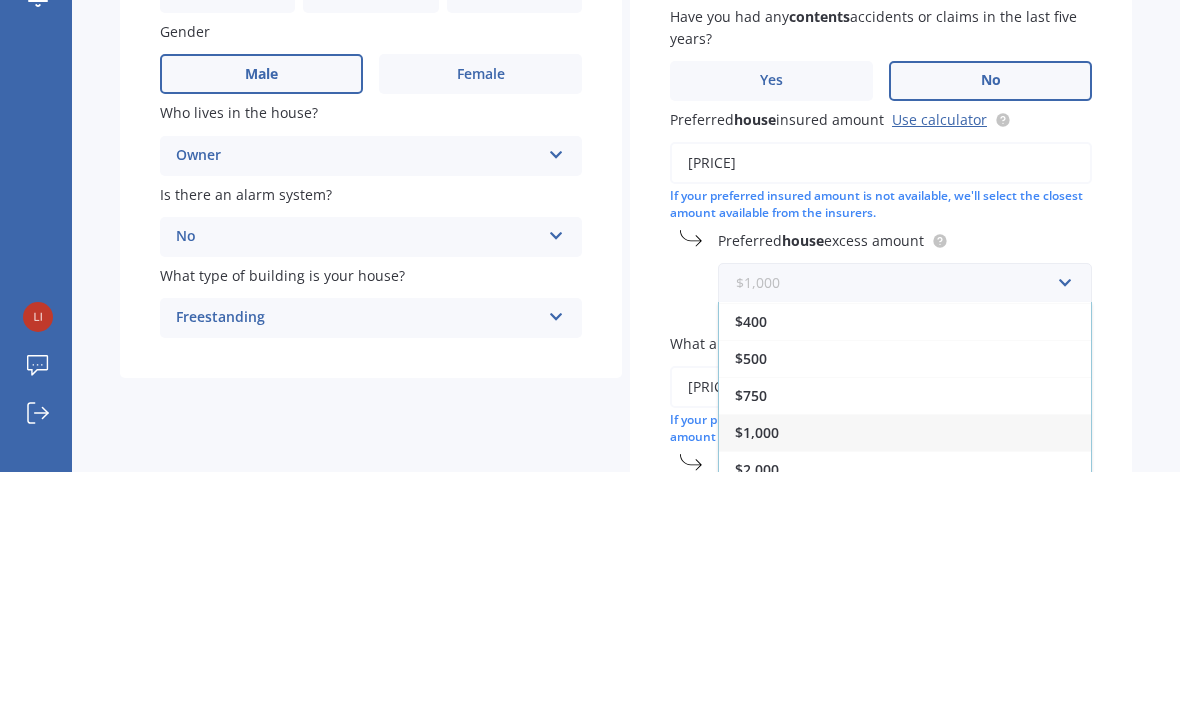 scroll, scrollTop: 36, scrollLeft: 0, axis: vertical 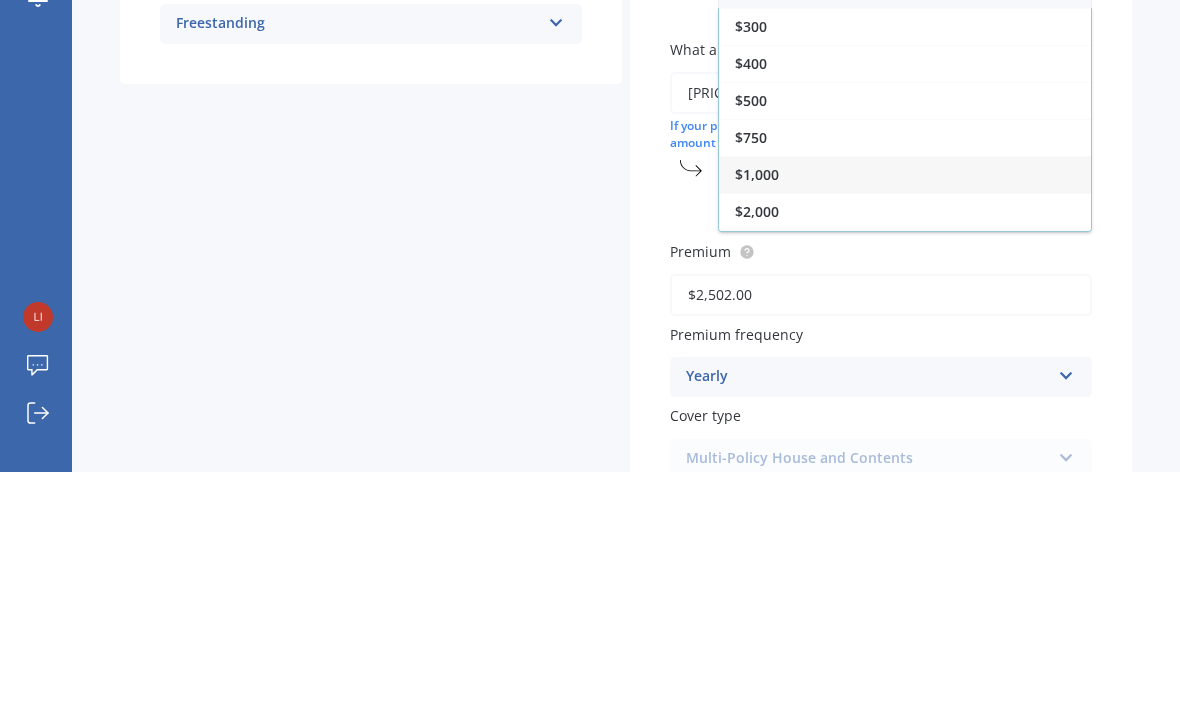 click on "Details Date of birth DD [DD] MM [MM] YYYY [YYYY] Gender Male Female Who lives in the house? Owner Owner Owner + Boarder Is there an alarm system? No Yes, monitored Yes, not monitored No What type of building is your house? Freestanding Freestanding Multi-unit (in a block of 6 or less) Multi-unit (in a block of 7-10) Have you had any house accidents or claims in the last five years? Yes No Have you had any" at bounding box center (626, 316) 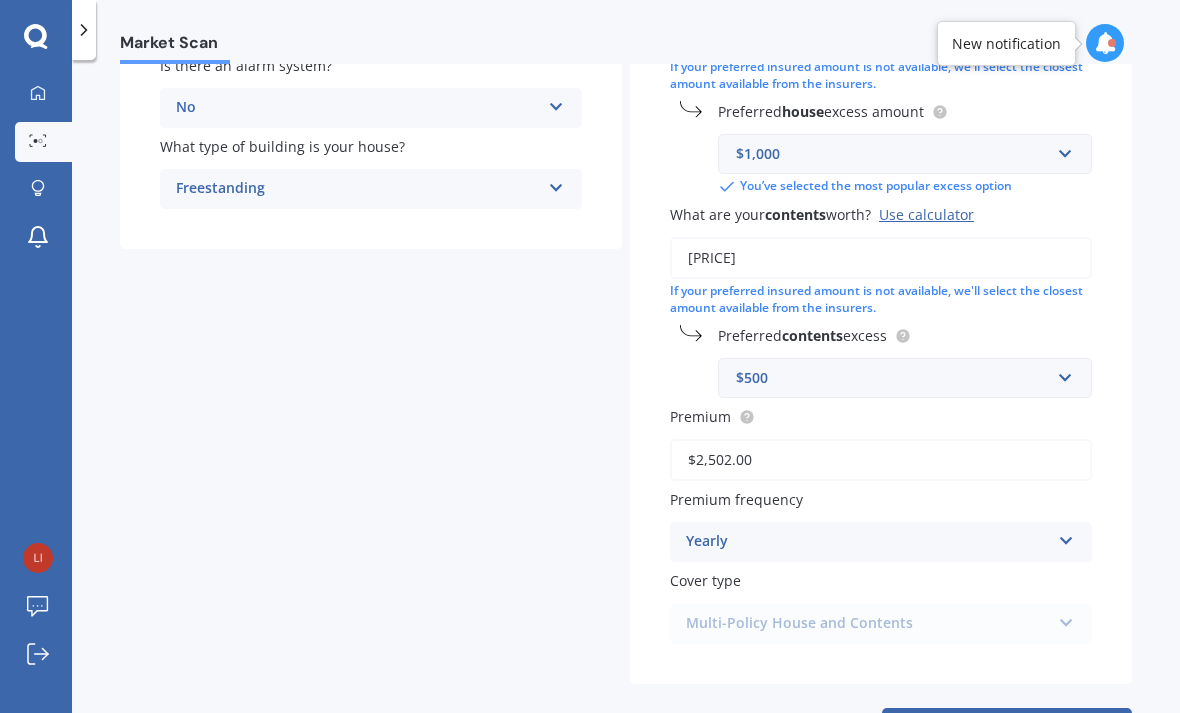 scroll, scrollTop: 425, scrollLeft: 0, axis: vertical 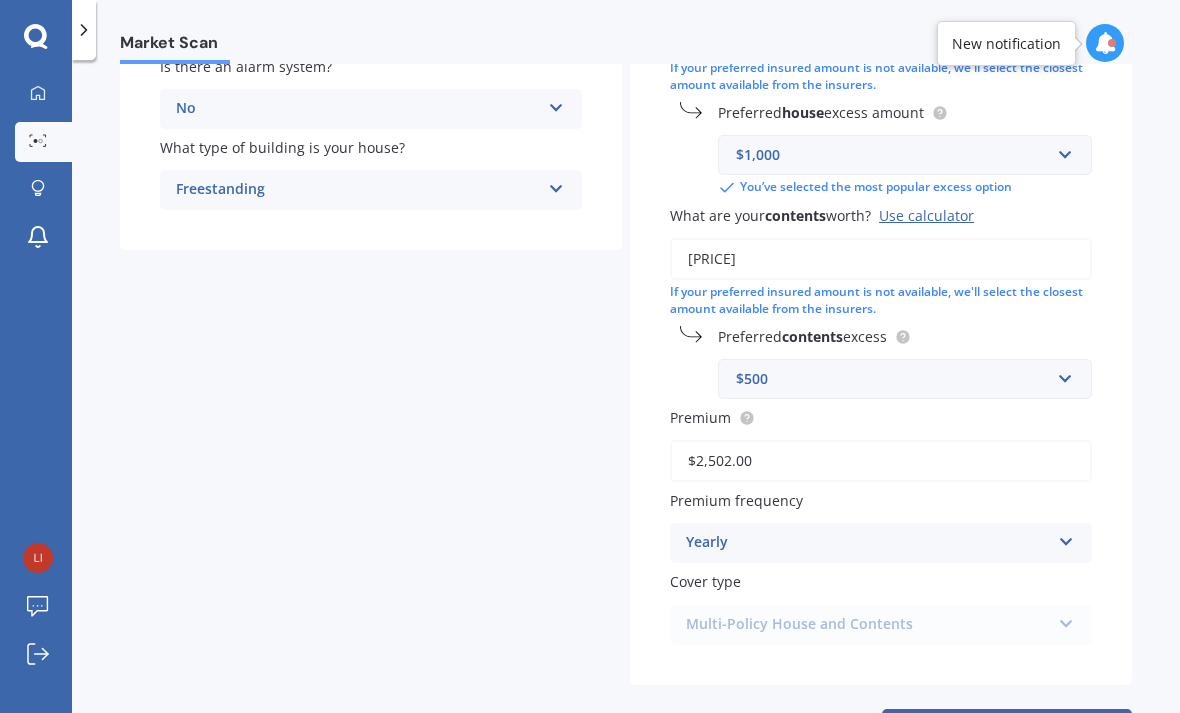 click on "Next" at bounding box center (1007, 728) 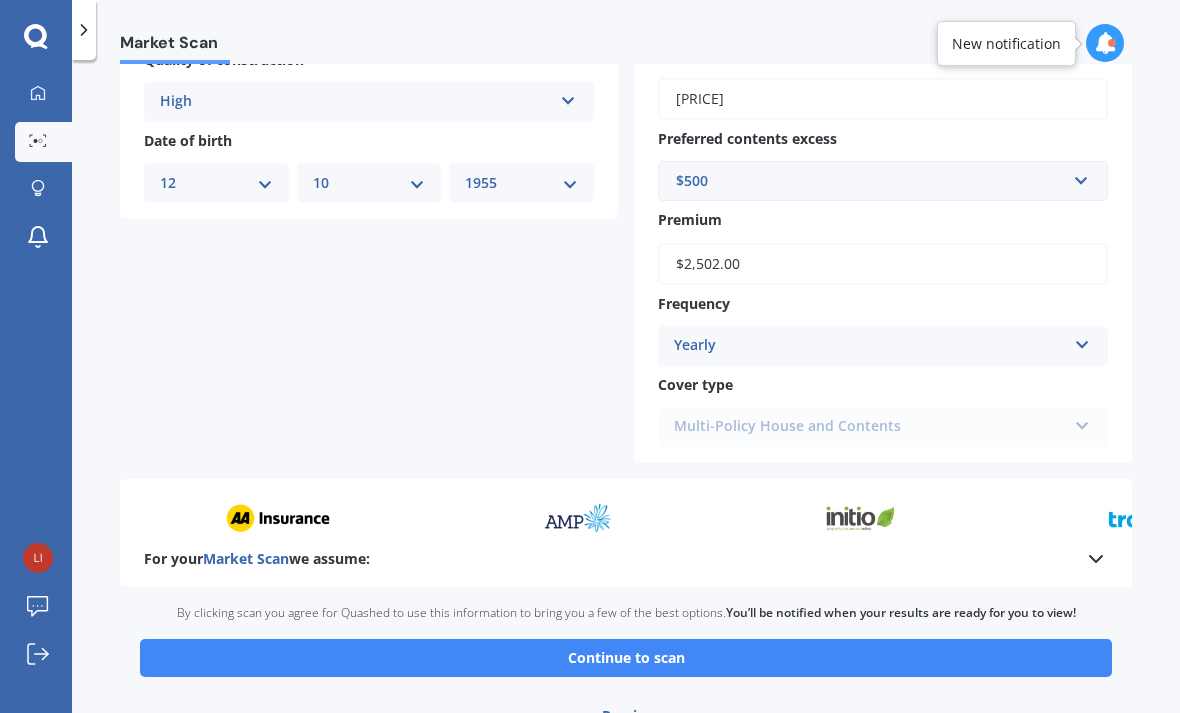 scroll, scrollTop: 783, scrollLeft: 0, axis: vertical 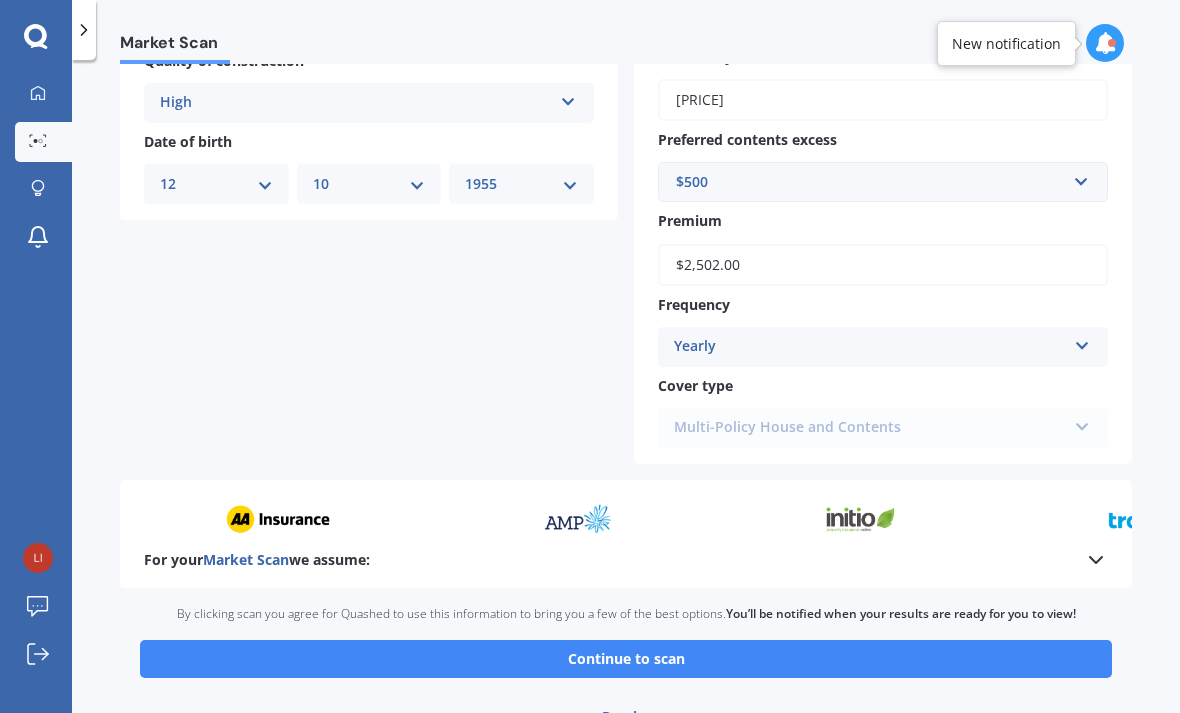 click on "Continue to scan" at bounding box center (626, 659) 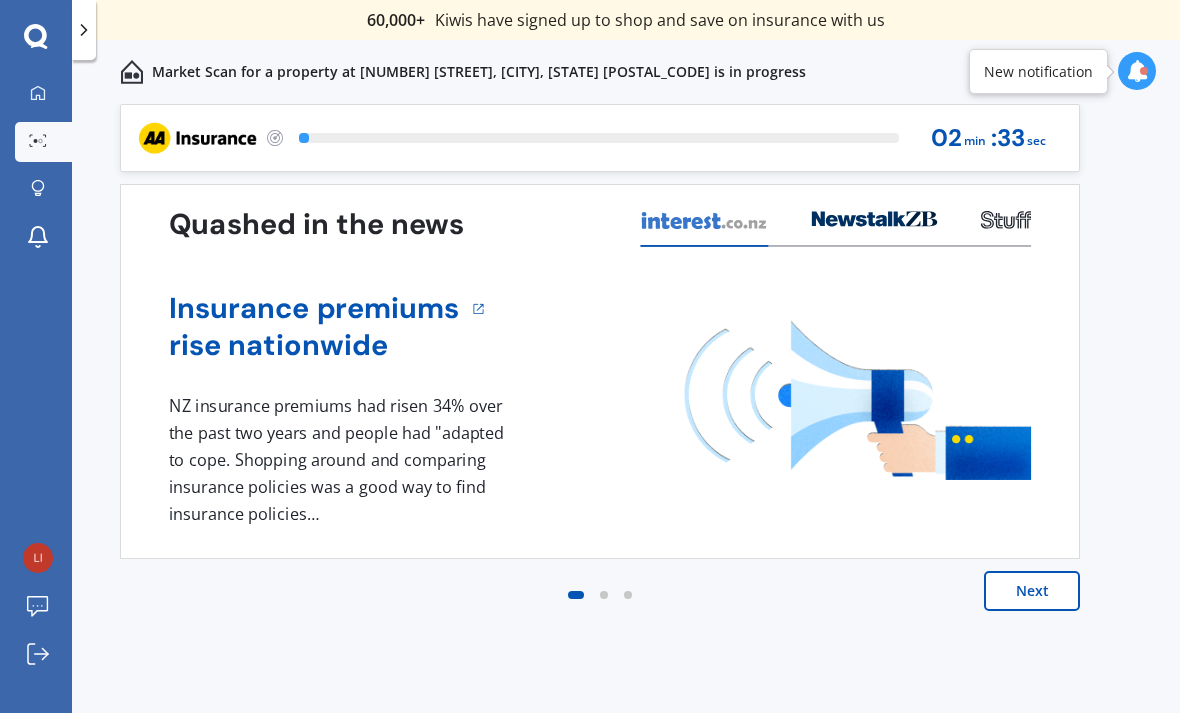 scroll, scrollTop: 0, scrollLeft: 0, axis: both 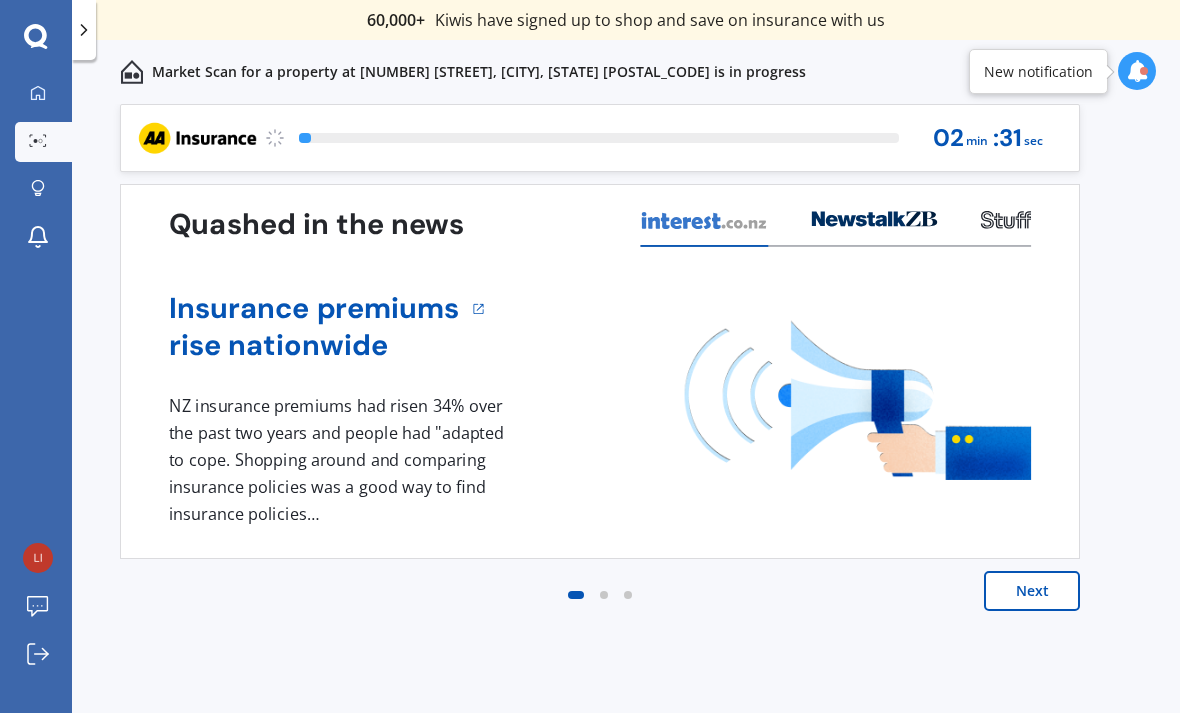 click on "Next" at bounding box center (1032, 591) 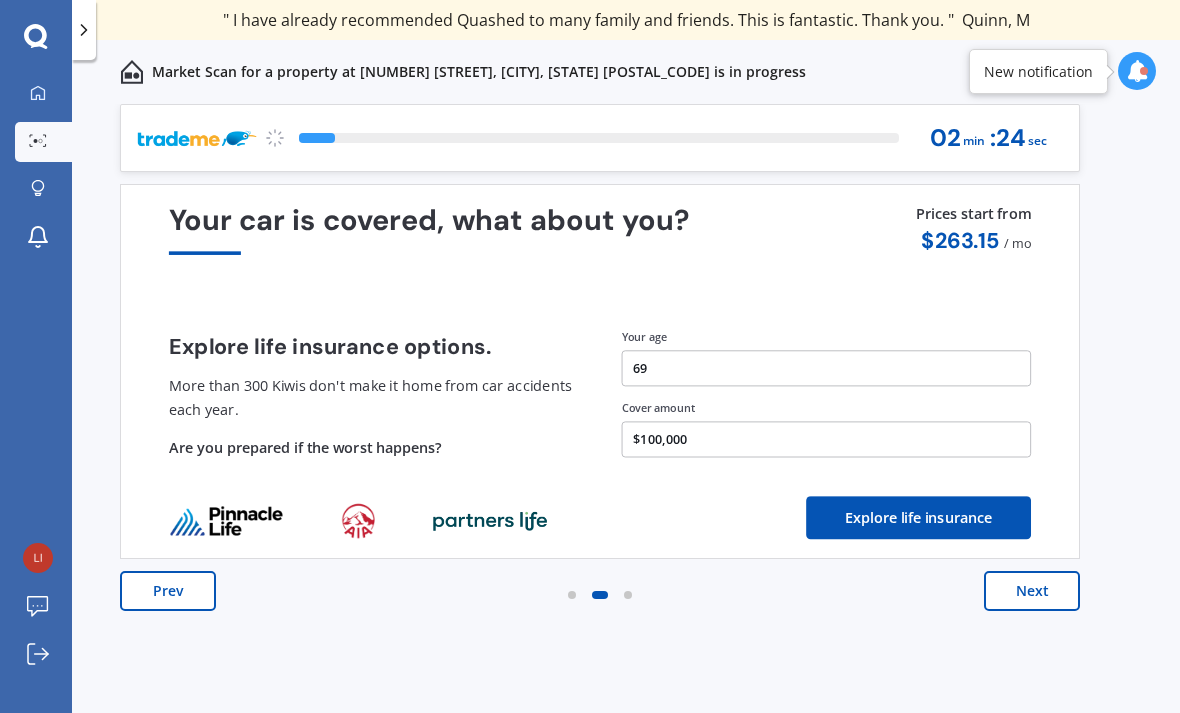 click on "Next" at bounding box center [1032, 591] 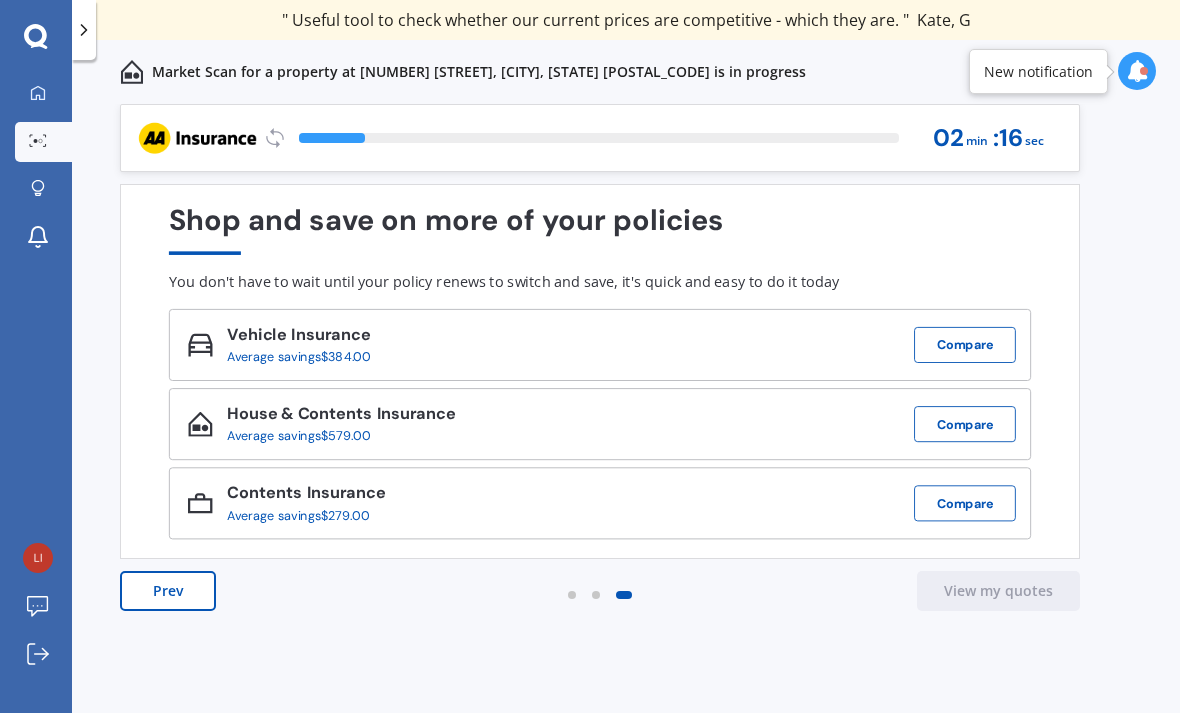 click on "Compare" at bounding box center (965, 345) 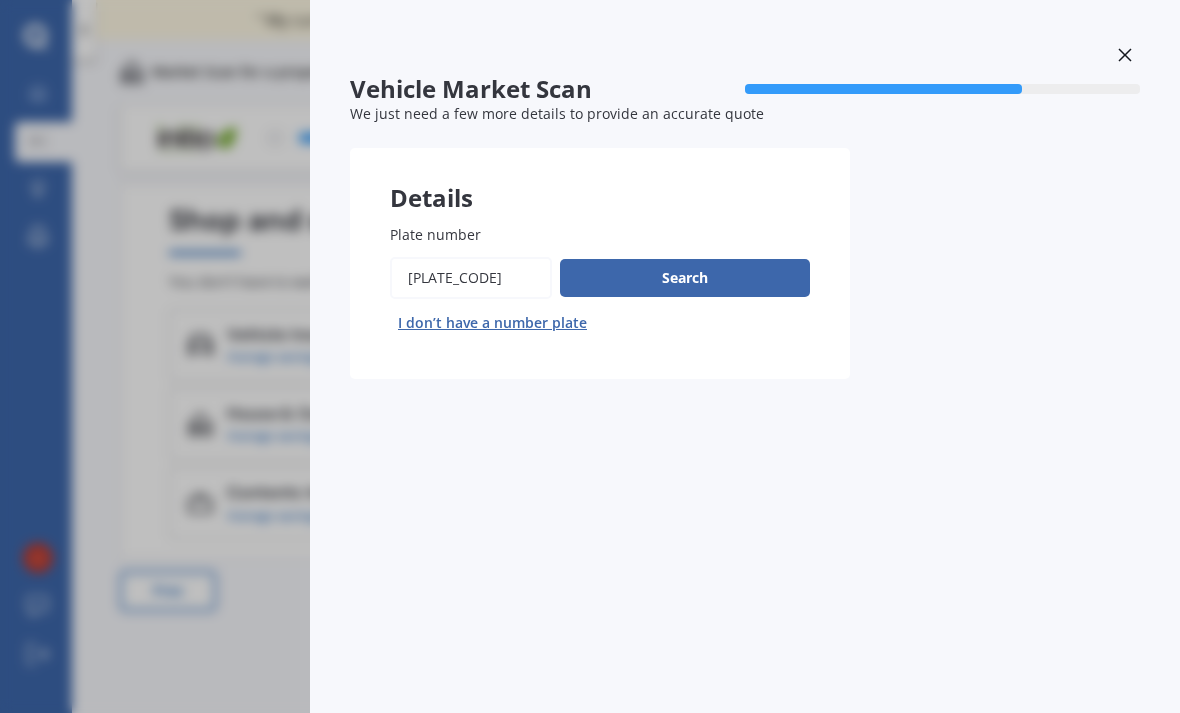 click on "Plate number" at bounding box center [471, 278] 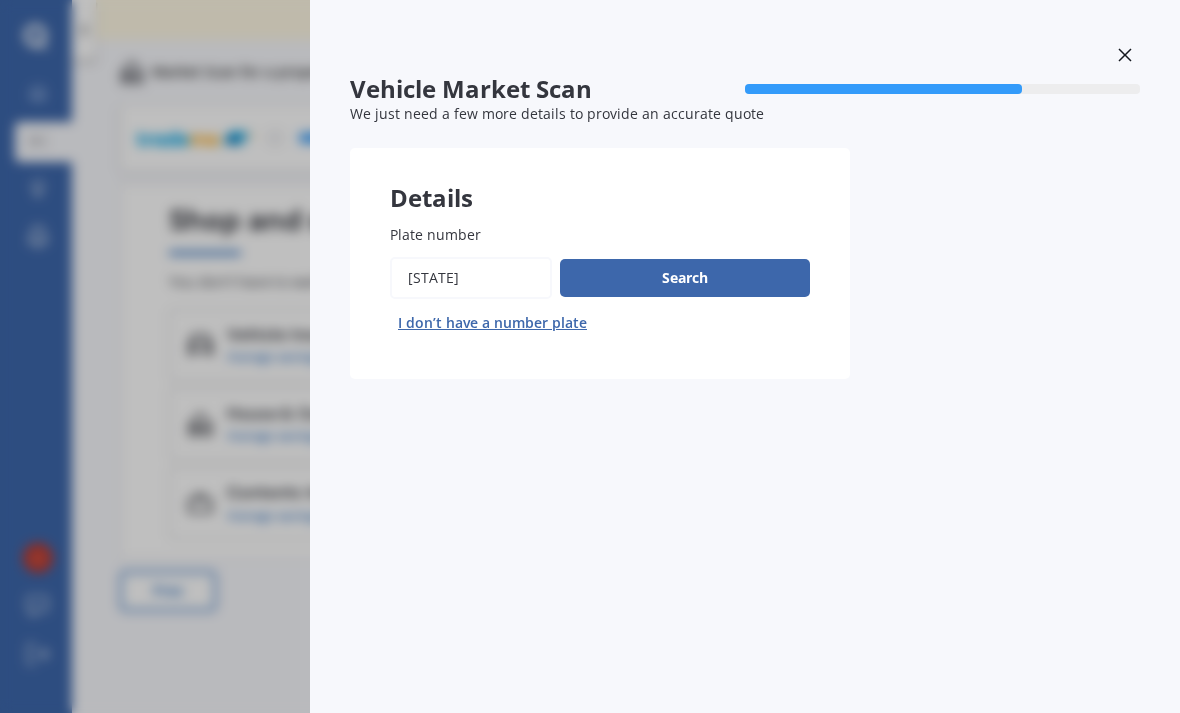 type on "P" 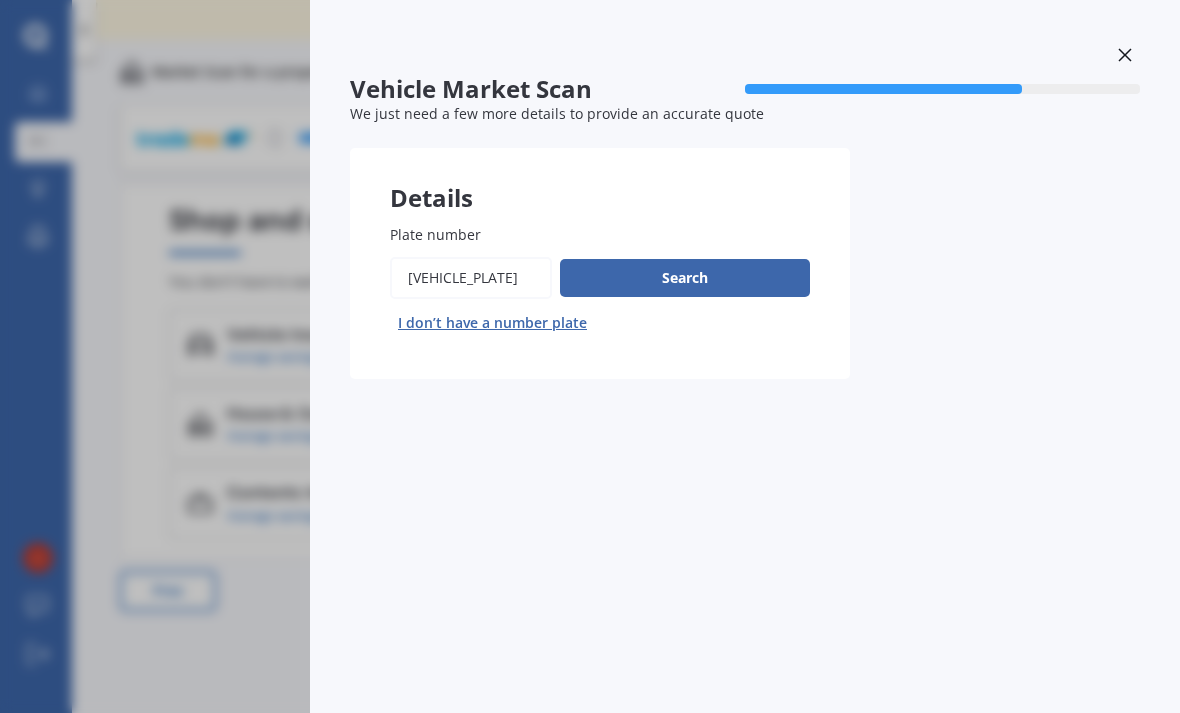 type on "[VEHICLE_PLATE]" 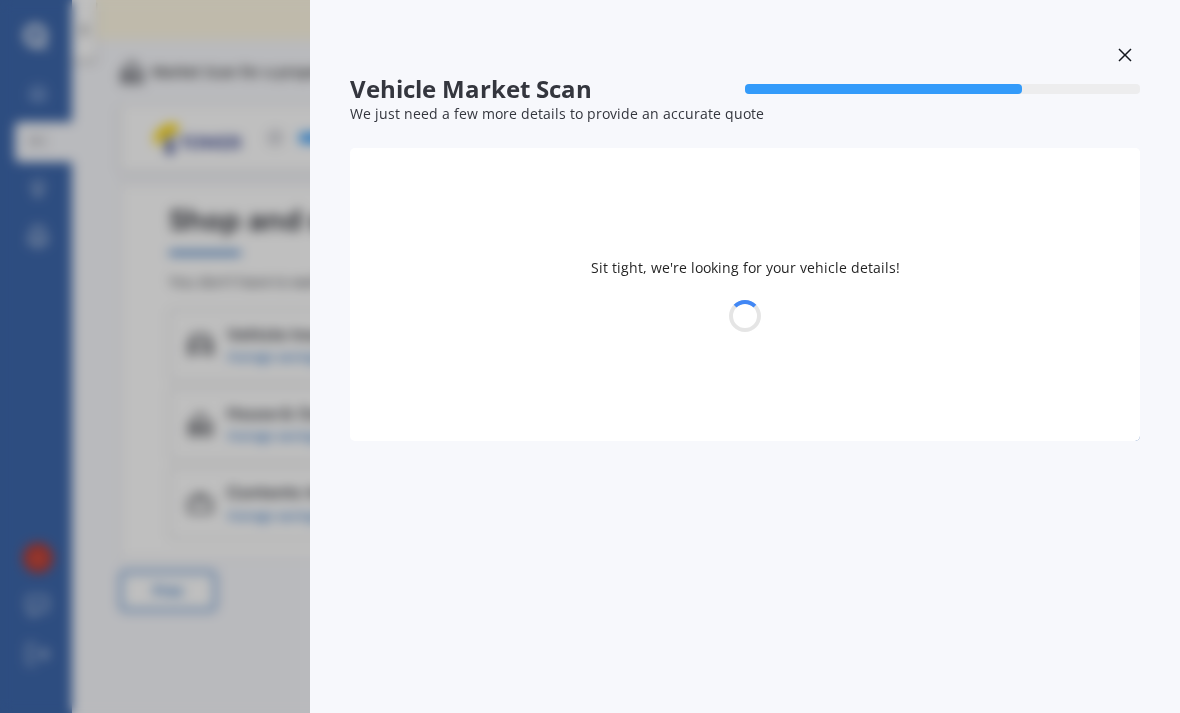 select on "NISSAN" 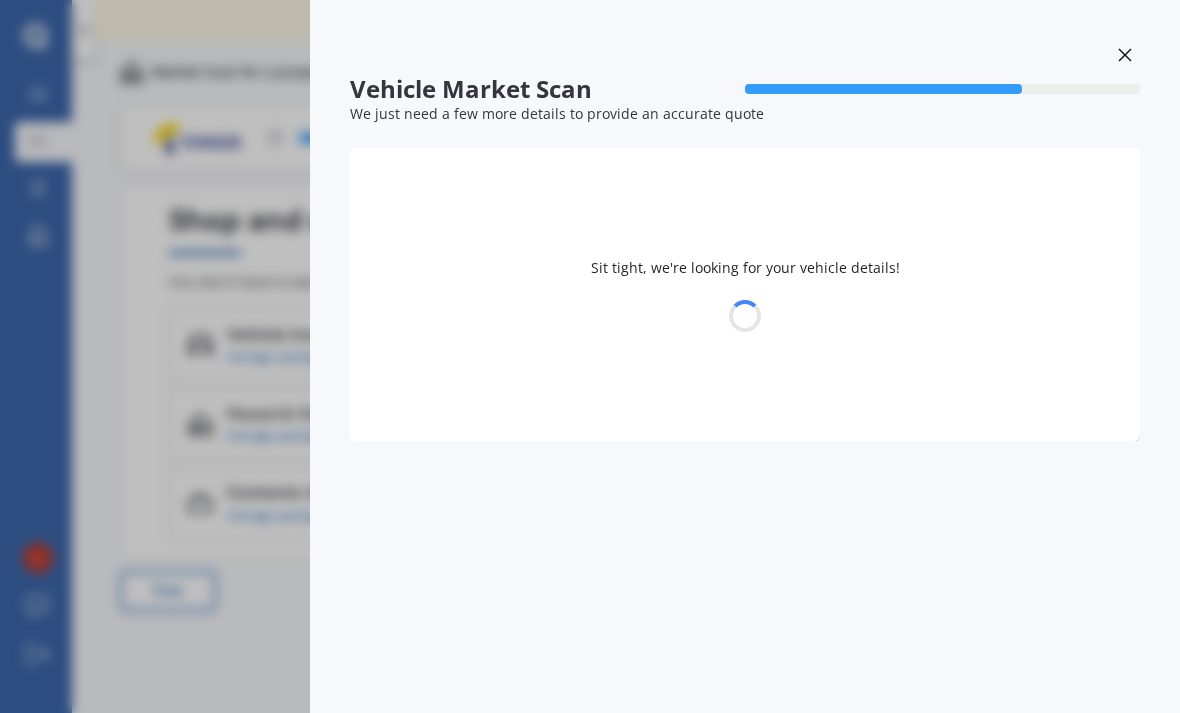 select on "LEAF" 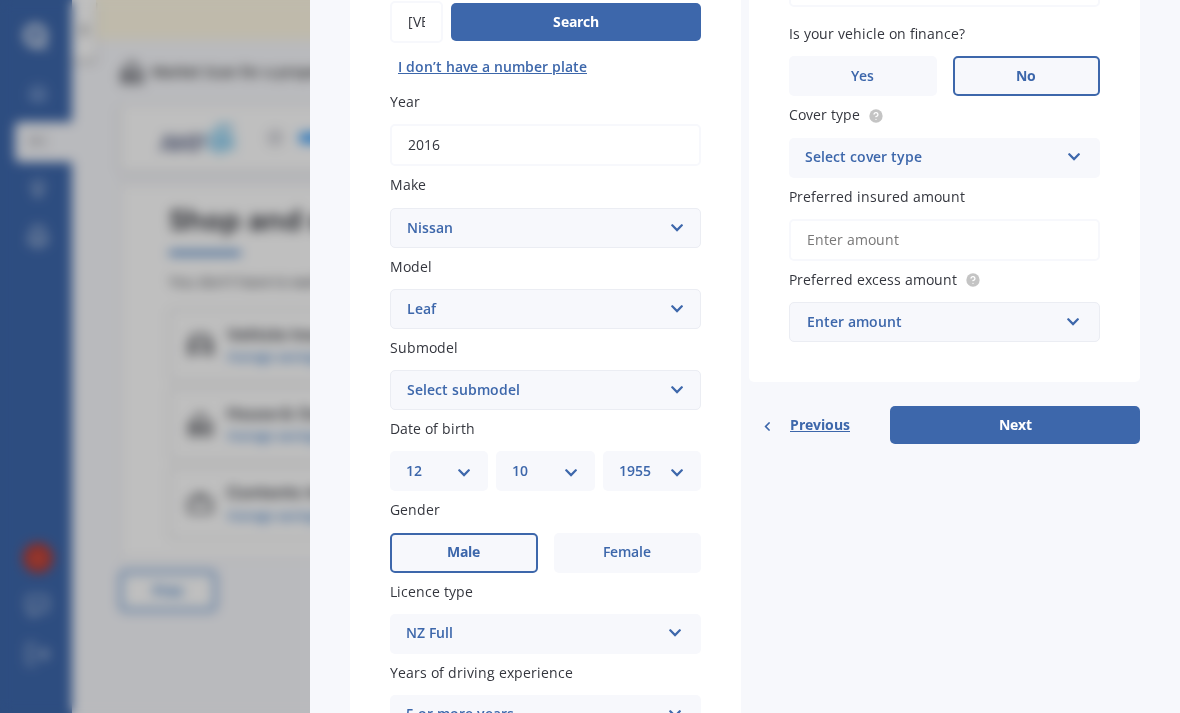 scroll, scrollTop: 258, scrollLeft: 0, axis: vertical 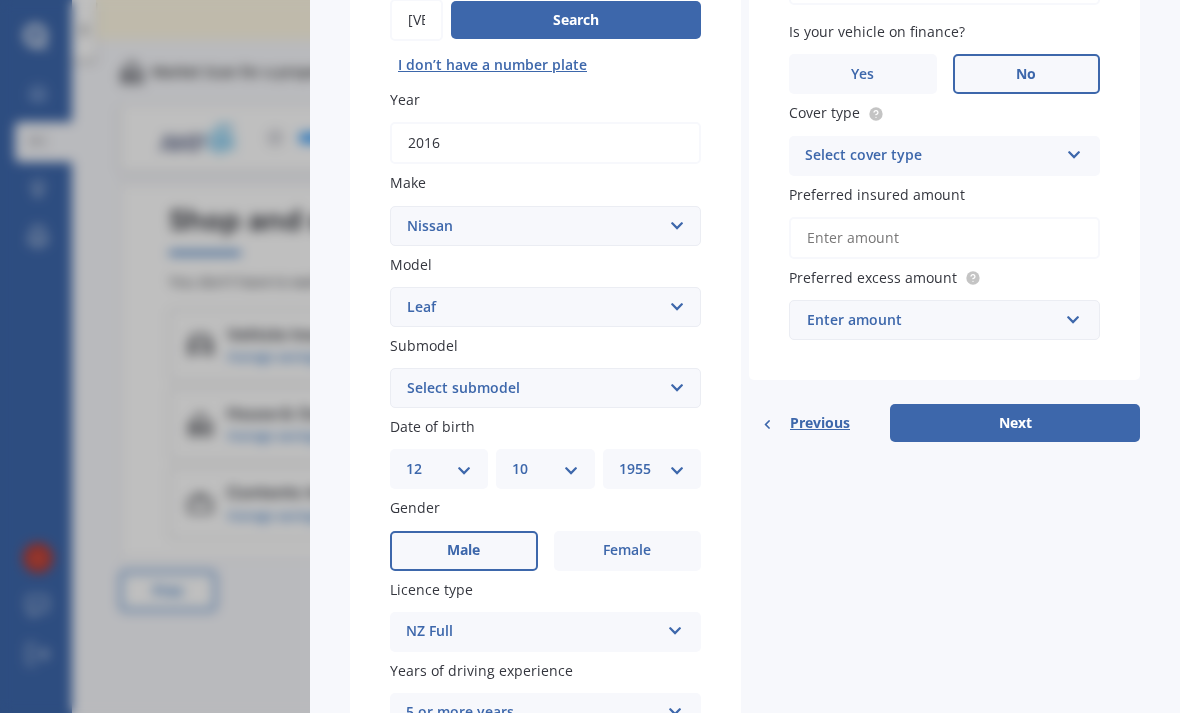 click on "Select submodel EV Hybrid" at bounding box center [545, 388] 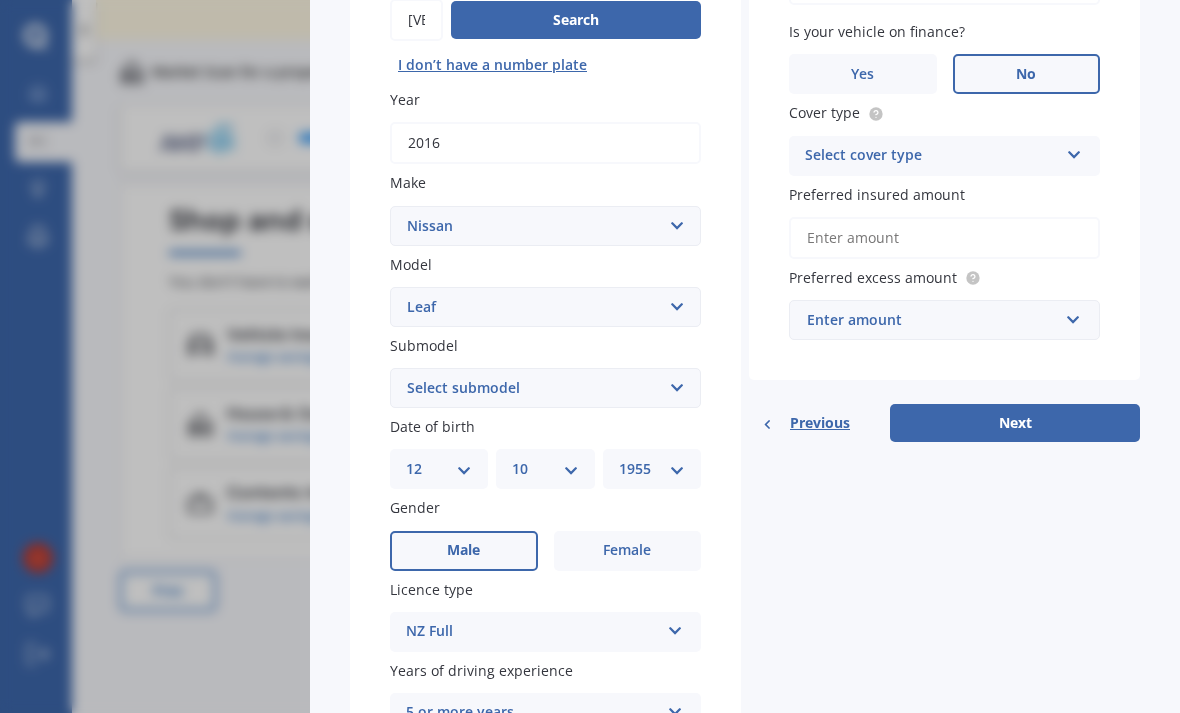select on "EV" 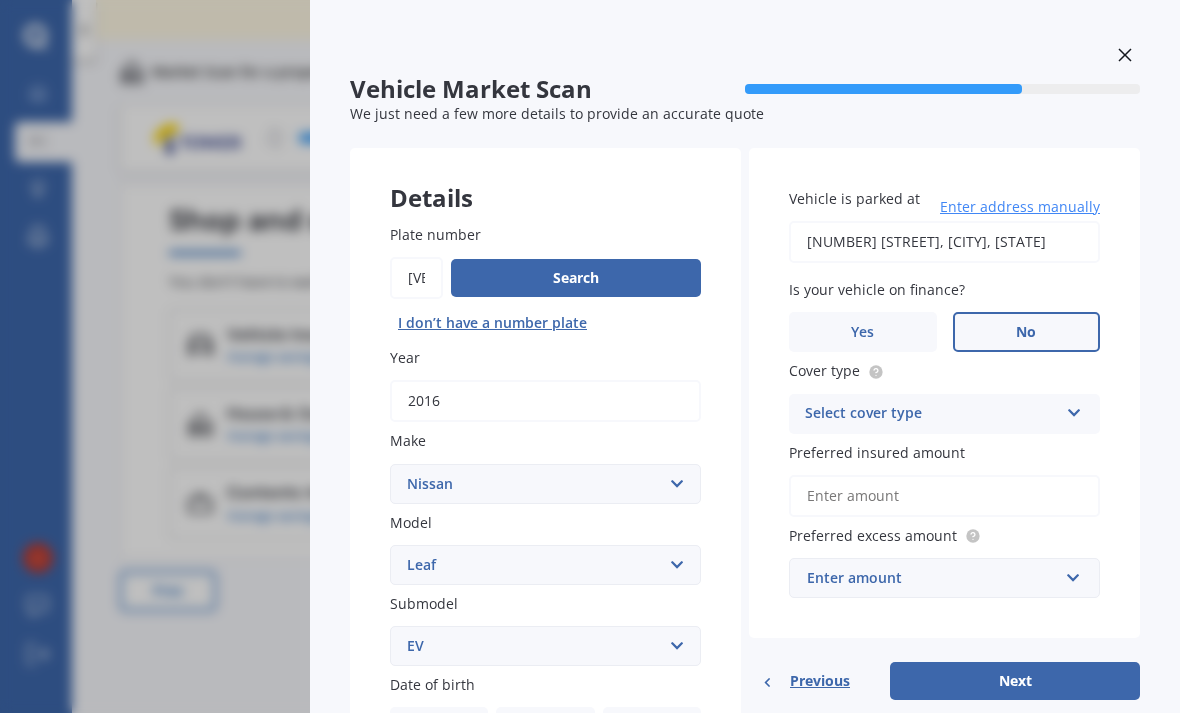 scroll, scrollTop: 0, scrollLeft: 0, axis: both 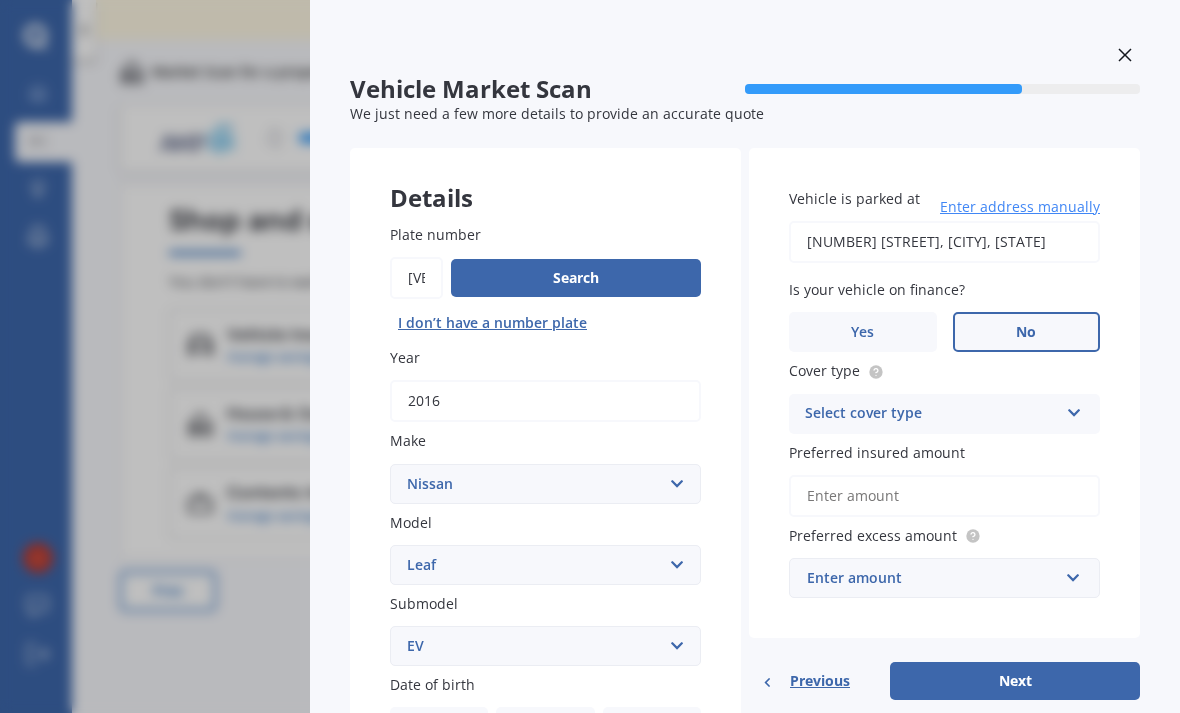 click at bounding box center (1074, 409) 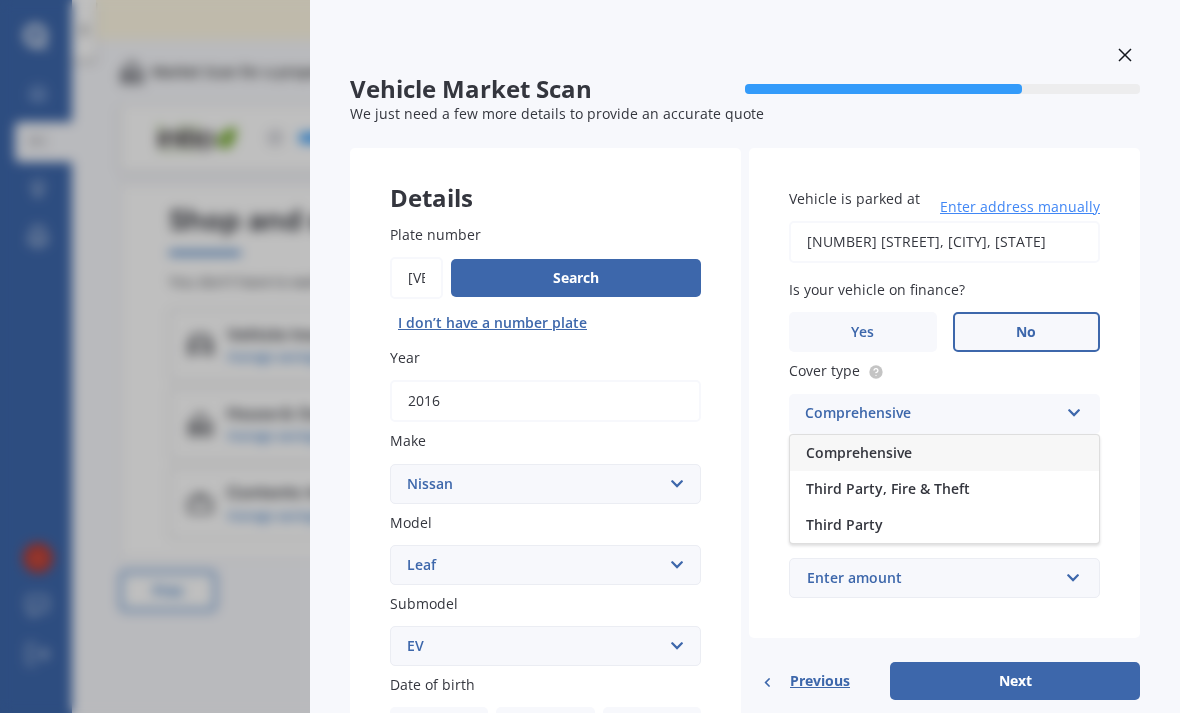 click on "Third Party" at bounding box center [844, 524] 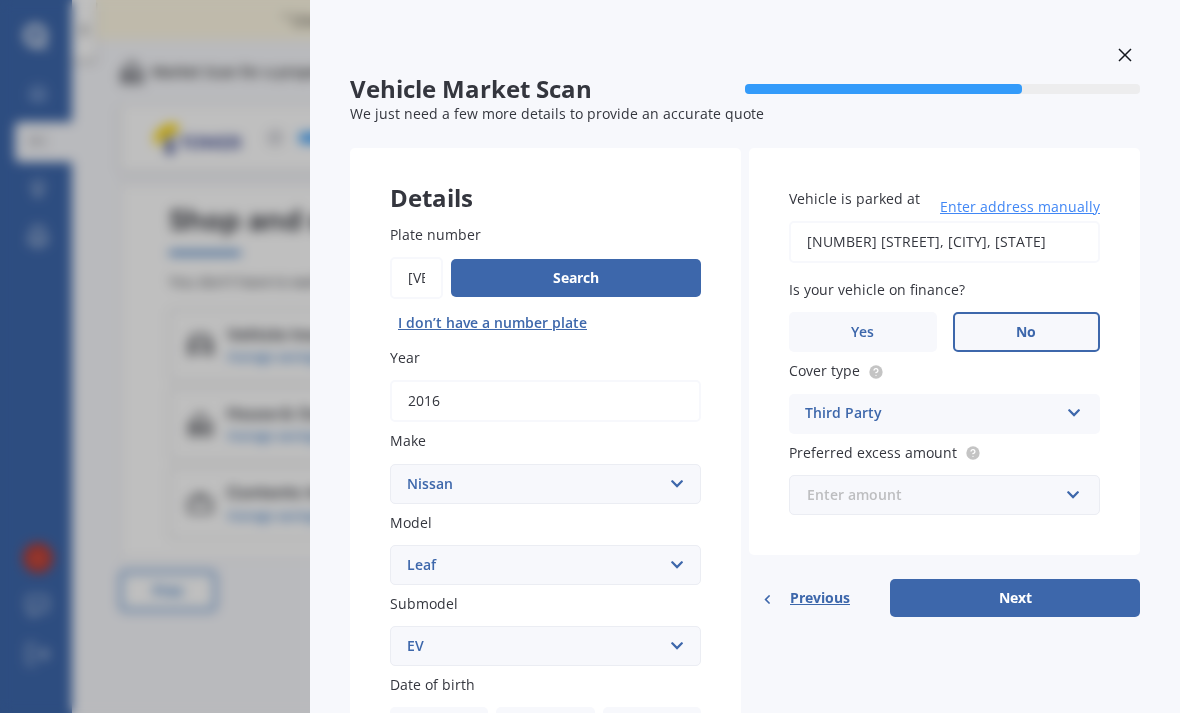 click at bounding box center (937, 495) 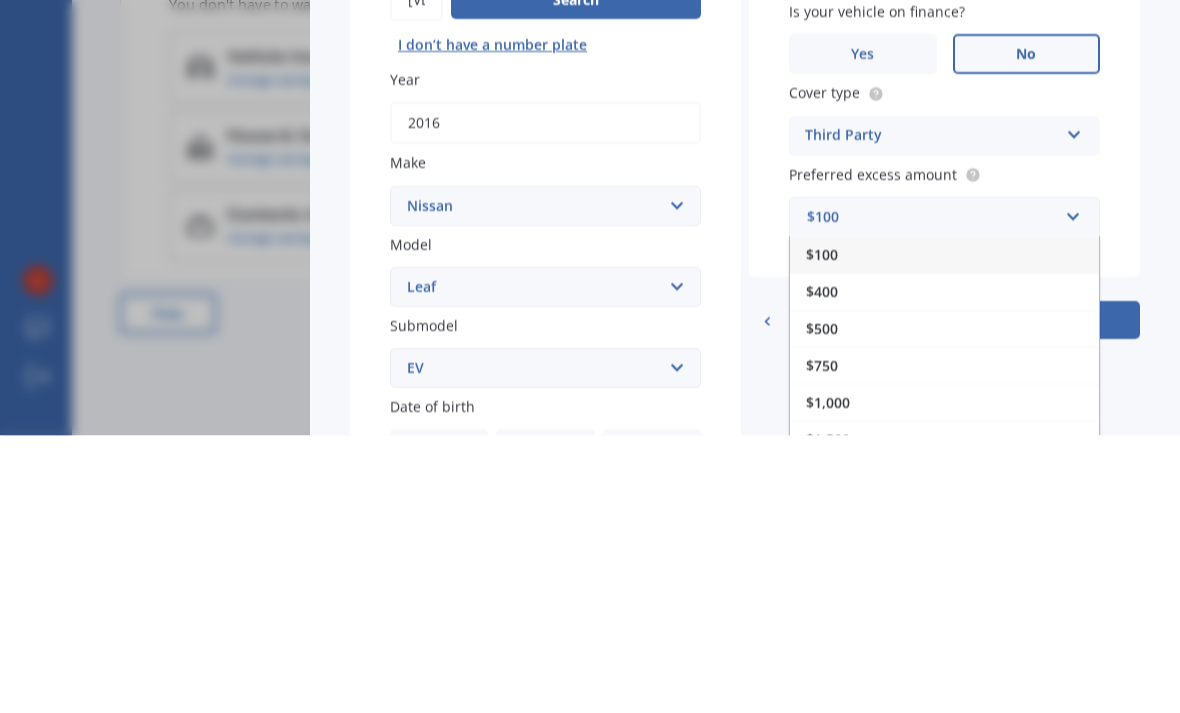 click on "Vehicle is parked at [NUMBER] [STREET], [CITY], [STATE] [POSTAL_CODE] Enter address manually Is your vehicle on finance? Yes No Cover type Third Party Comprehensive Third Party, Fire & Theft Third Party Preferred excess amount $100 $100 $400 $500 $750 $1,000 $1,500 $2,000" at bounding box center [944, 351] 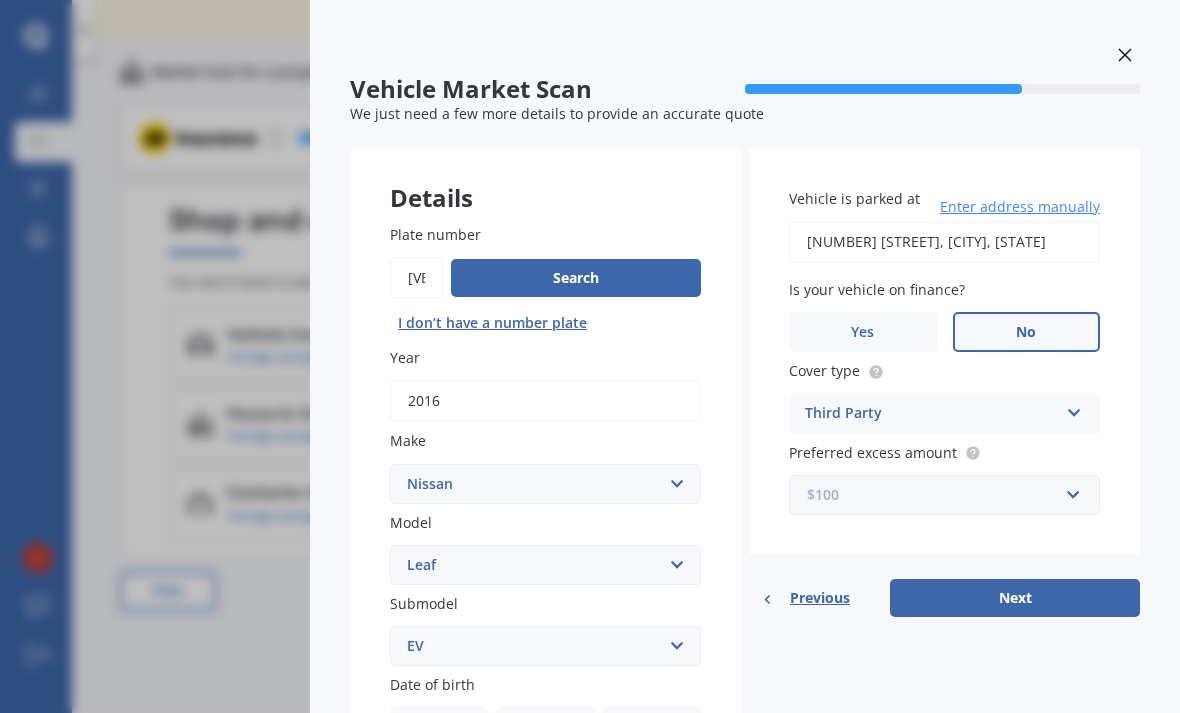 click at bounding box center [937, 495] 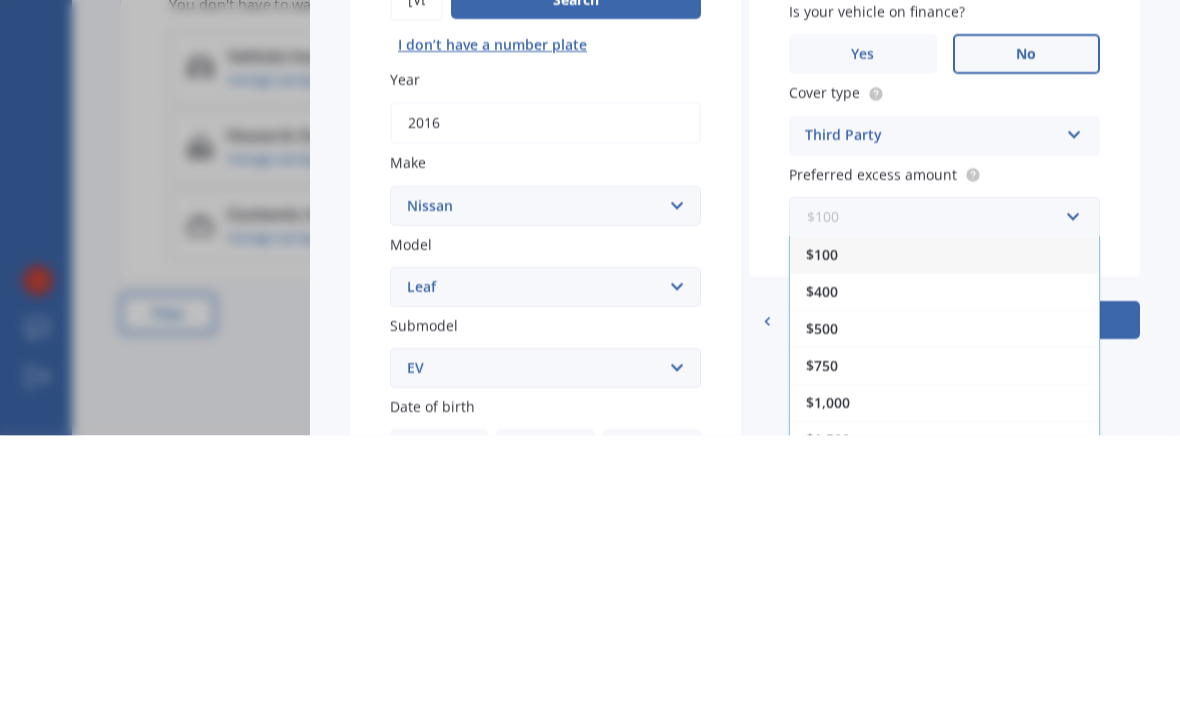scroll, scrollTop: 0, scrollLeft: 0, axis: both 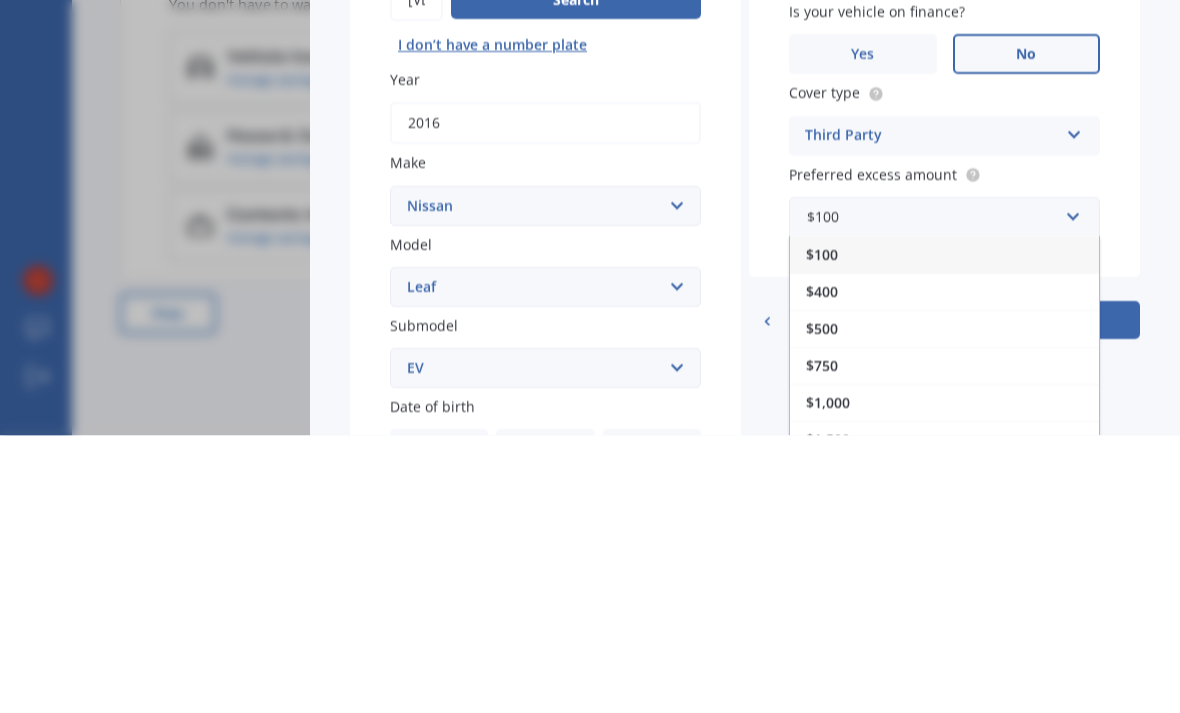 click on "Vehicle is parked at [NUMBER] [STREET], [CITY], [STATE] [POSTAL_CODE] Enter address manually Is your vehicle on finance? Yes No Cover type Third Party Comprehensive Third Party, Fire & Theft Third Party Preferred excess amount $100 $100 $400 $500 $750 $1,000 $1,500 $2,000" at bounding box center [944, 351] 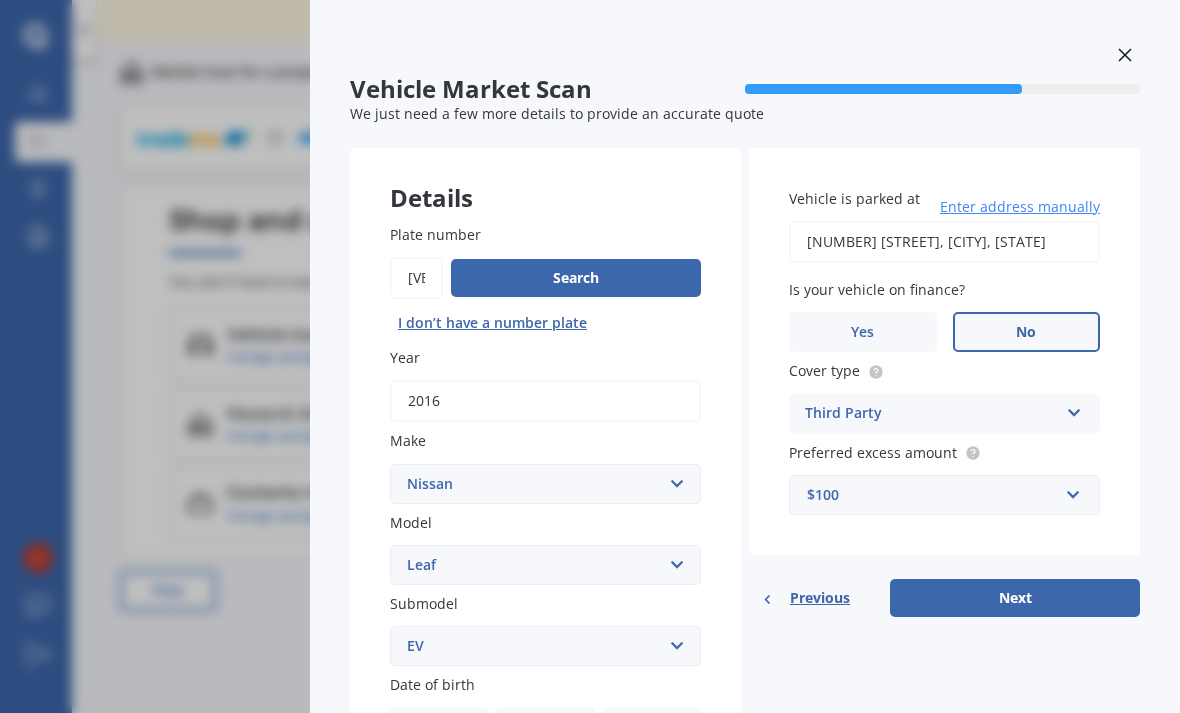 click on "Next" at bounding box center (1015, 598) 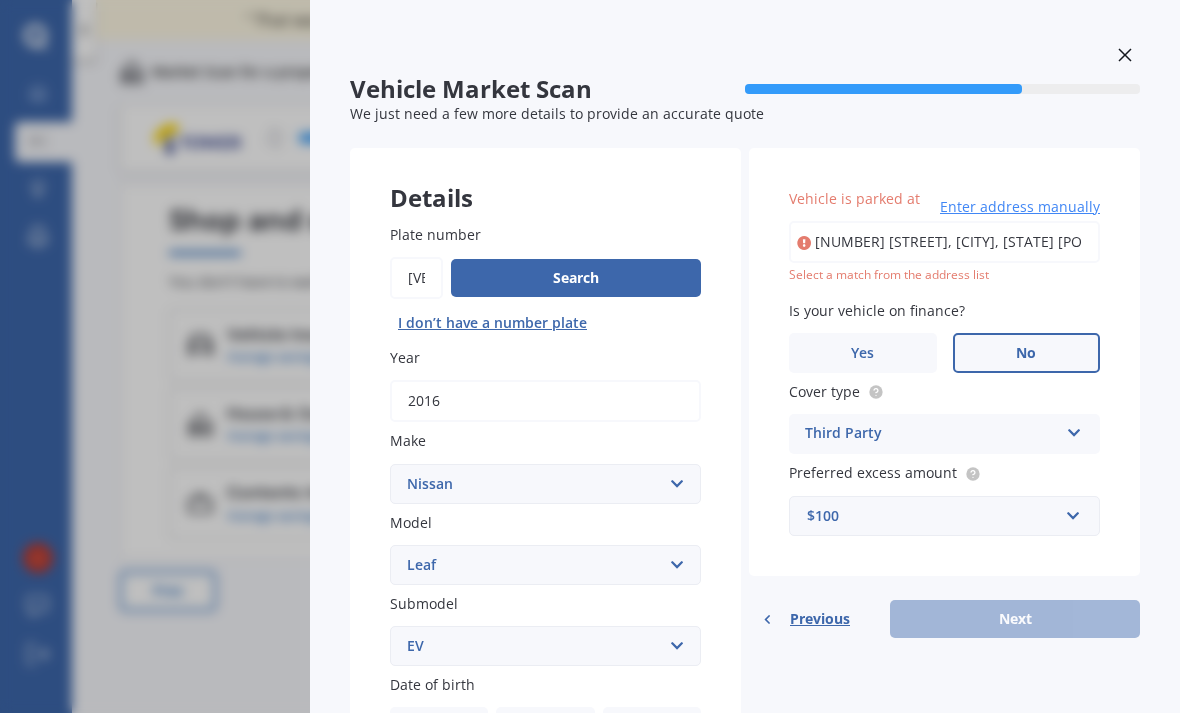 type on "[NUMBER] [STREET], [CITY], [STATE]" 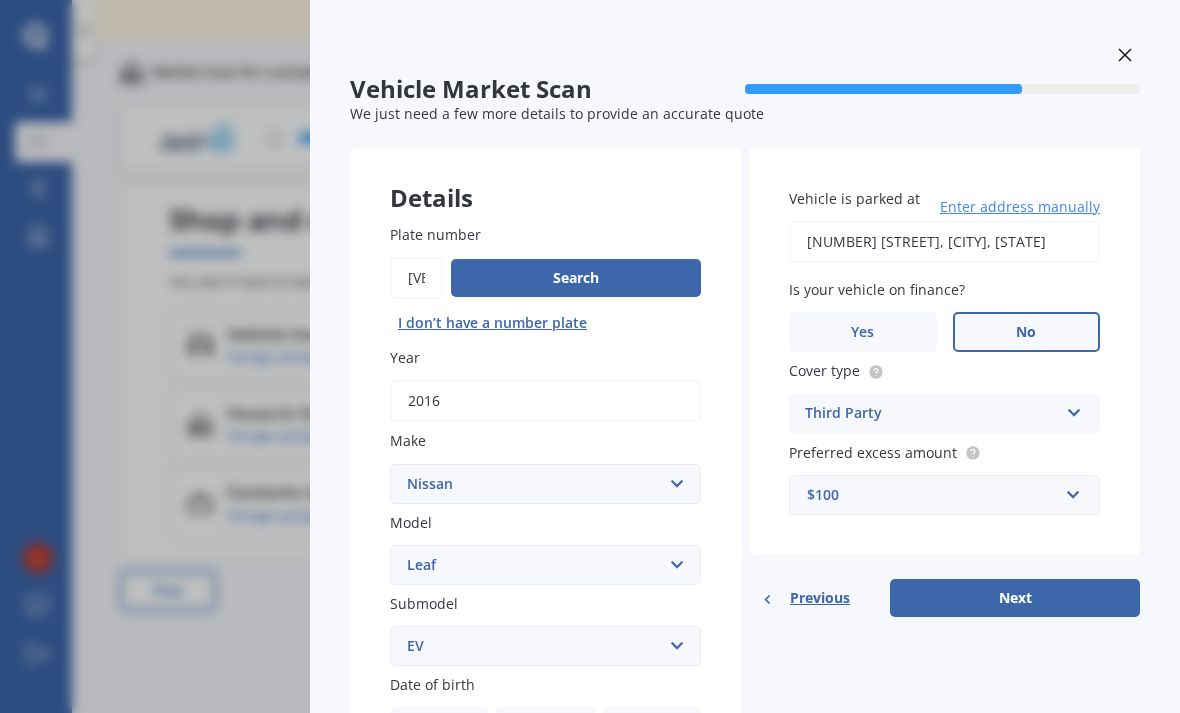 click on "Next" at bounding box center (1015, 598) 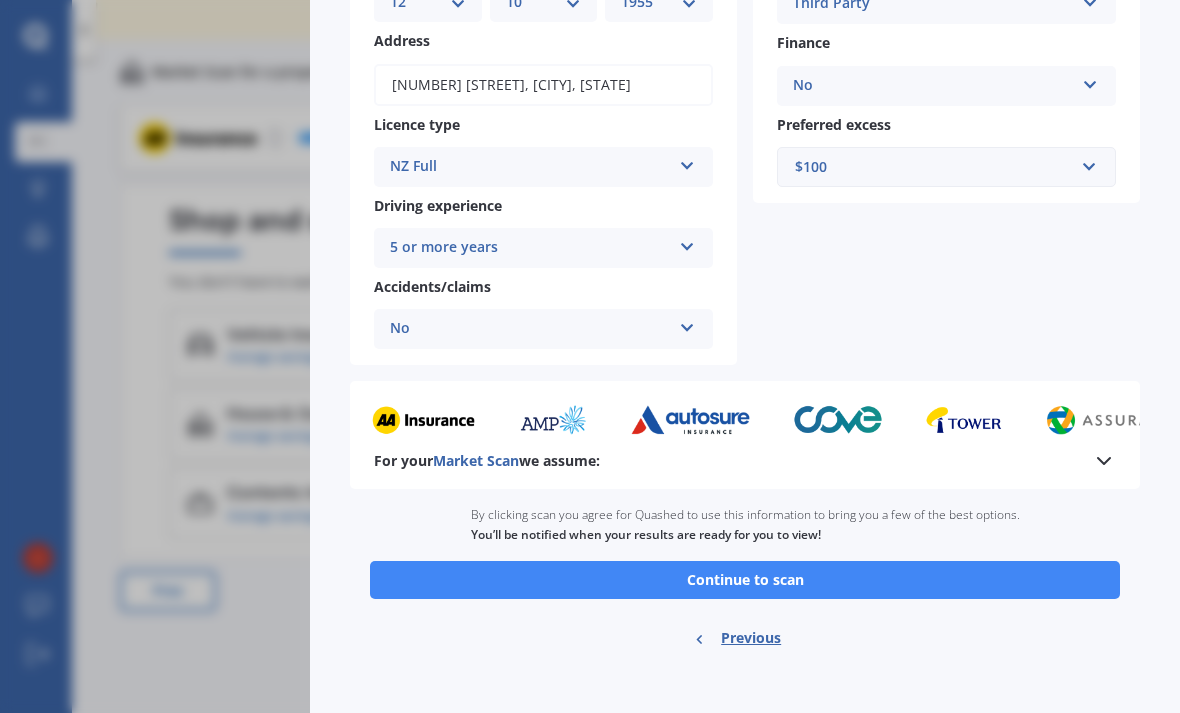 scroll, scrollTop: 295, scrollLeft: 0, axis: vertical 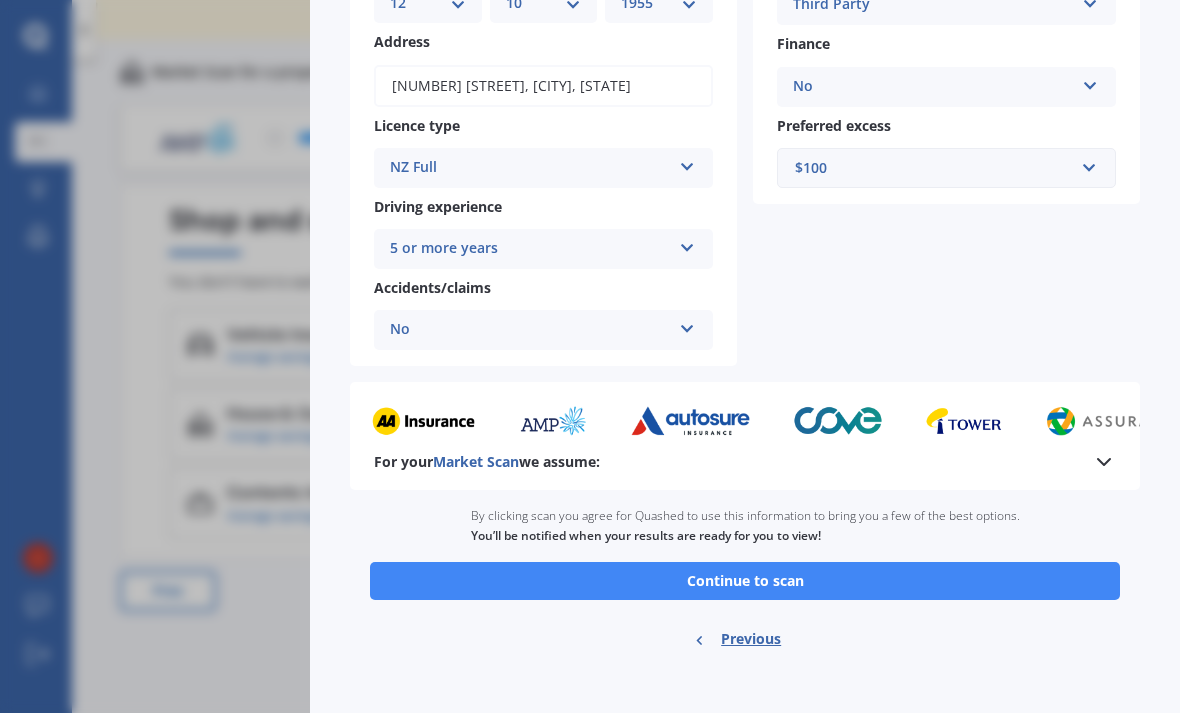 click on "Continue to scan" at bounding box center [745, 581] 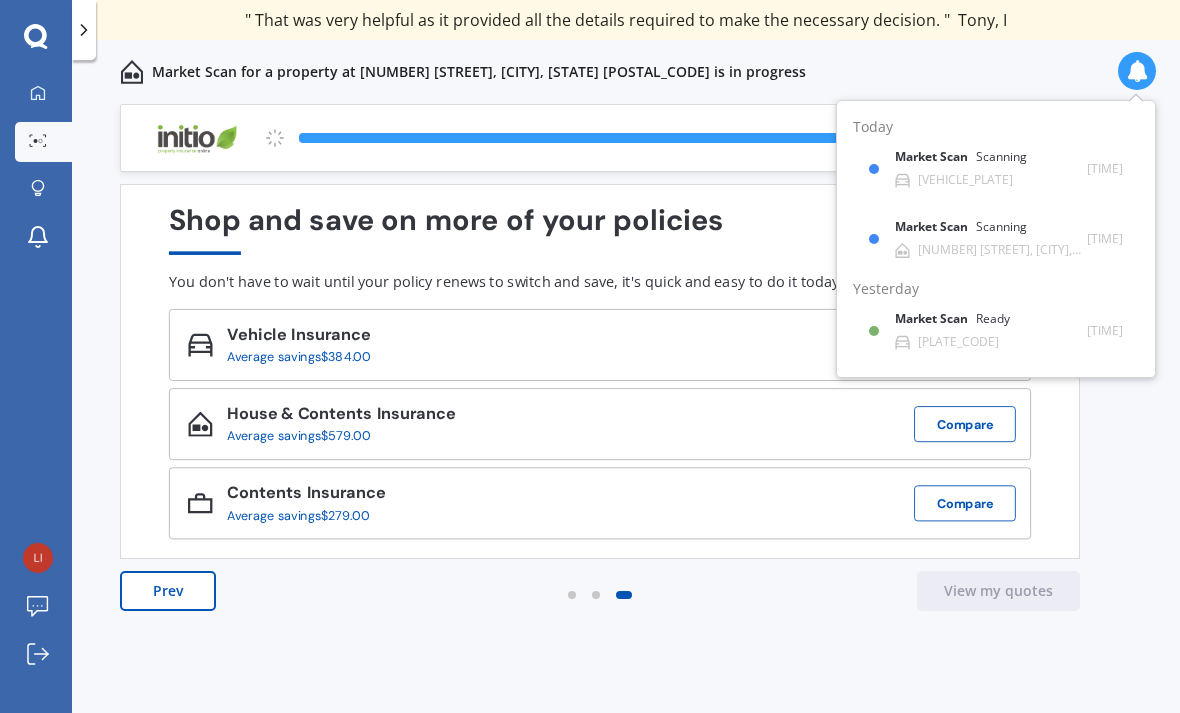 click on "Market Scan Scanning" at bounding box center (973, 231) 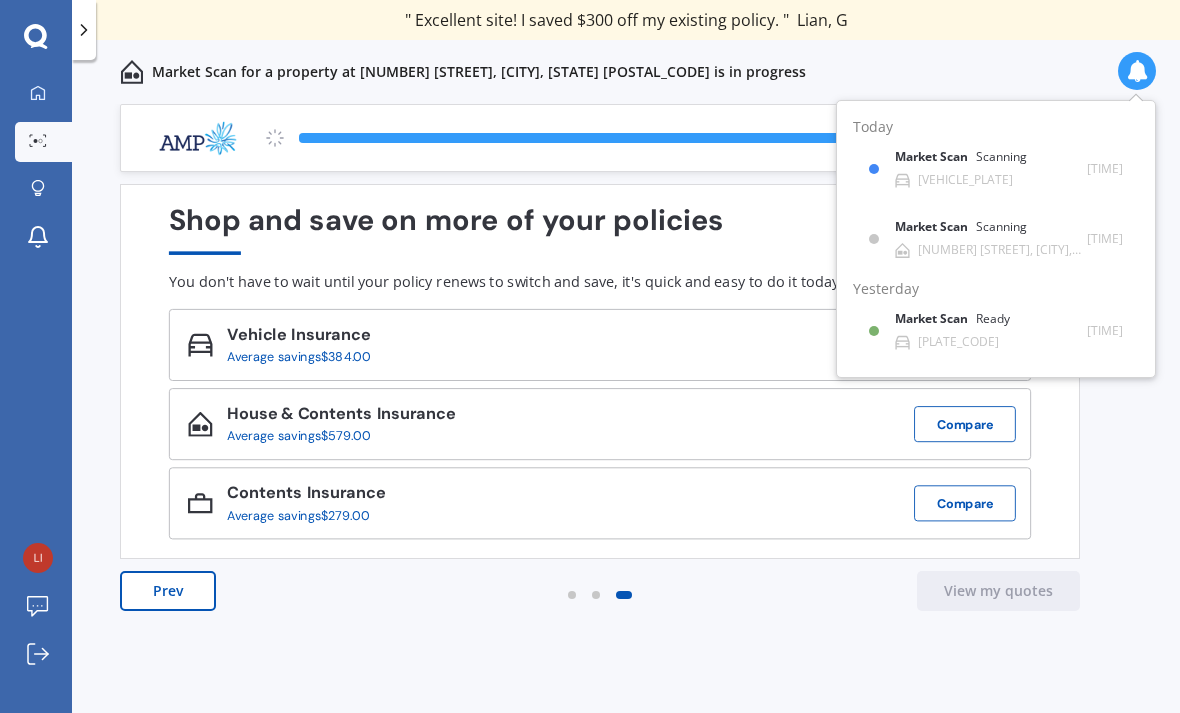 click on "Previous 60,000+ Kiwis have signed up to shop and save on insurance with us " Helpful tool, just that my current insurance is cheaper. " [NAME], H " I have already recommended Quashed to many family and friends. This is fantastic. Thank you. " [NAME], M " A very useful tool and is easy to use. Highly recommended! " [NAME], Z " Useful tool to check whether our current prices are competitive - which they are. " [NAME], G " My current car insurance was half of the cheapest quoted here, so I'll stick with them. " [NAME], N " Gave exactly the same results. " [NAME], S " It's pretty accurate. Good service. " [NAME], P " That was very helpful as it provided all the details required to make the necessary decision. " [NAME], I " I've already recommended to a number of people. " [NAME], J " Good to know my existing cover is so good! " [NAME], J " Excellent site! I saved [PRICE] off my existing policy. " [NAME], G " Great stuff team! first time using it, and it was very clear and concise. " [NAME], B Next 99 % 00 min : 00 sec" at bounding box center (626, 430) 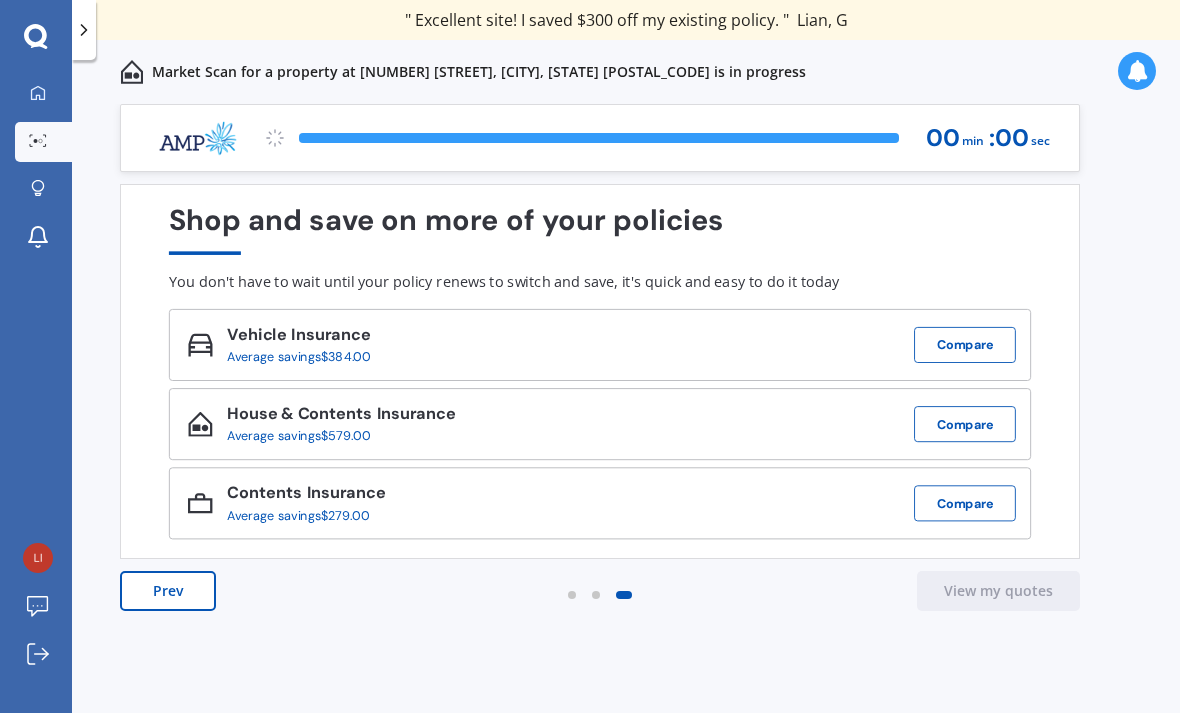 click on "Prev" at bounding box center (168, 591) 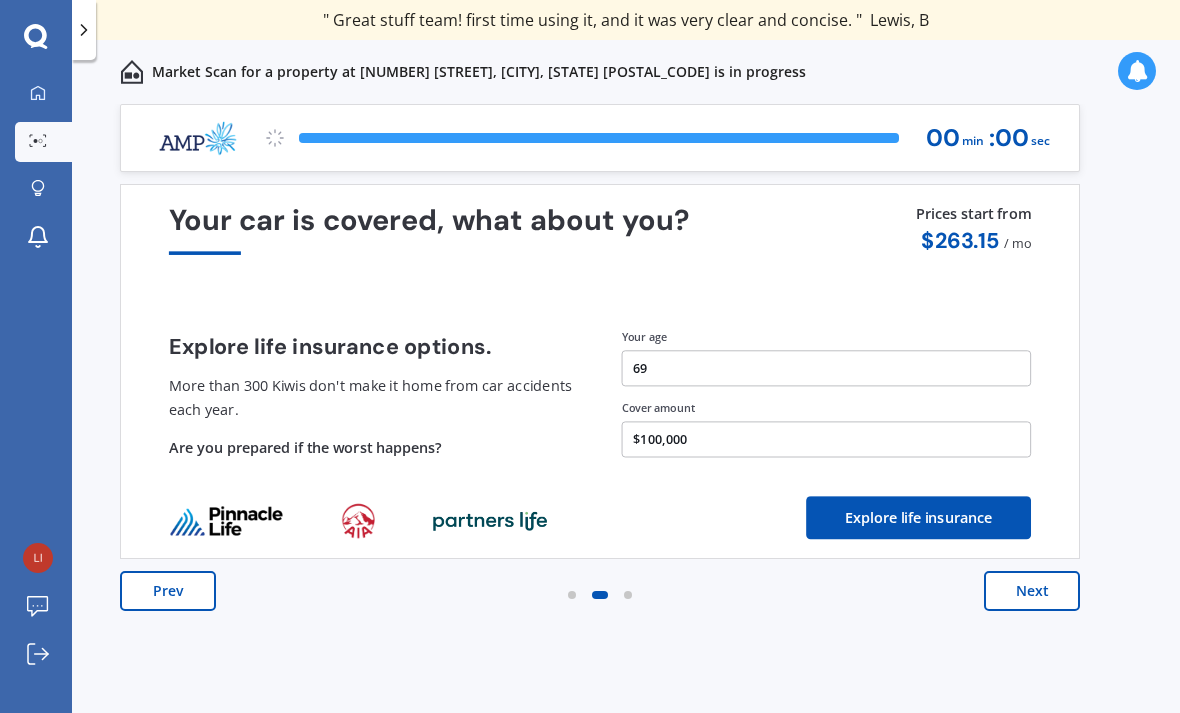 click on "Prev" at bounding box center (168, 591) 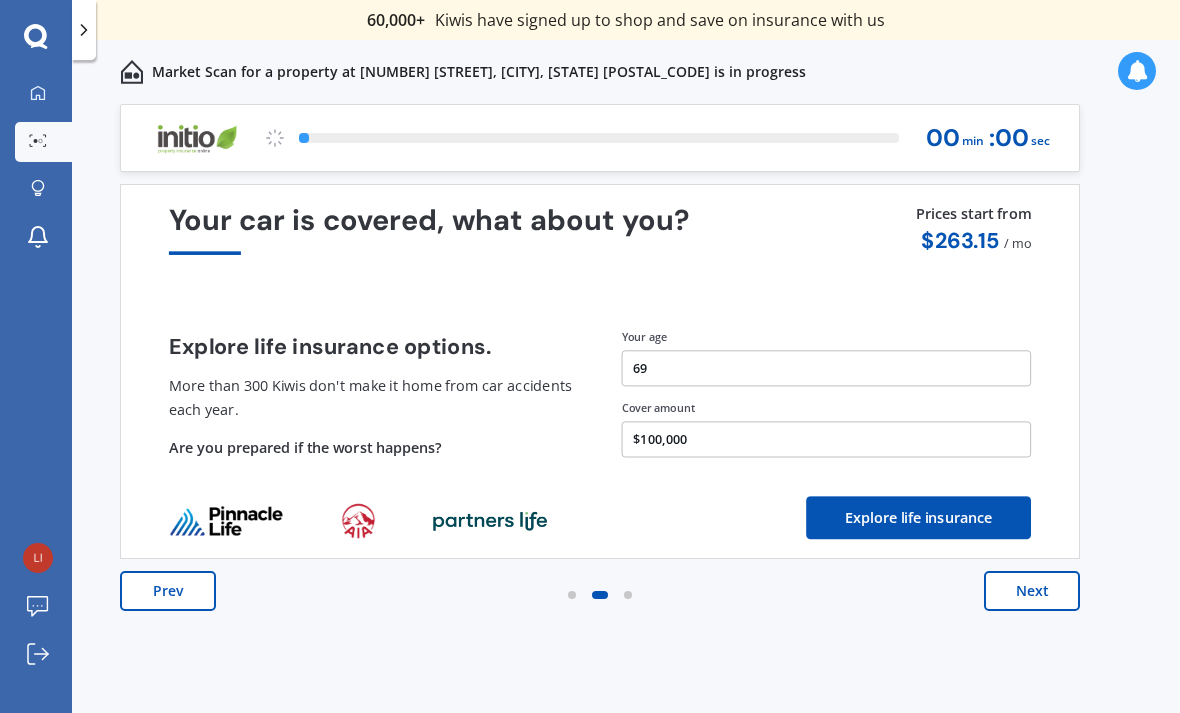 click on "Prev" at bounding box center (168, 591) 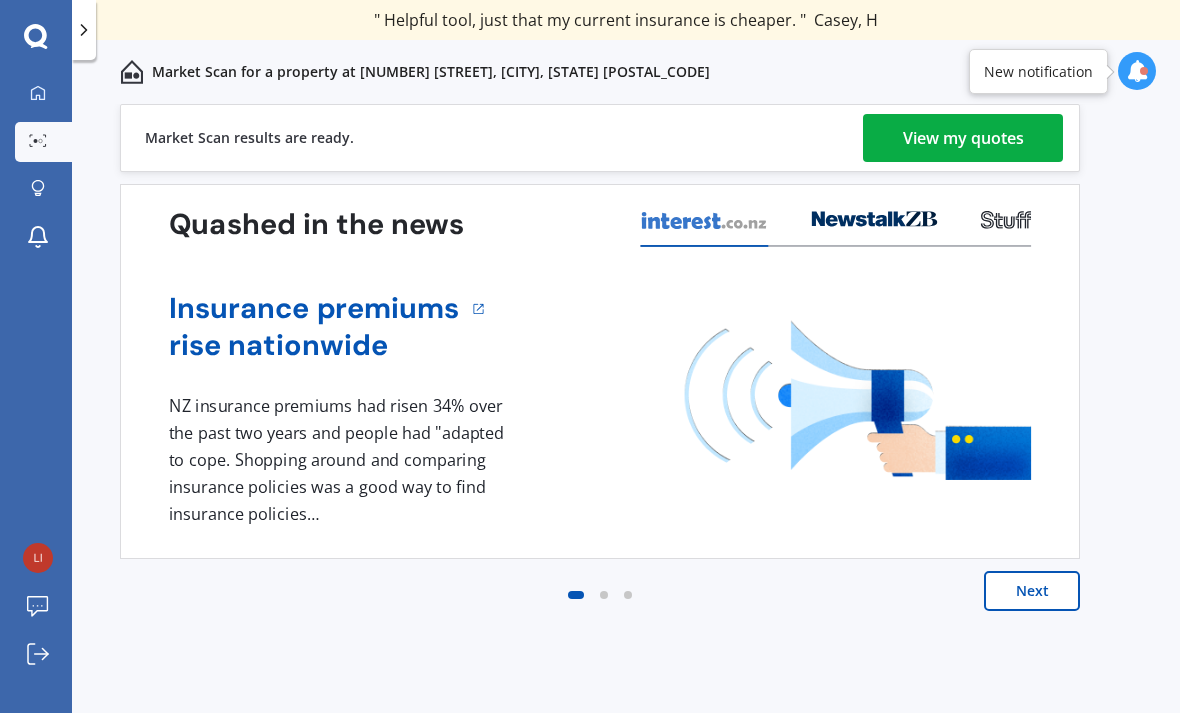 click on "View my quotes" at bounding box center (963, 138) 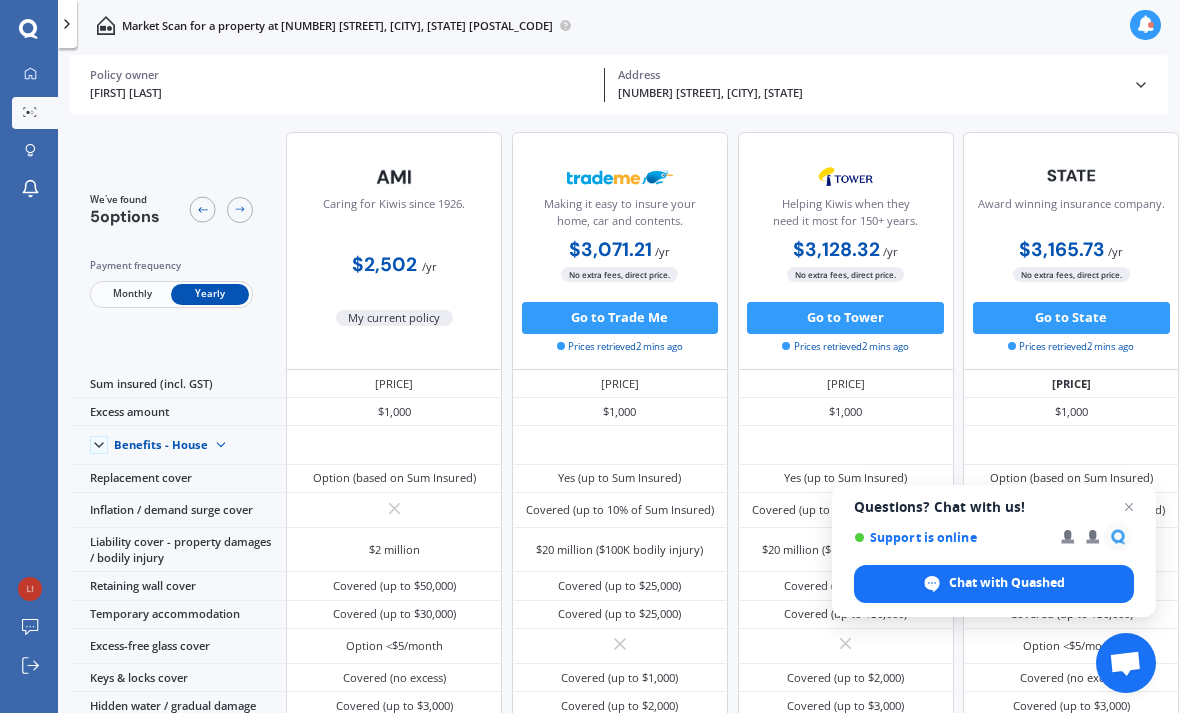 scroll, scrollTop: 0, scrollLeft: 0, axis: both 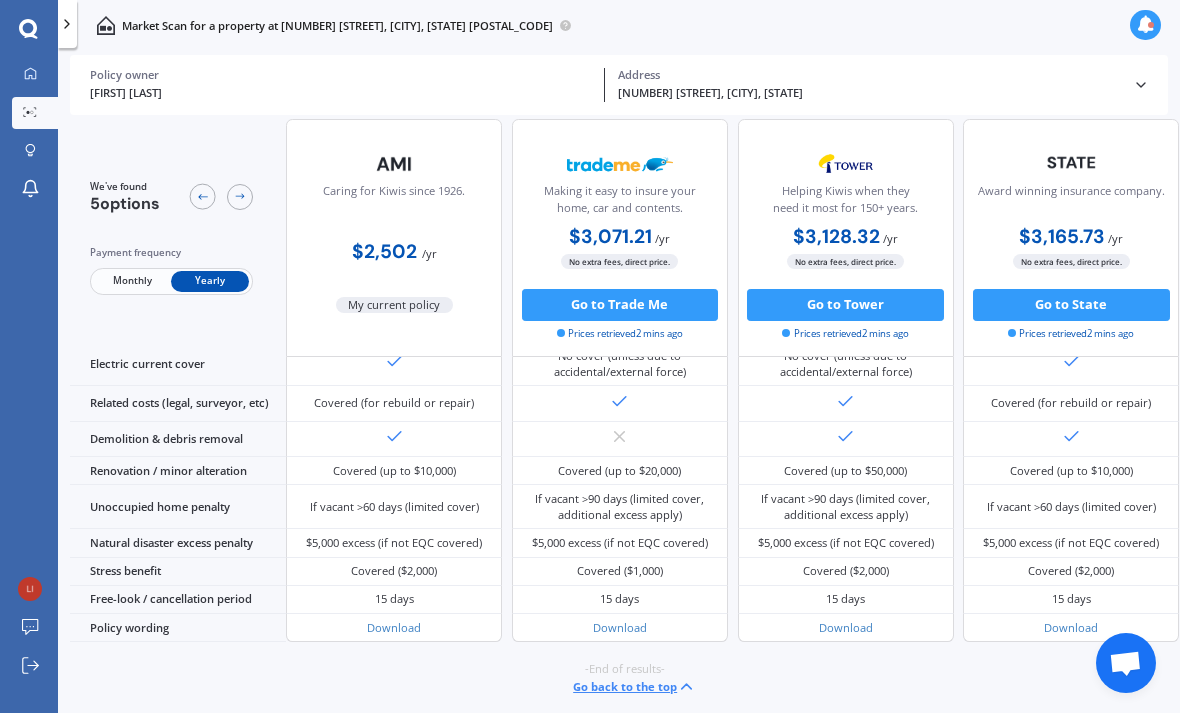 click on "Go back to the top" at bounding box center (634, 686) 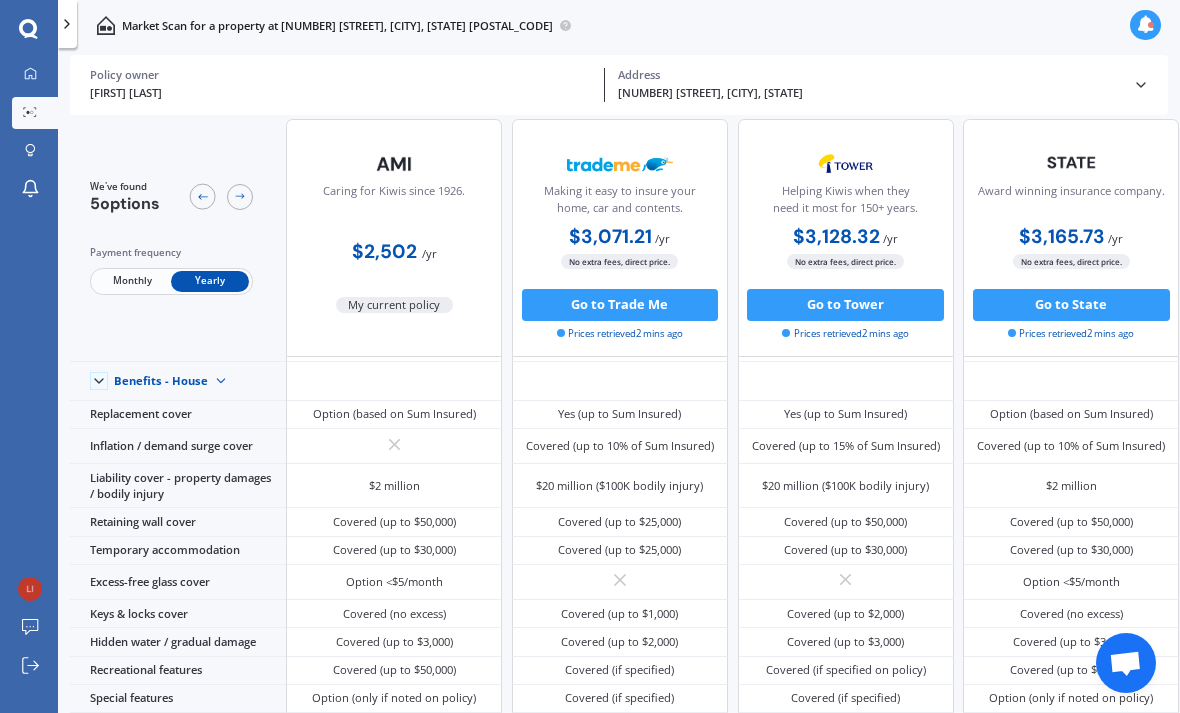 scroll, scrollTop: 0, scrollLeft: 0, axis: both 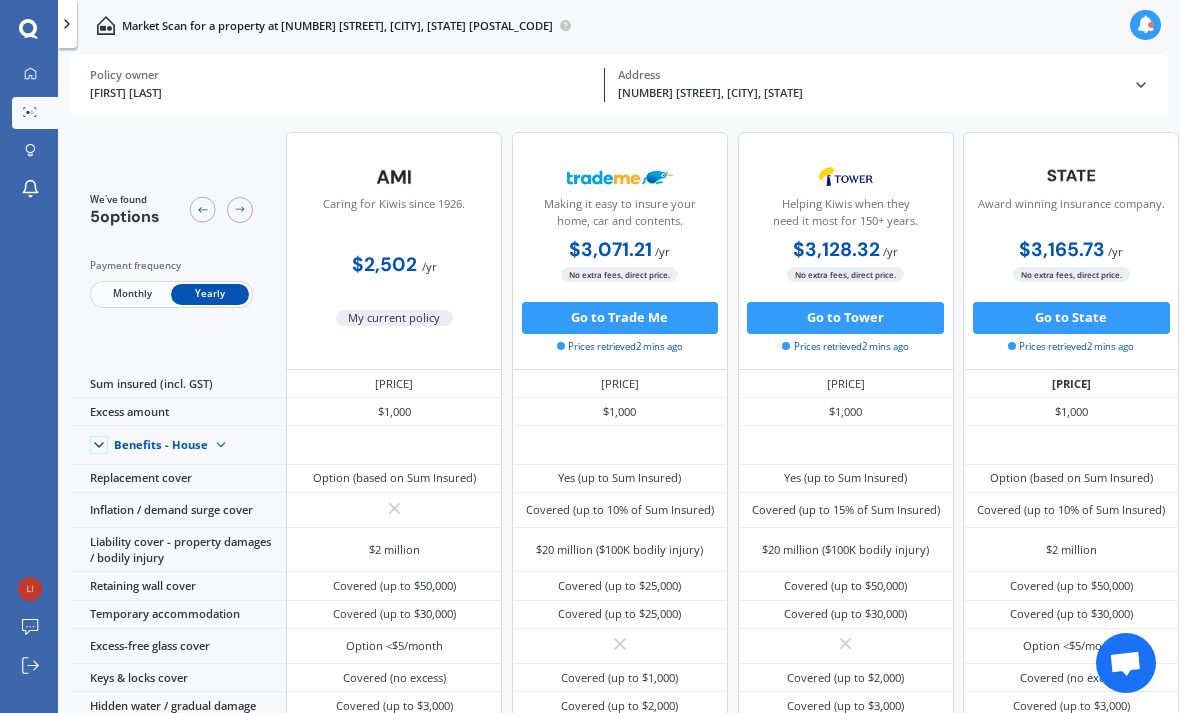 click at bounding box center (1146, 25) 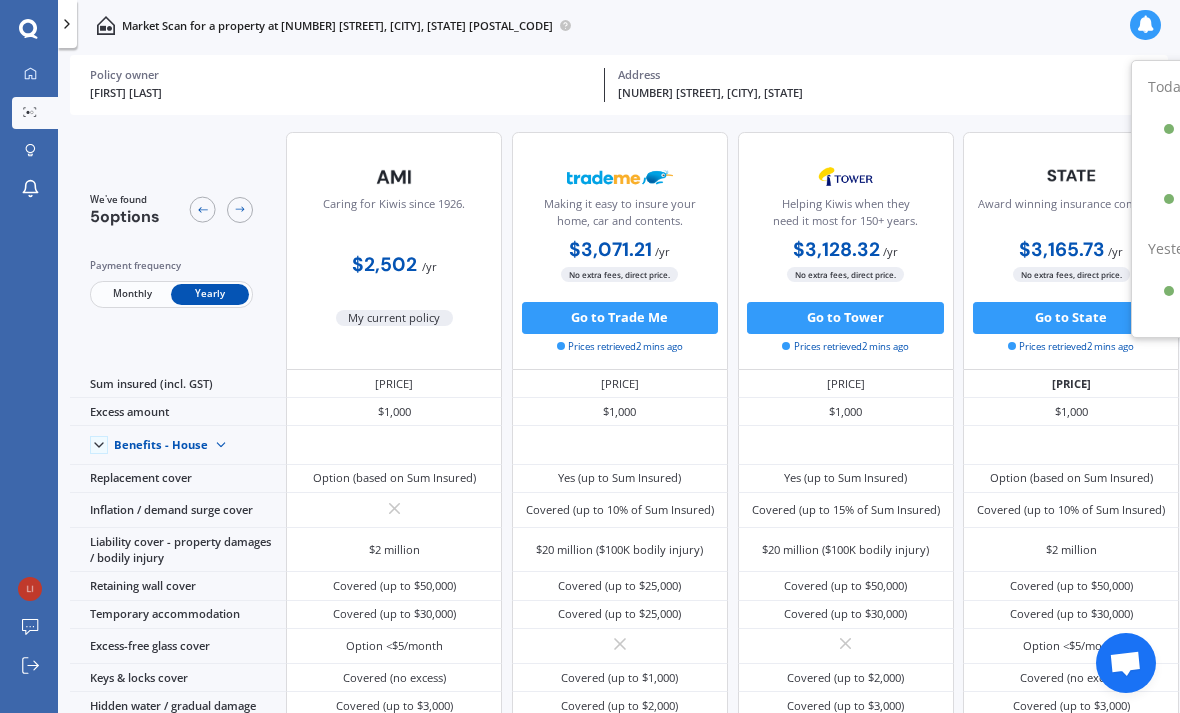 click at bounding box center (1146, 25) 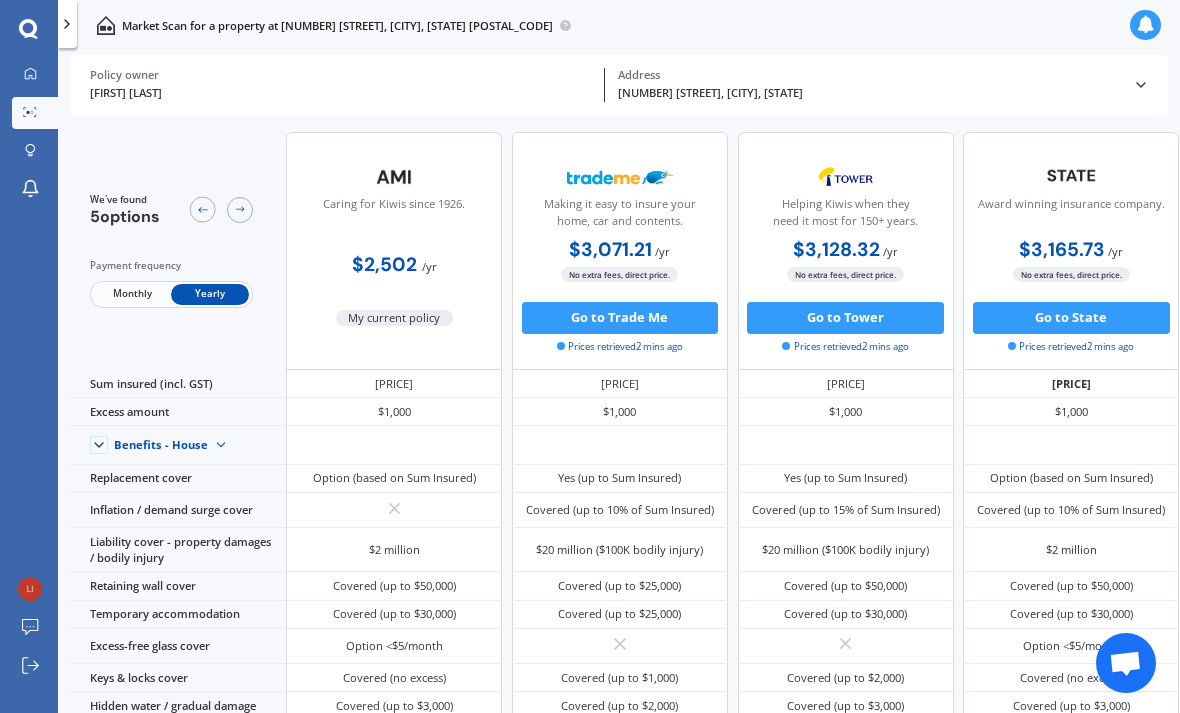 click at bounding box center (1146, 25) 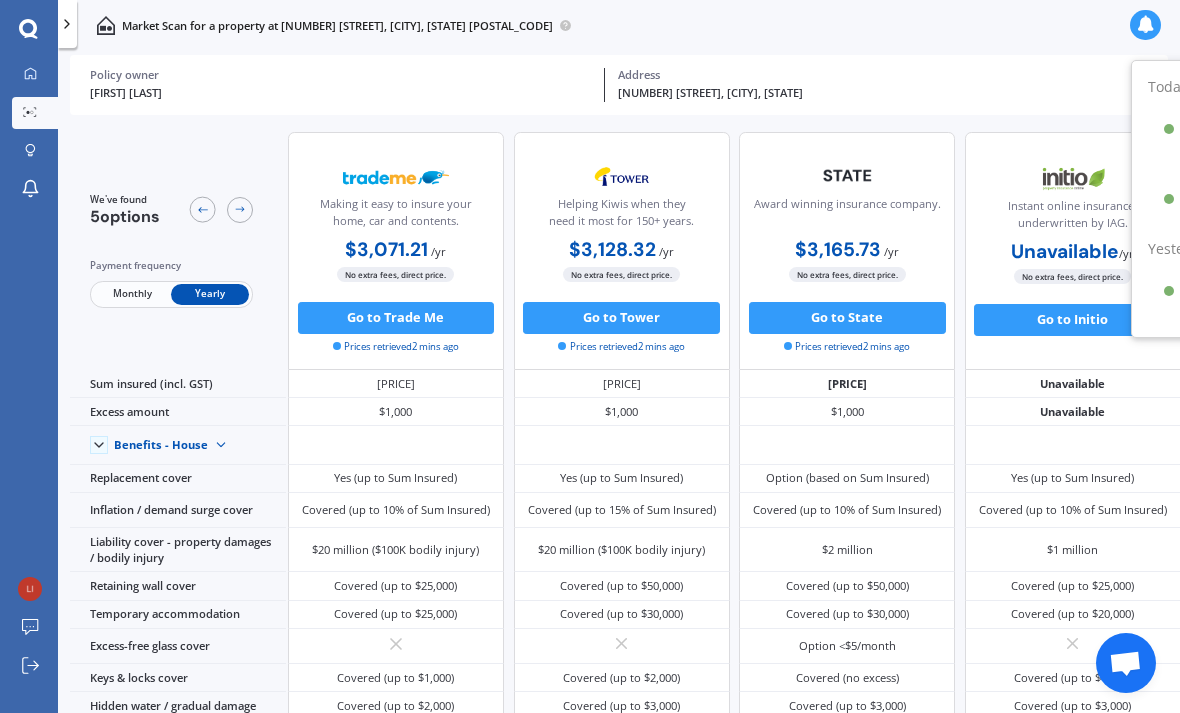scroll, scrollTop: 0, scrollLeft: 280, axis: horizontal 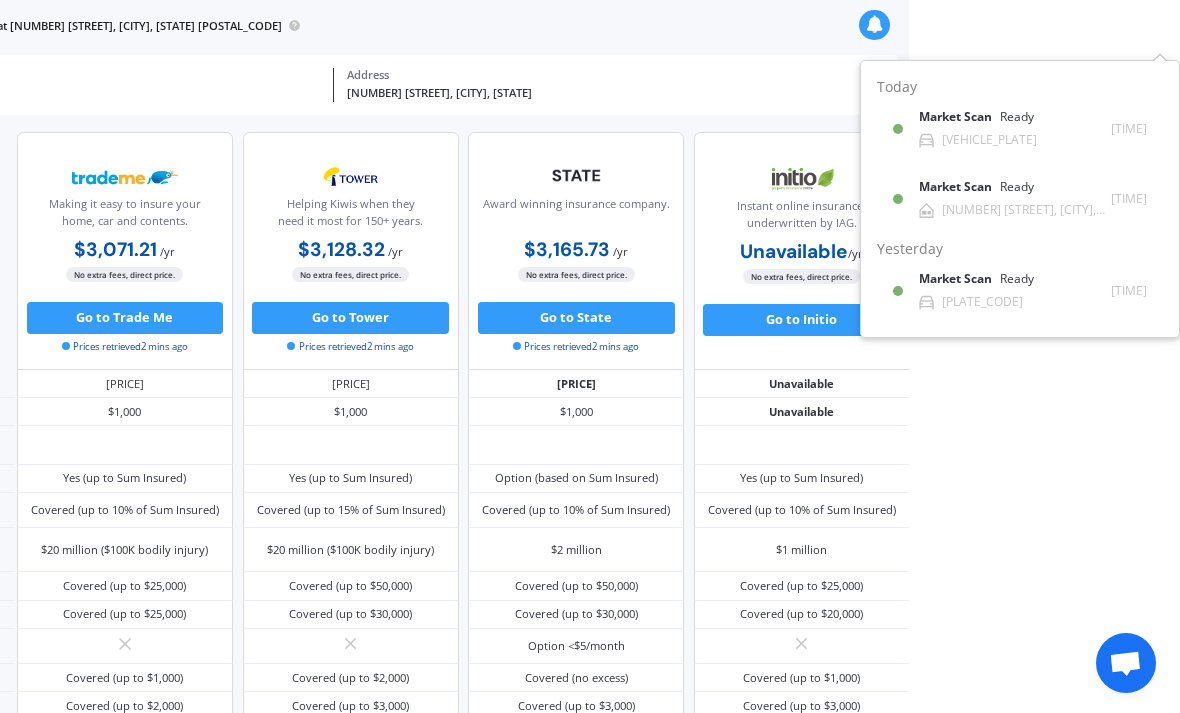 click on "Market Scan" at bounding box center [959, 117] 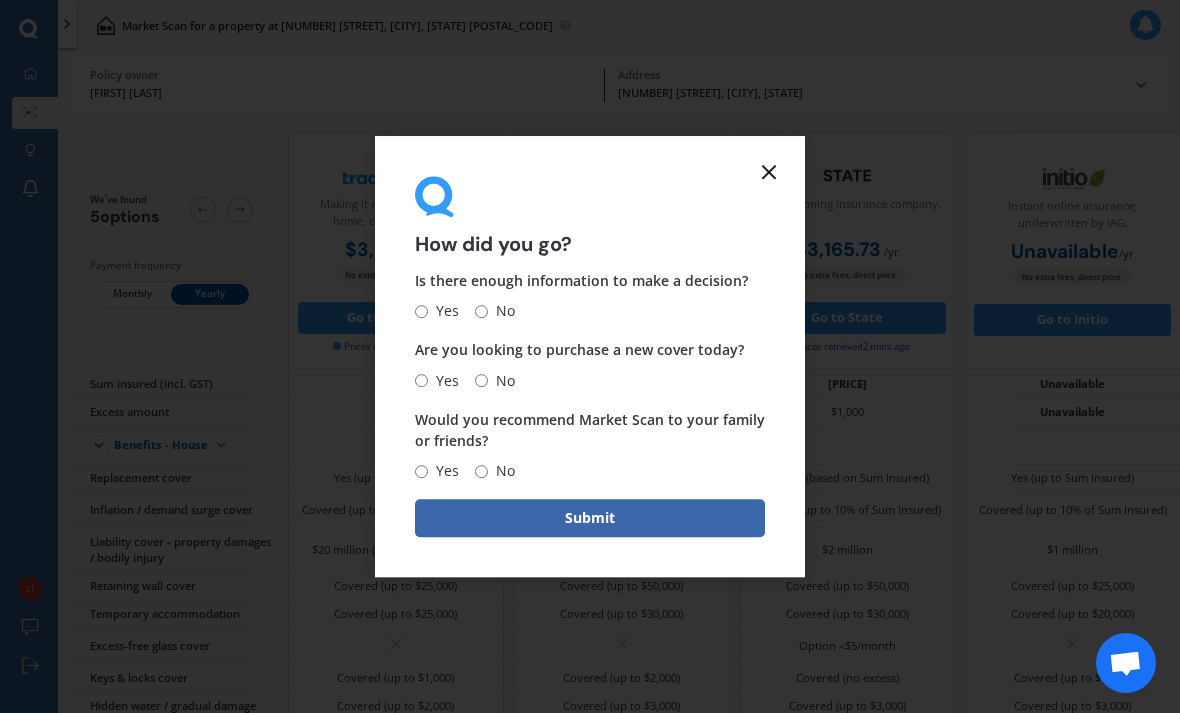scroll, scrollTop: 0, scrollLeft: 0, axis: both 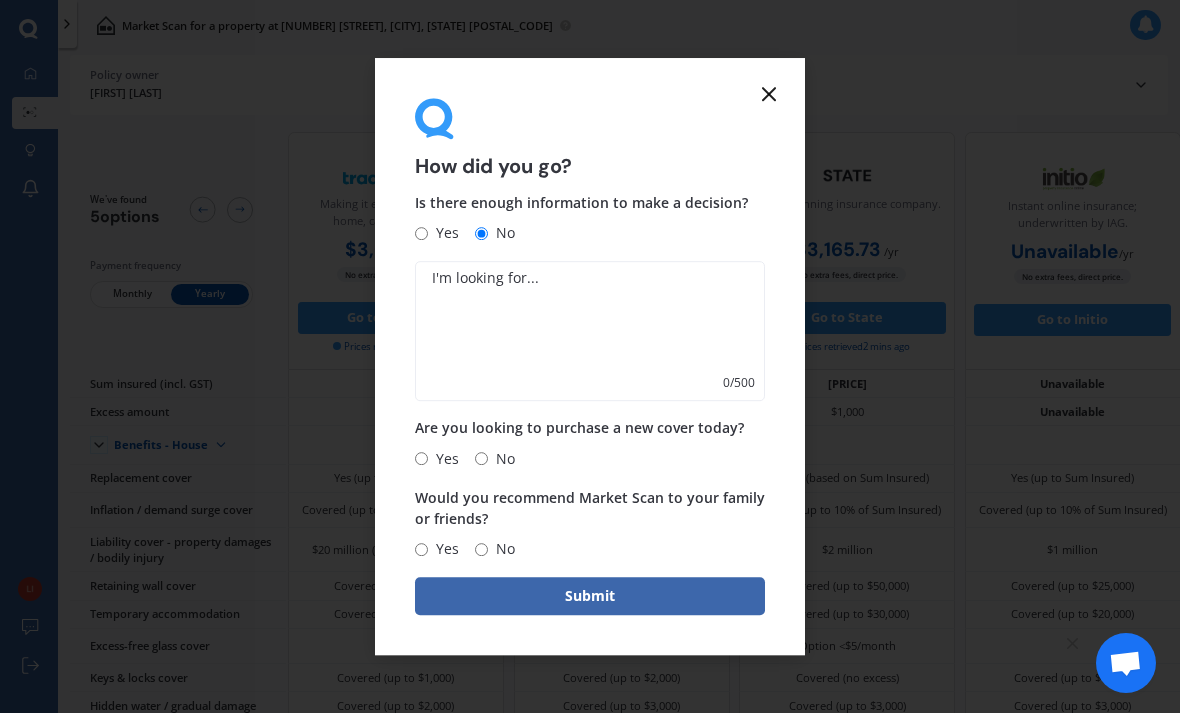 click on "No" at bounding box center [481, 458] 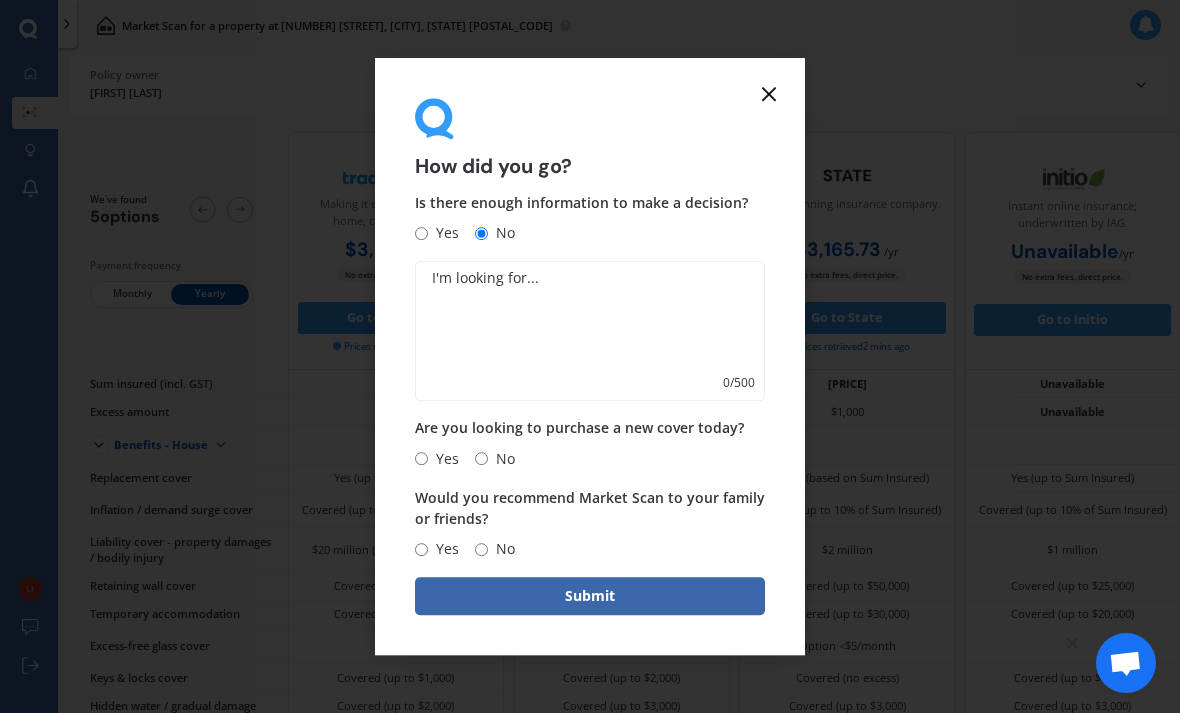 radio on "true" 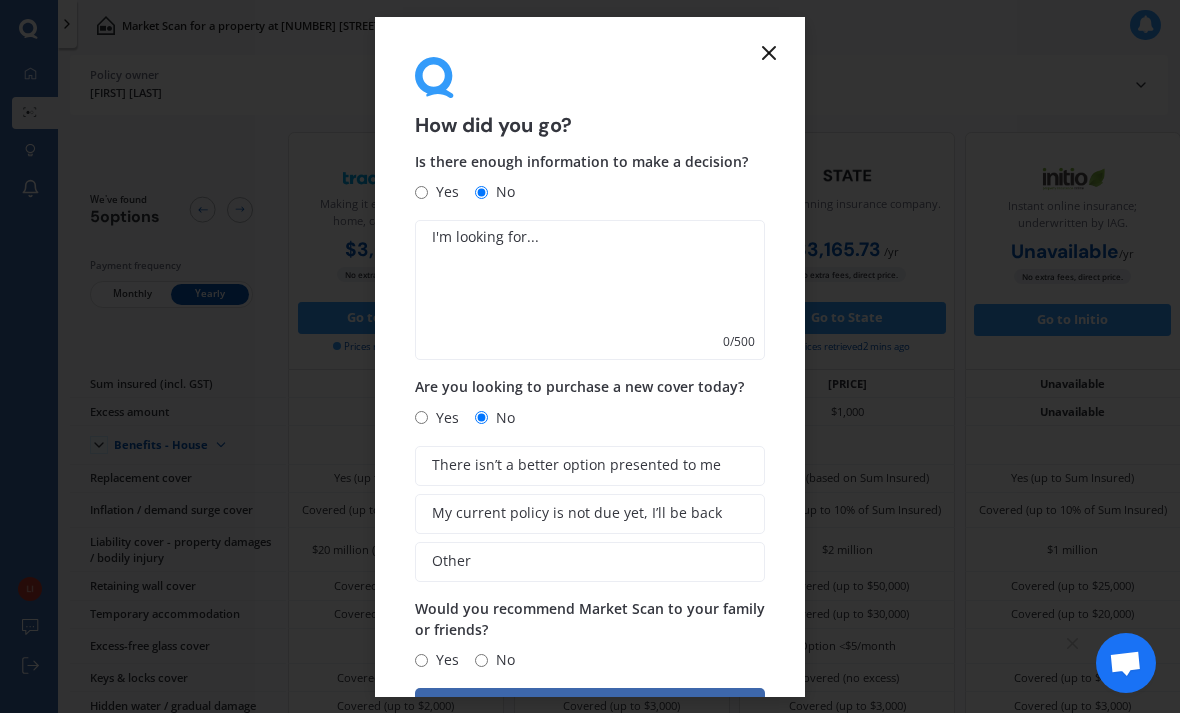 click on "No" at bounding box center [481, 660] 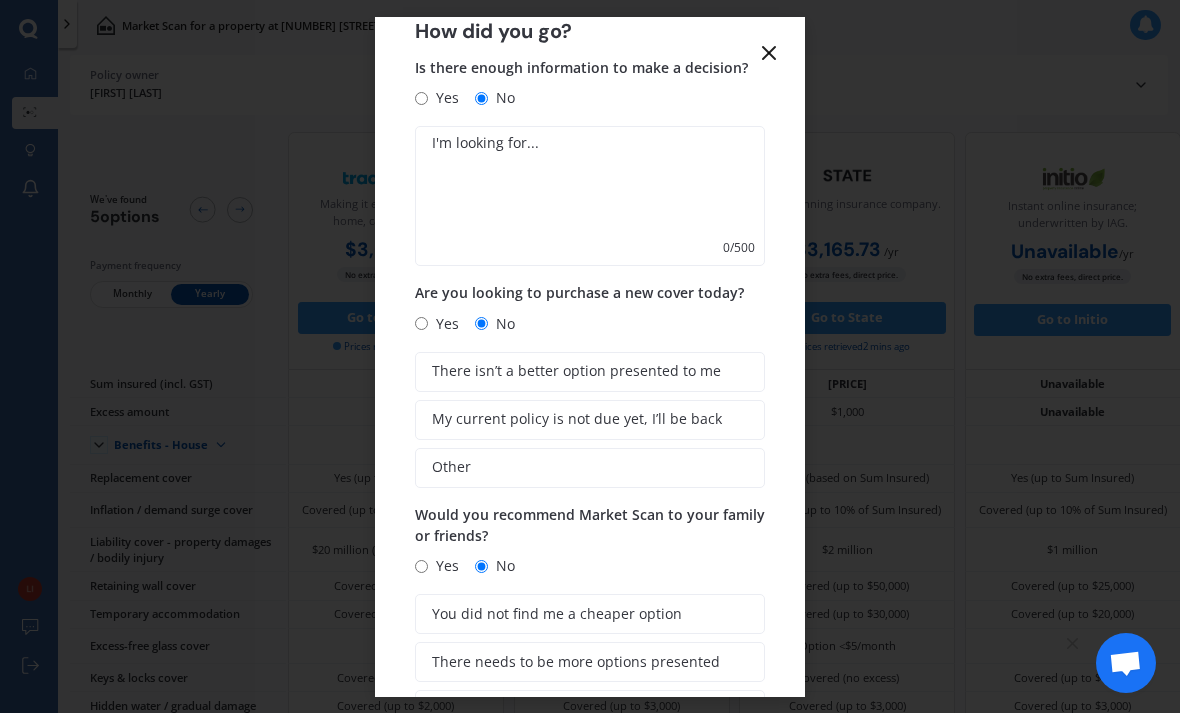 scroll, scrollTop: 94, scrollLeft: 0, axis: vertical 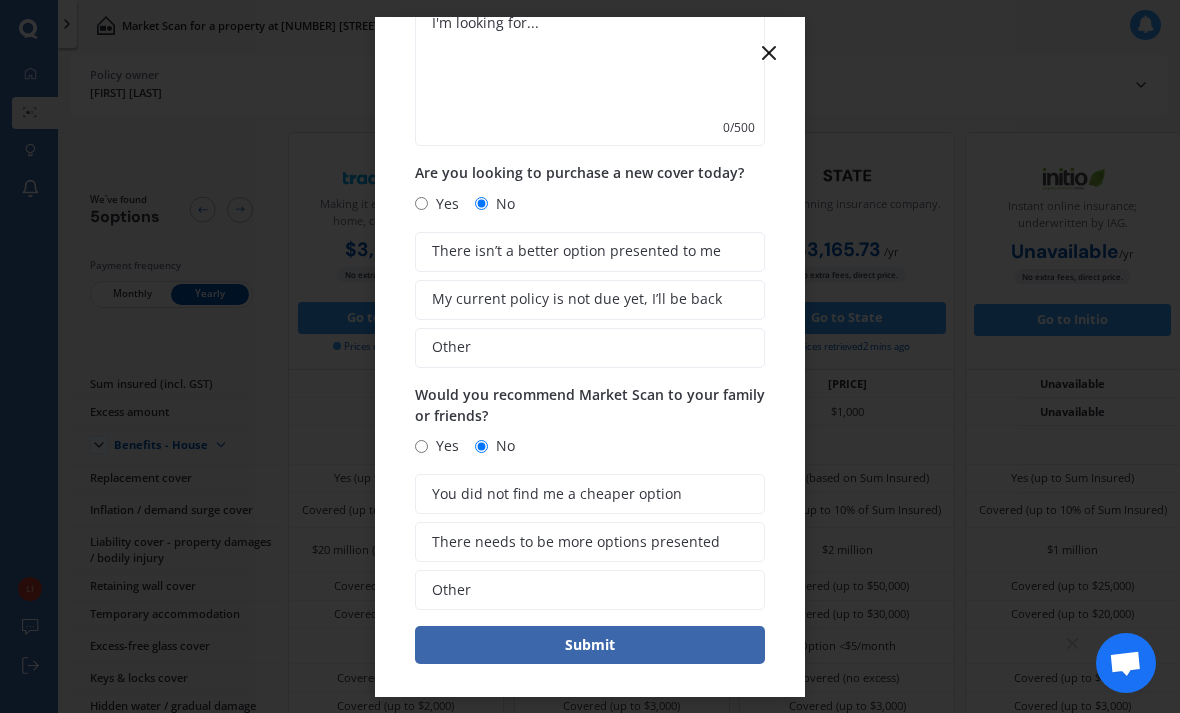 click on "Submit" at bounding box center [590, 645] 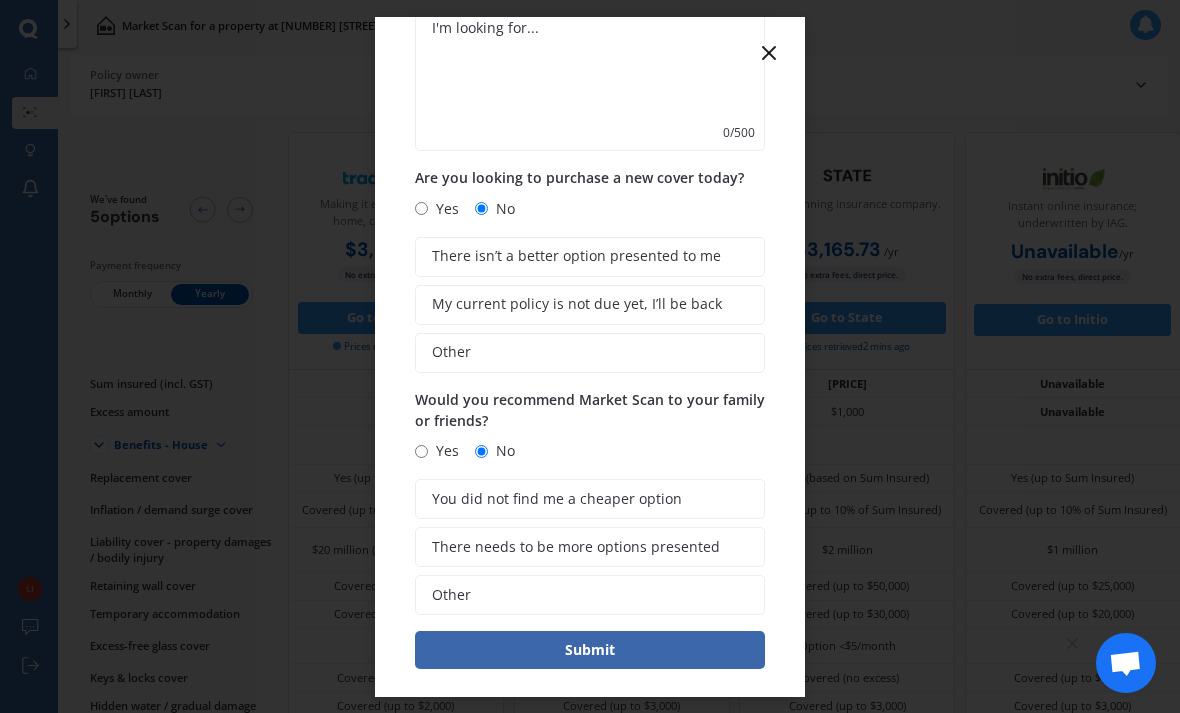 click 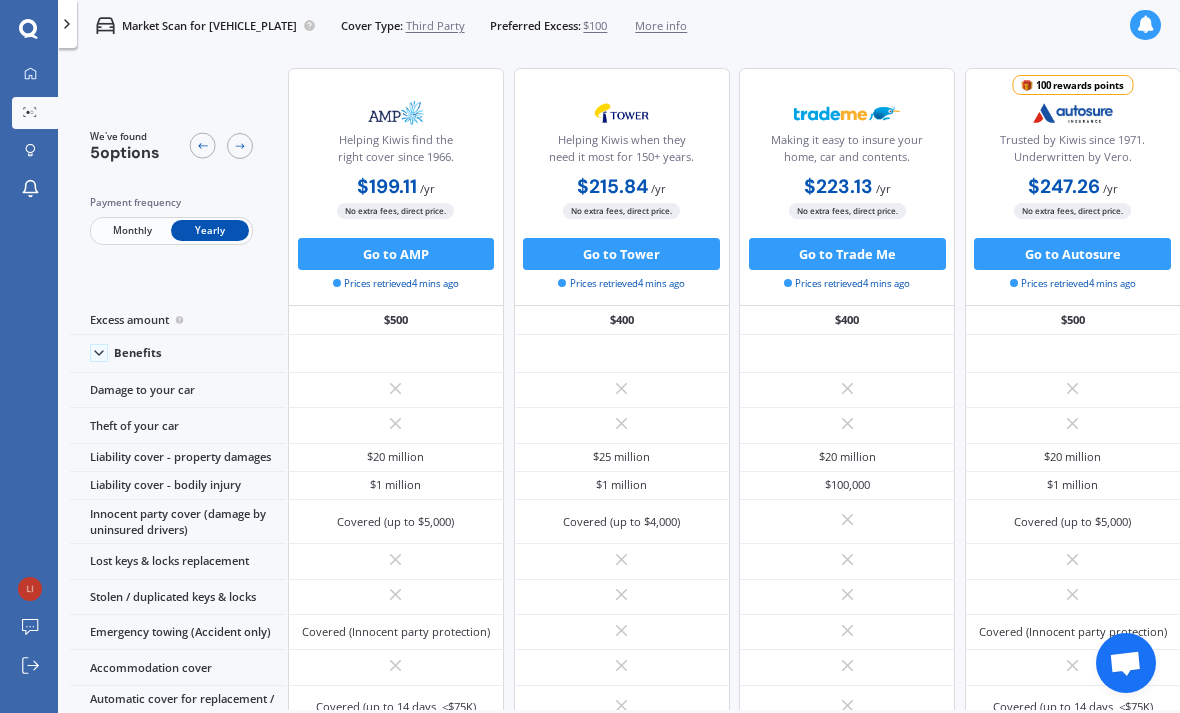 click at bounding box center [1146, 25] 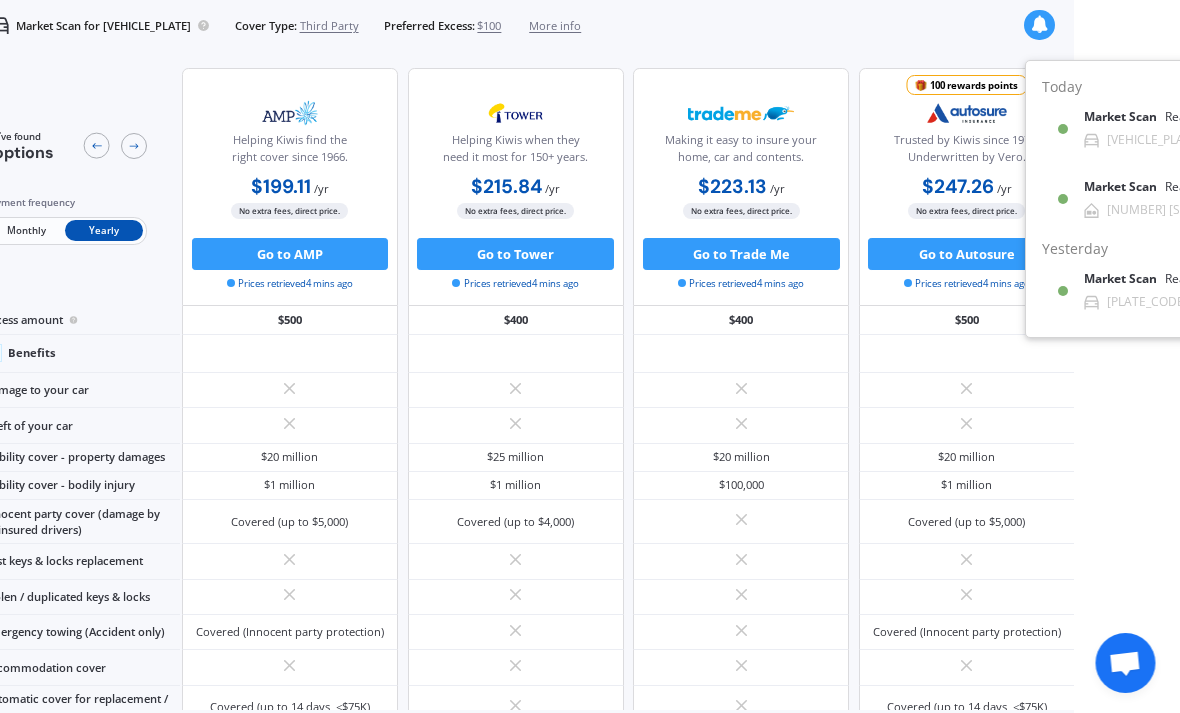 scroll, scrollTop: 0, scrollLeft: 271, axis: horizontal 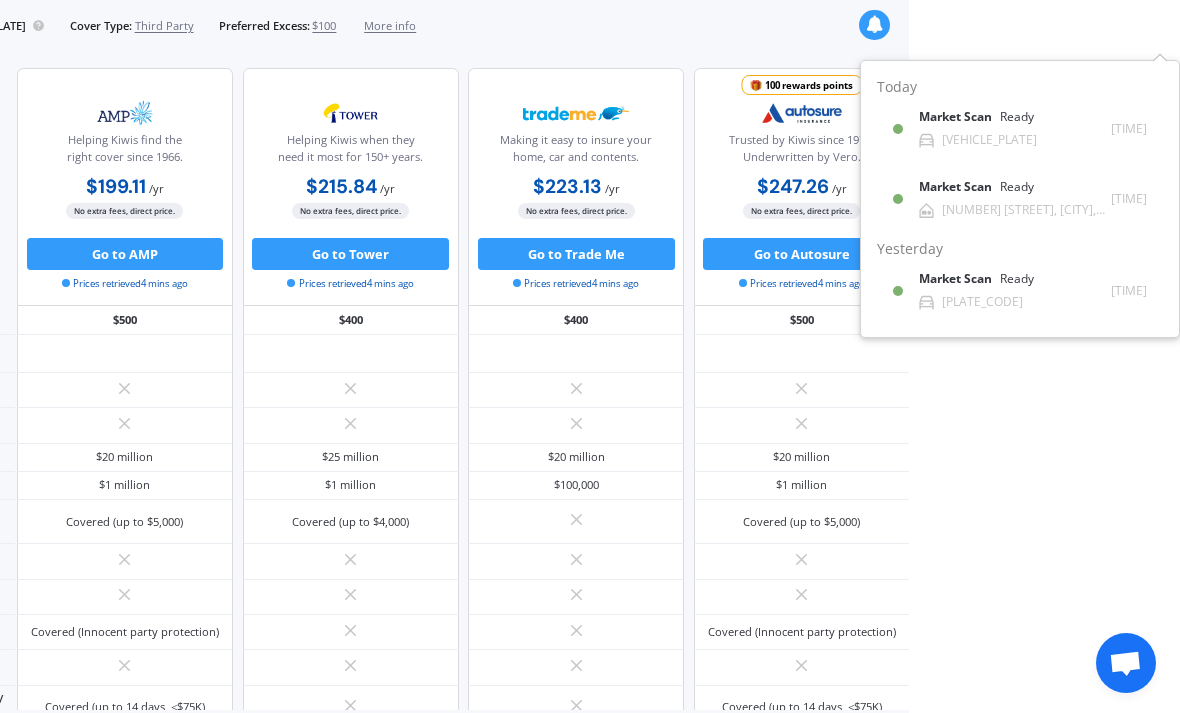 click on "Market Scan Ready" at bounding box center (988, 121) 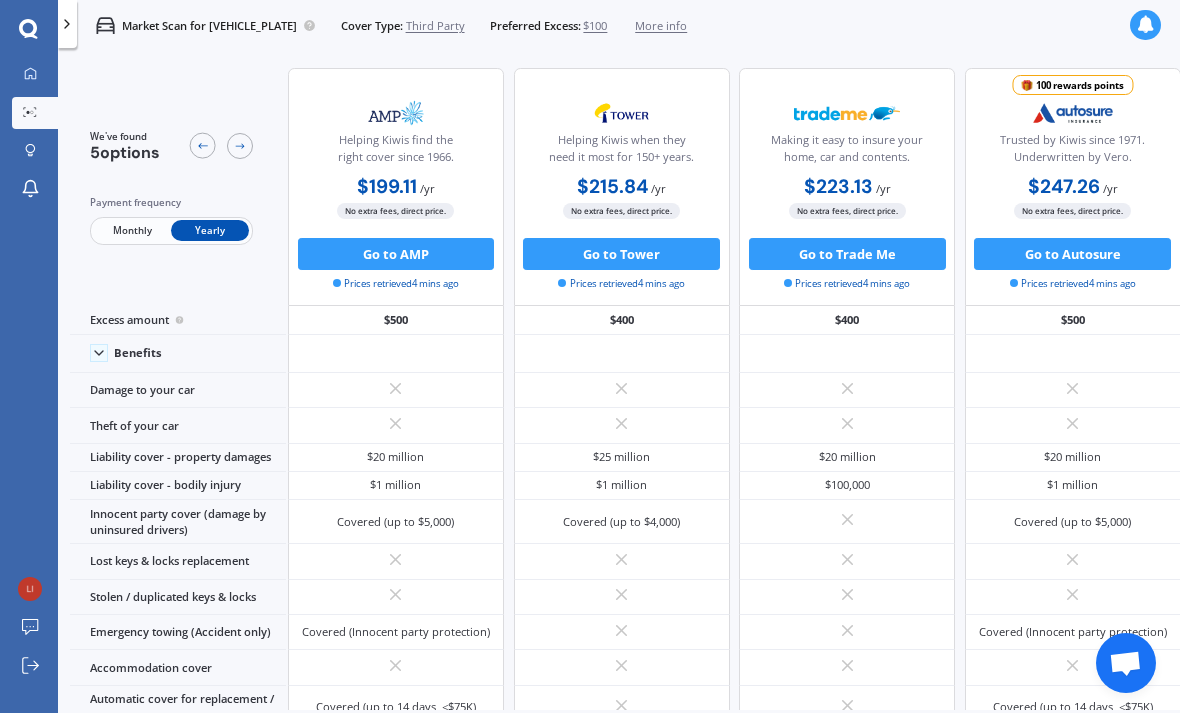 scroll, scrollTop: 0, scrollLeft: 0, axis: both 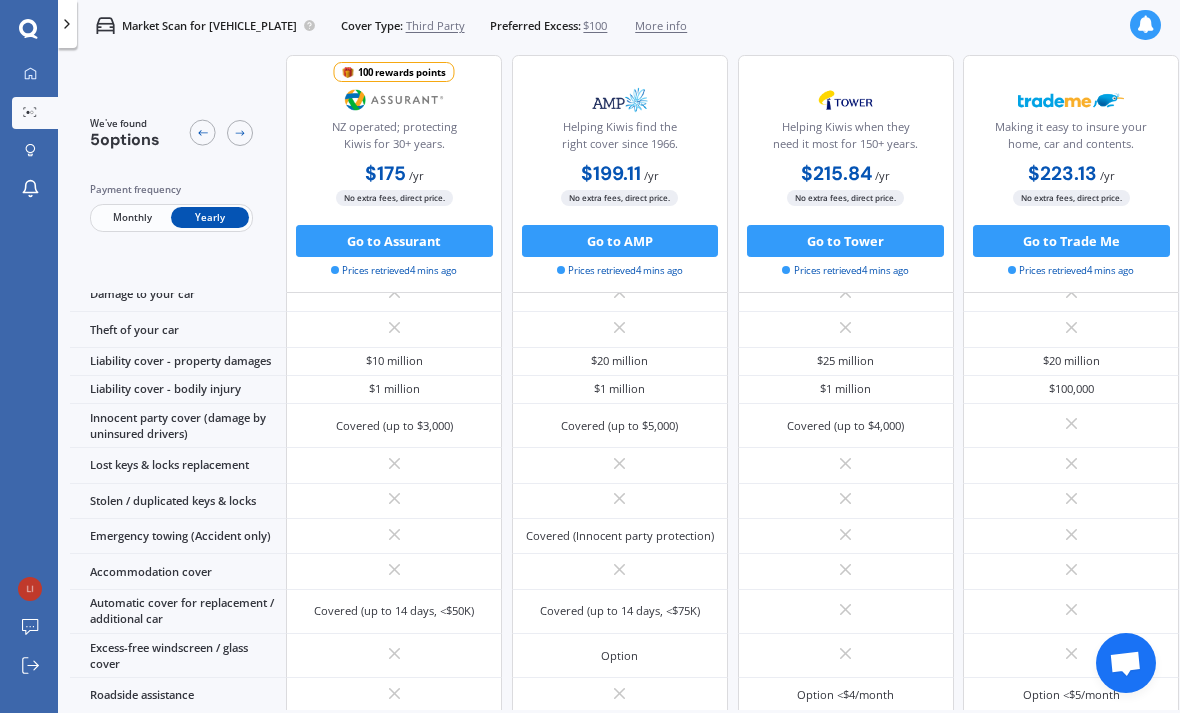 click on "$100" at bounding box center [595, 26] 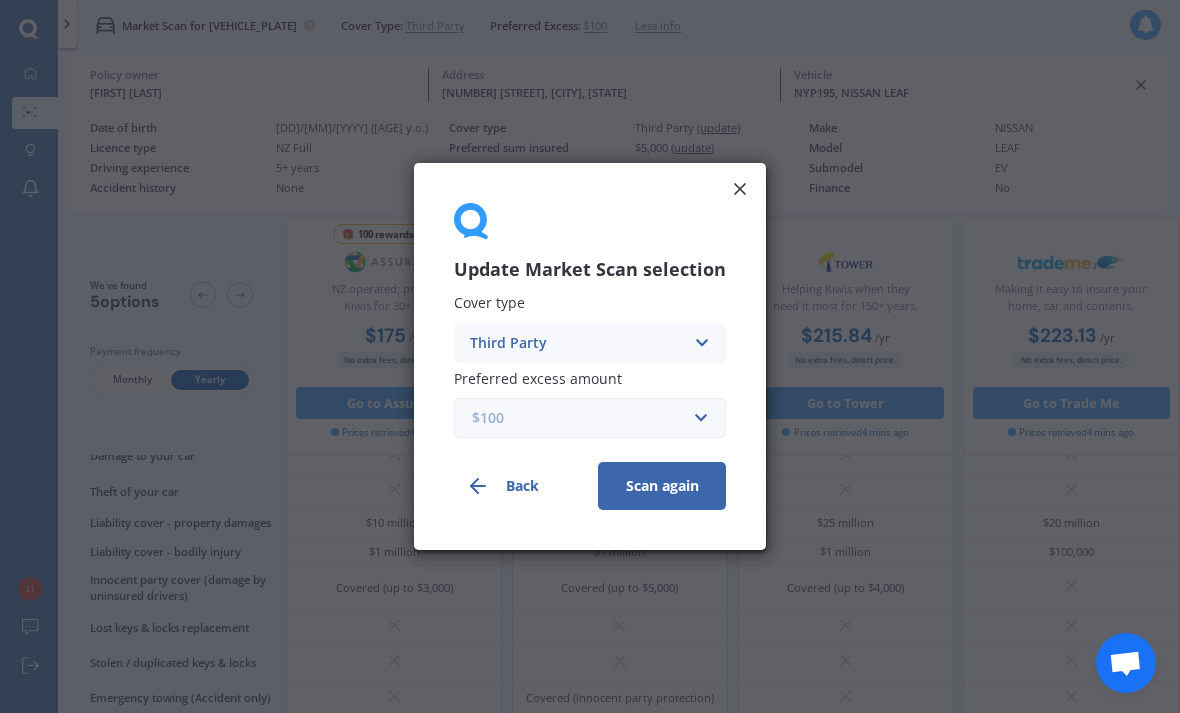click at bounding box center (583, 418) 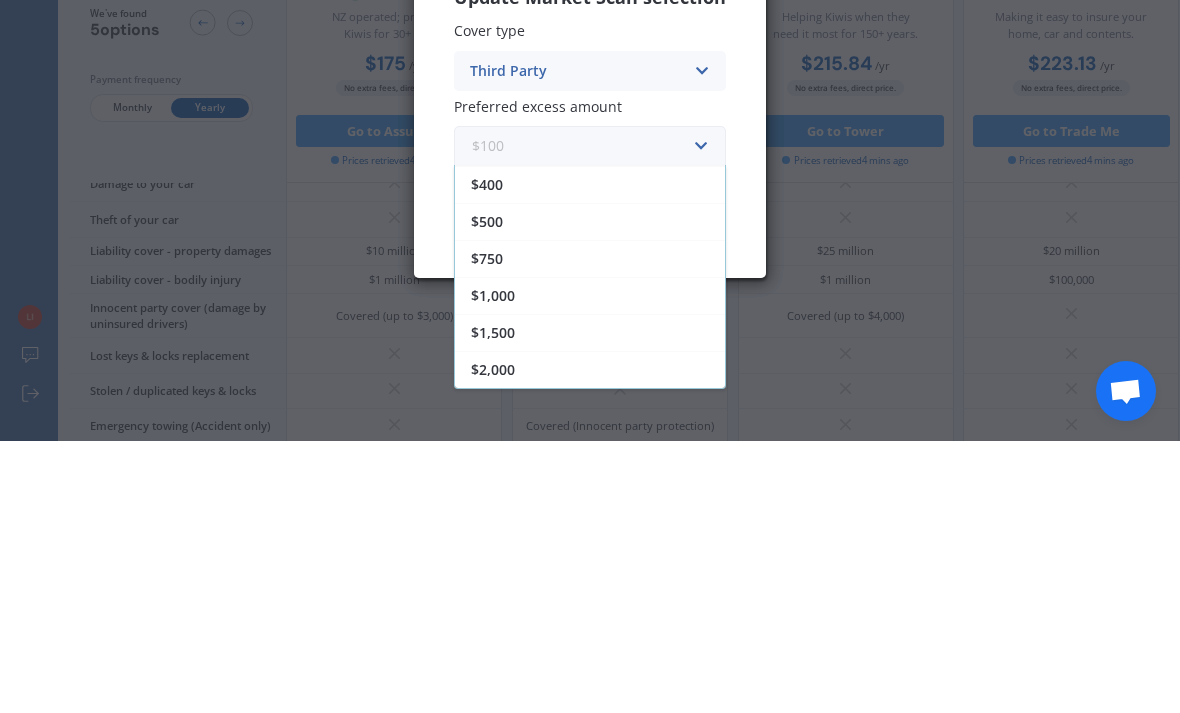 scroll, scrollTop: 36, scrollLeft: 0, axis: vertical 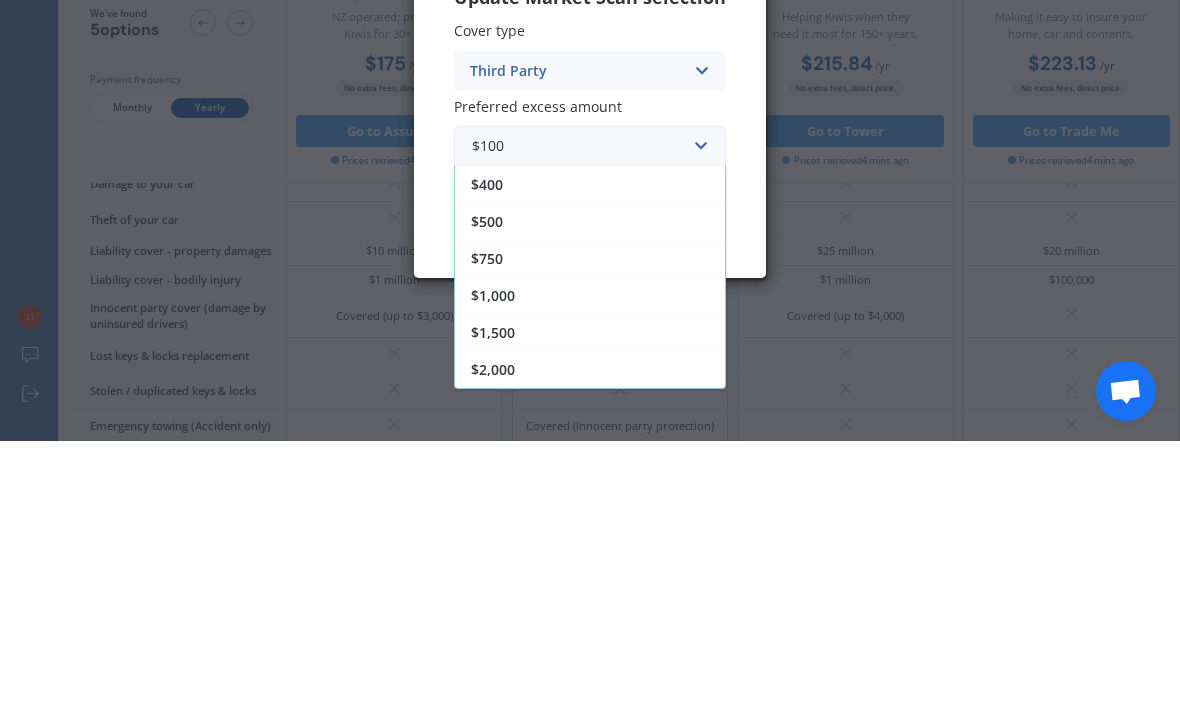 click on "$500" at bounding box center (590, 493) 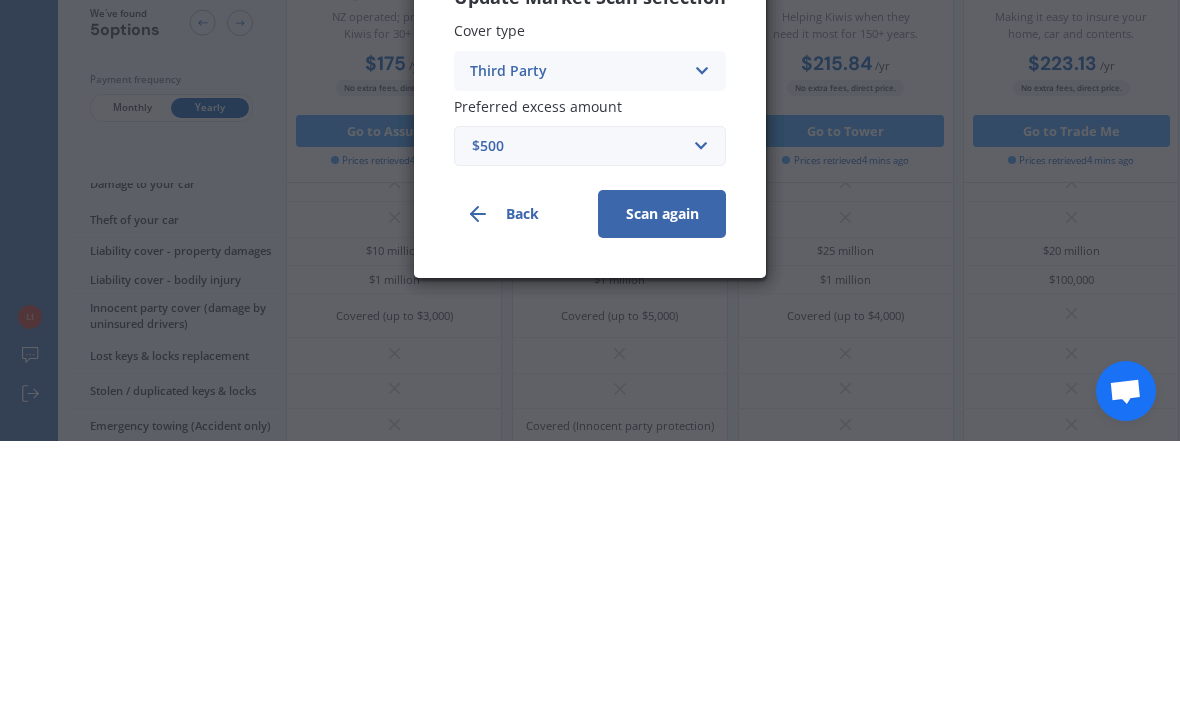 scroll, scrollTop: 64, scrollLeft: 0, axis: vertical 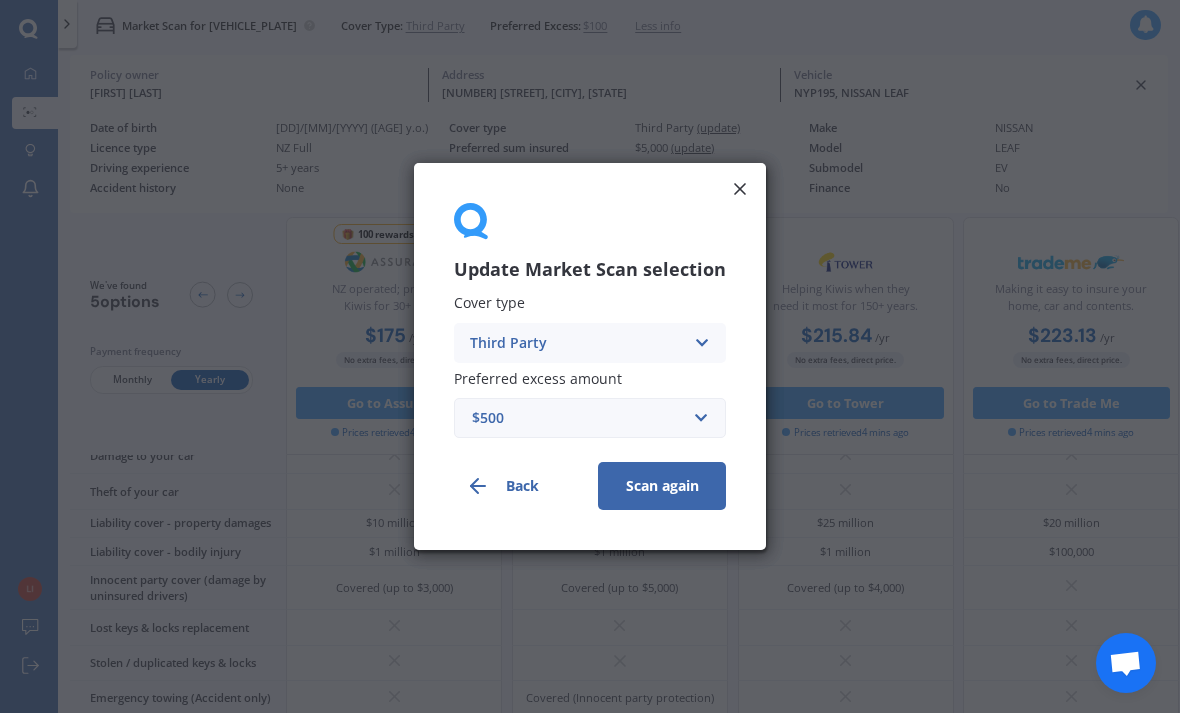 click on "Scan again" at bounding box center [662, 486] 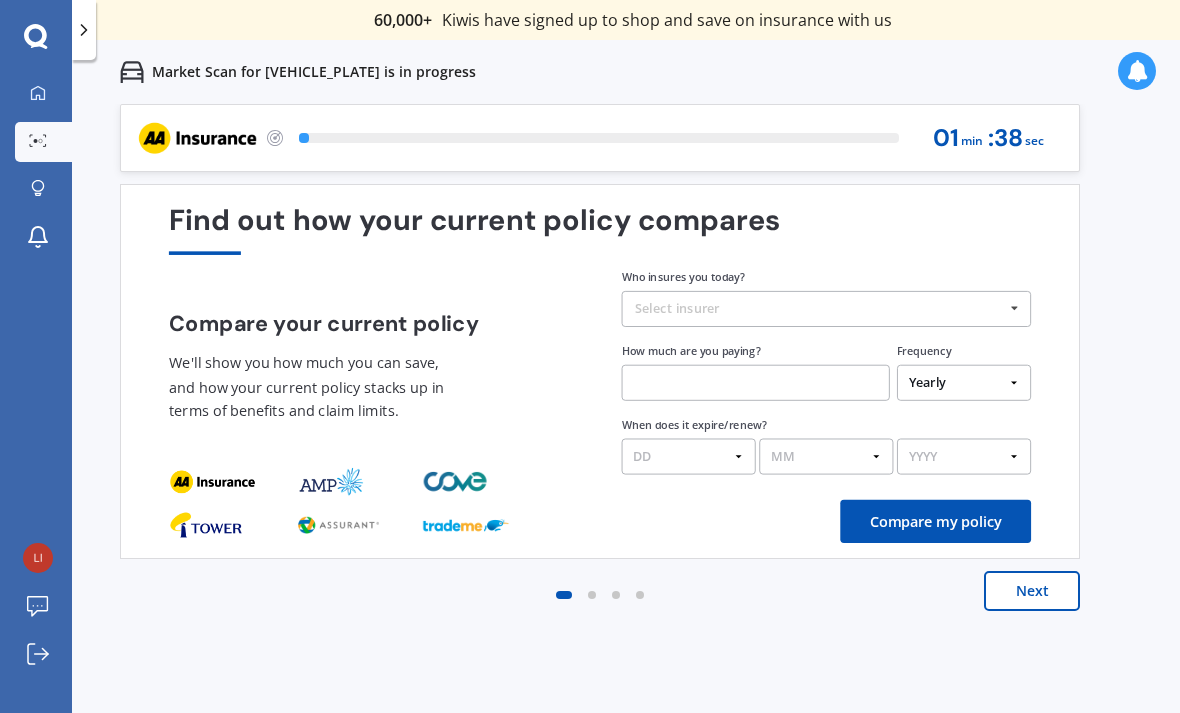 scroll, scrollTop: 0, scrollLeft: 0, axis: both 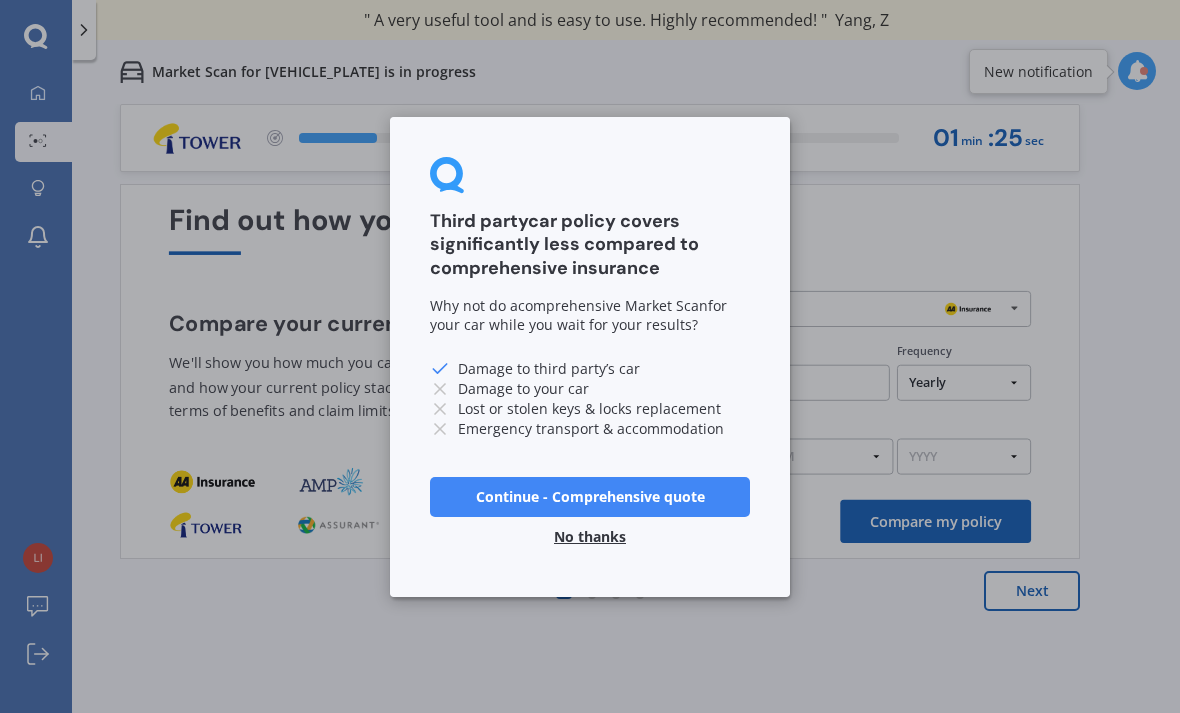 click on "Third party  car policy covers significantly less compared to comprehensive insurance Why not do a  comprehensive Market Scan  for your car while you wait for your results?  Damage to third party’s car  Damage to your car    Lost or stolen keys & locks replacement  Emergency transport & accommodation Continue - Comprehensive quote No thanks" at bounding box center [590, 356] 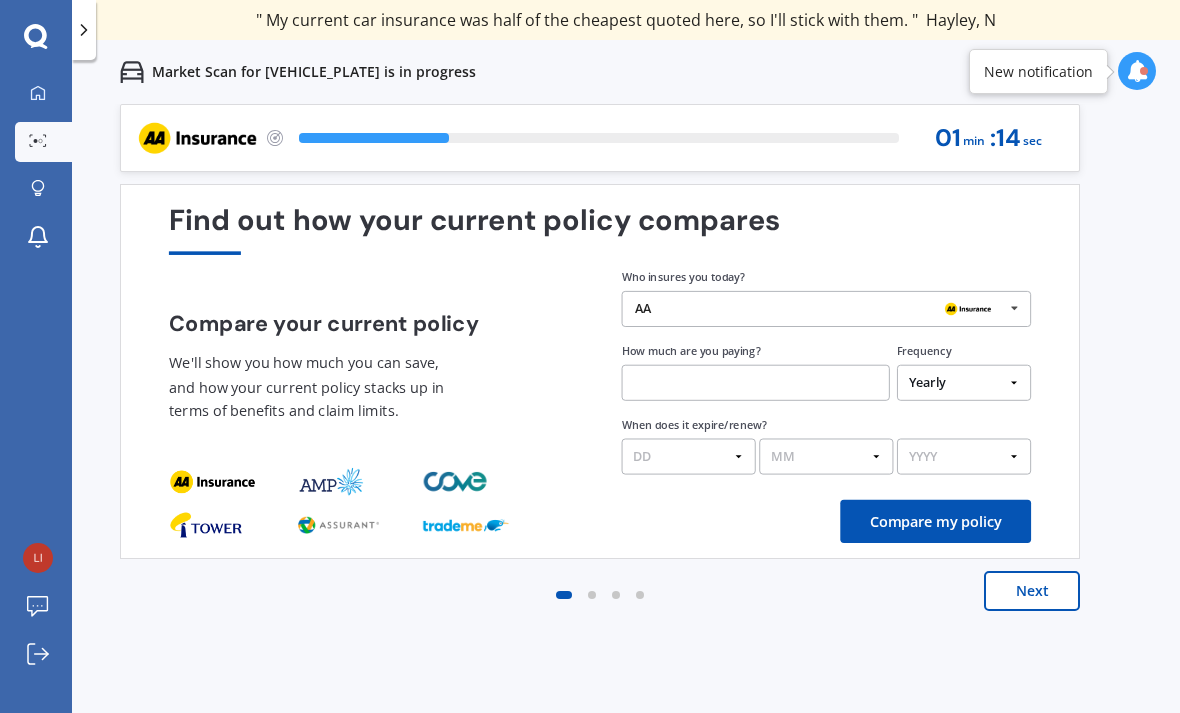 click at bounding box center (756, 383) 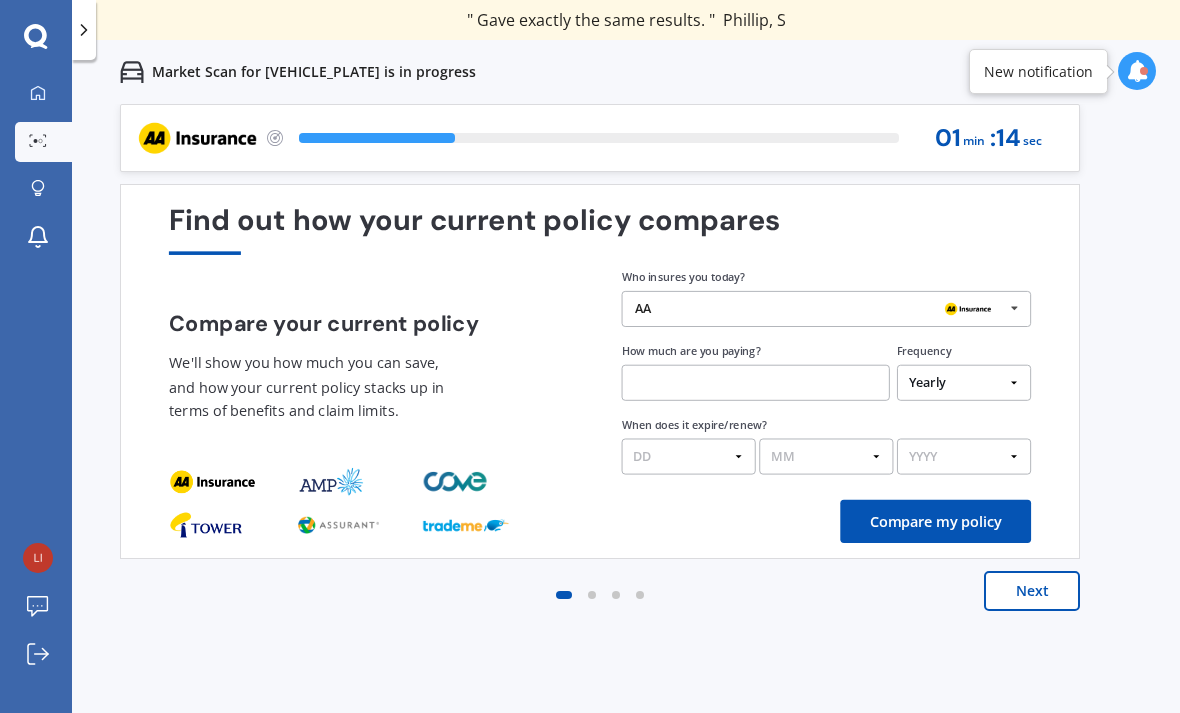 scroll, scrollTop: 64, scrollLeft: 0, axis: vertical 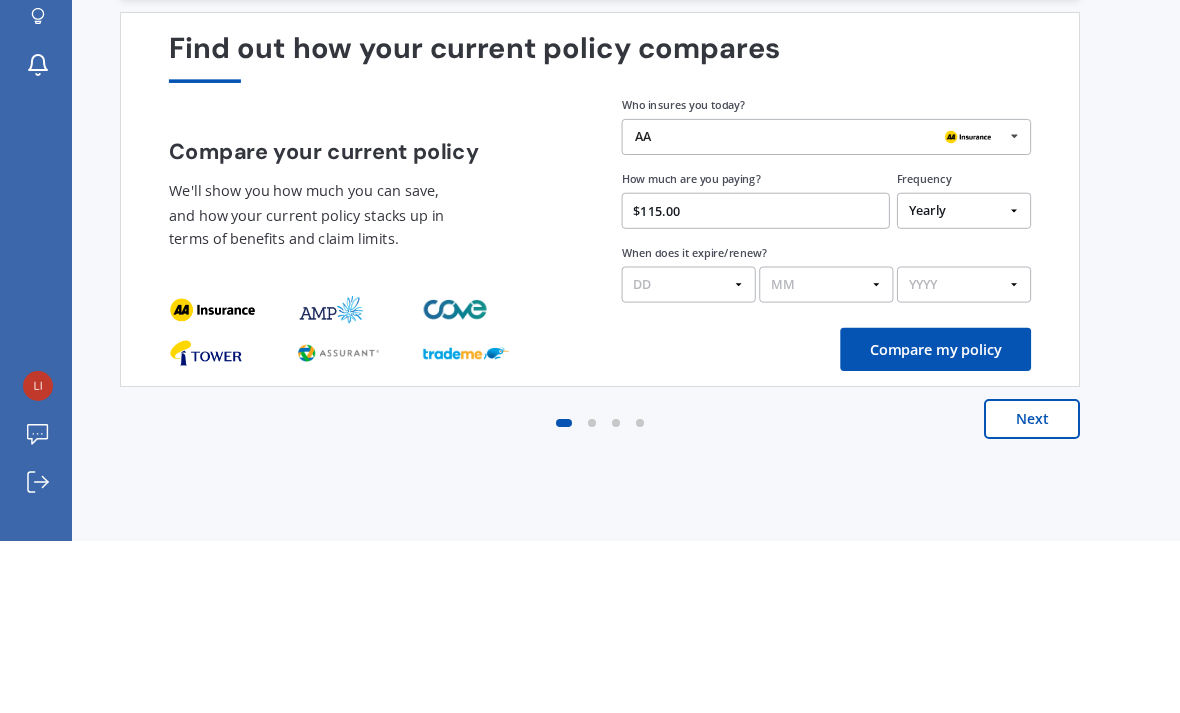type on "$115.00" 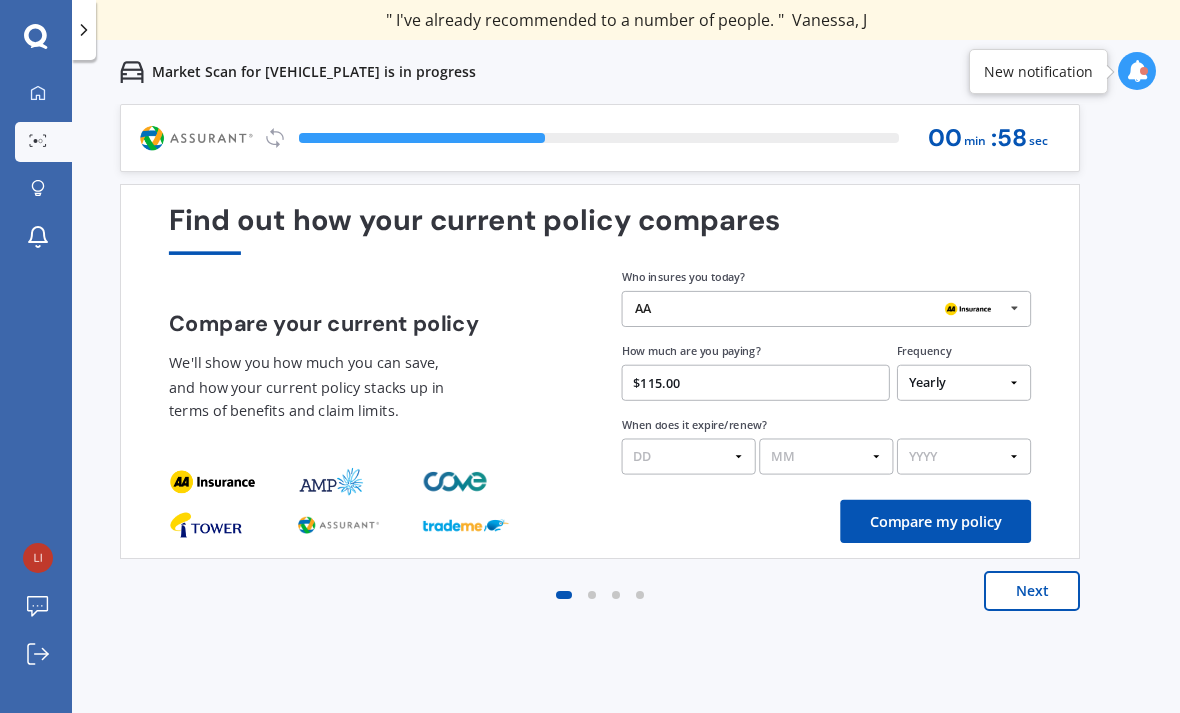 select on "01" 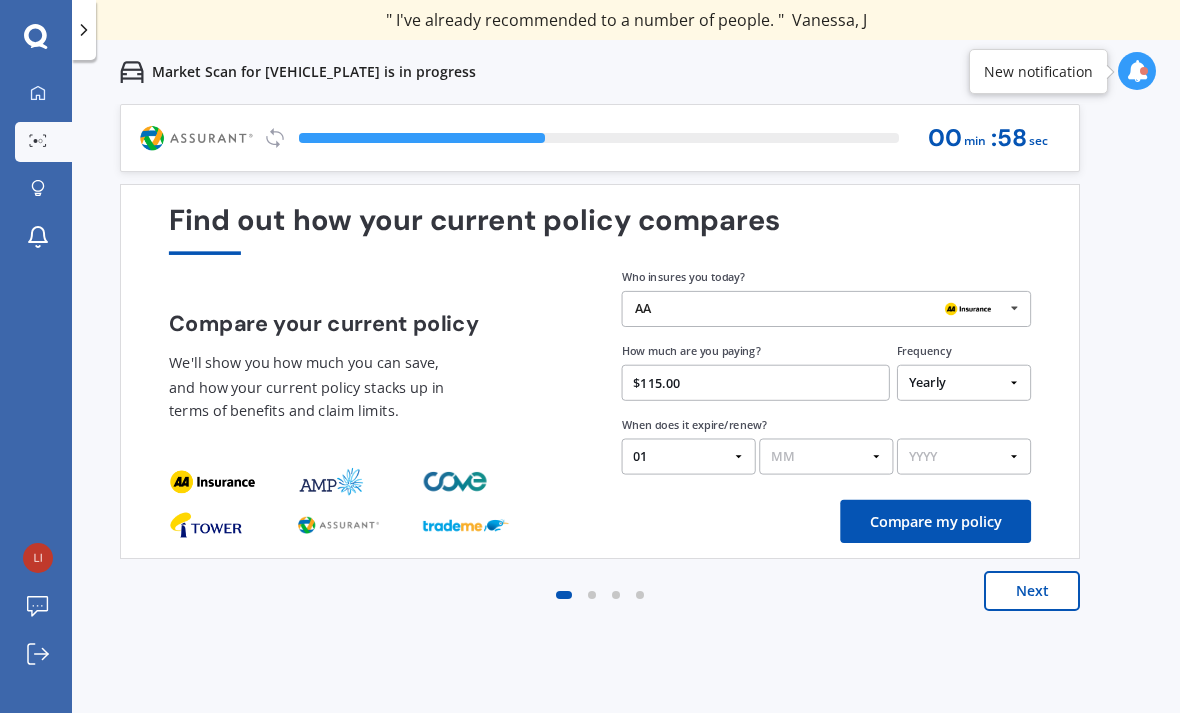 click on "Market Scan for [VEHICLE_PLATE] is in progress" at bounding box center (626, 72) 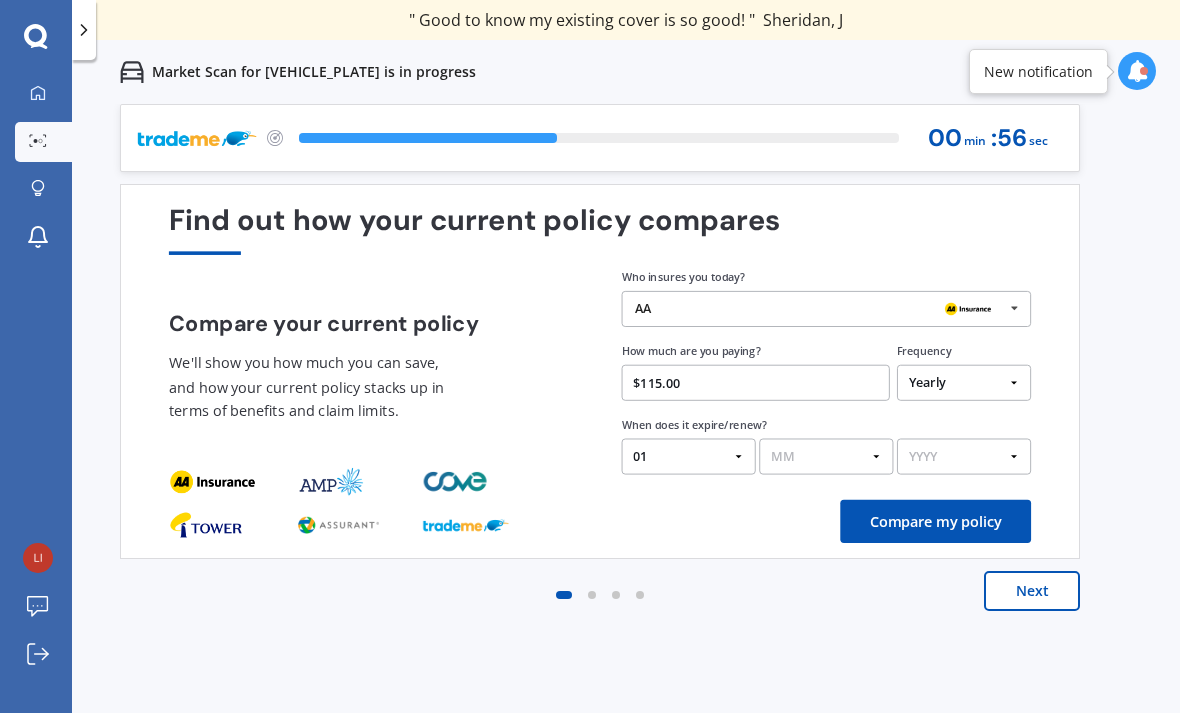 click on "MM 01 02 03 04 05 06 07 08 09 10 11 12" at bounding box center (826, 457) 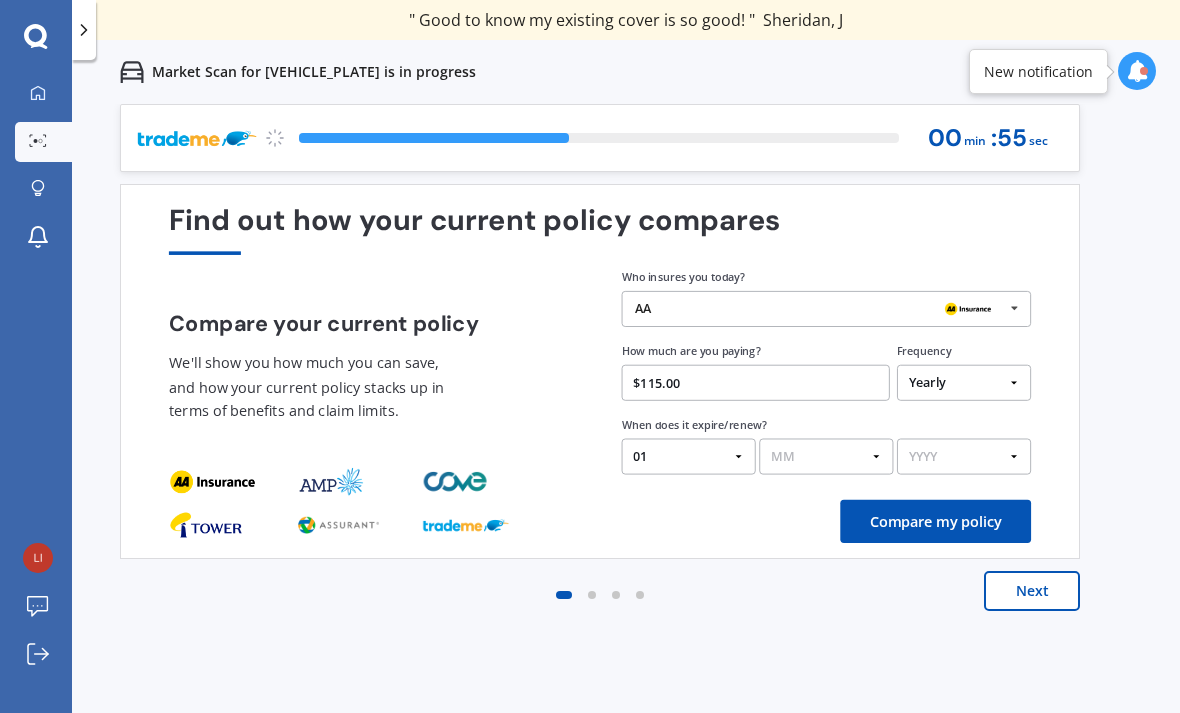 select on "10" 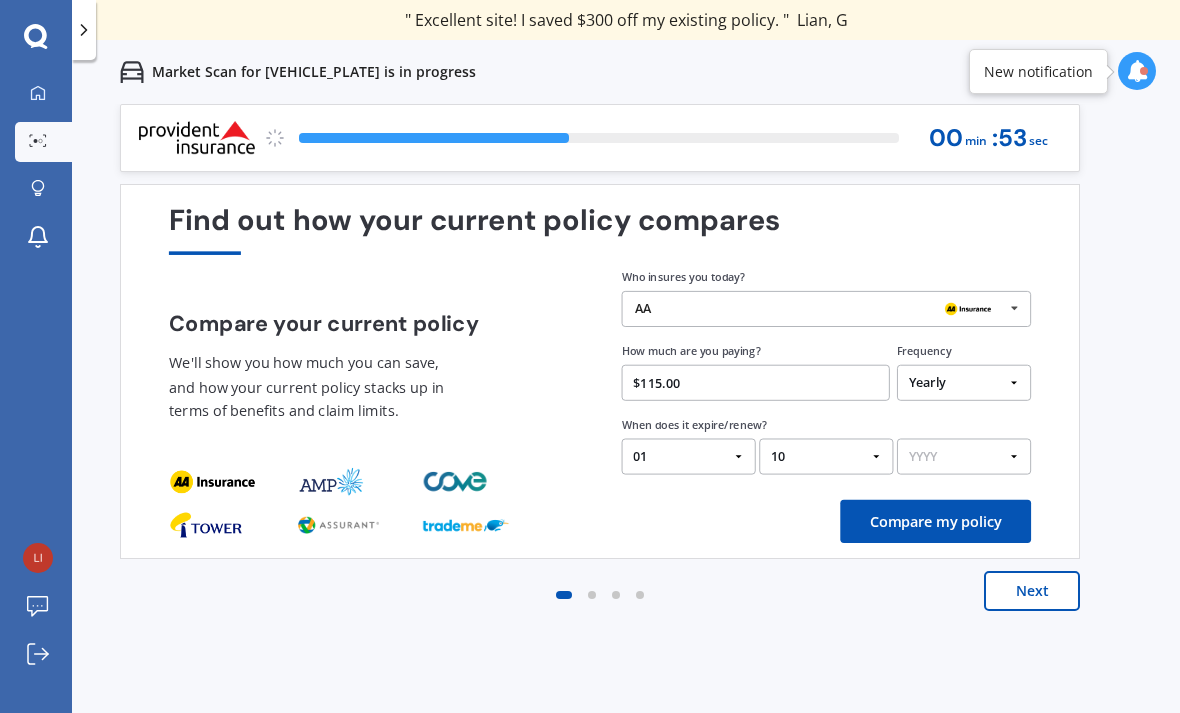 click on "Find out how your current policy compares Compare your current policy We'll show you how much you can save, and how your current policy stacks up in terms of benefits and claim limits. Enter your policy information Who insures you today? AA AA Tower AMI State AMP ANZ ASB BNZ Trade Me Insurance Westpac Other How much are you paying? [PRICE] Frequency Yearly Six-Monthly Quarterly Monthly Fortnightly Weekly One-Off When does it expire/renew? DD [DD] MM [MM] YYYY [YYYY] Compare my policy" at bounding box center (600, 371) 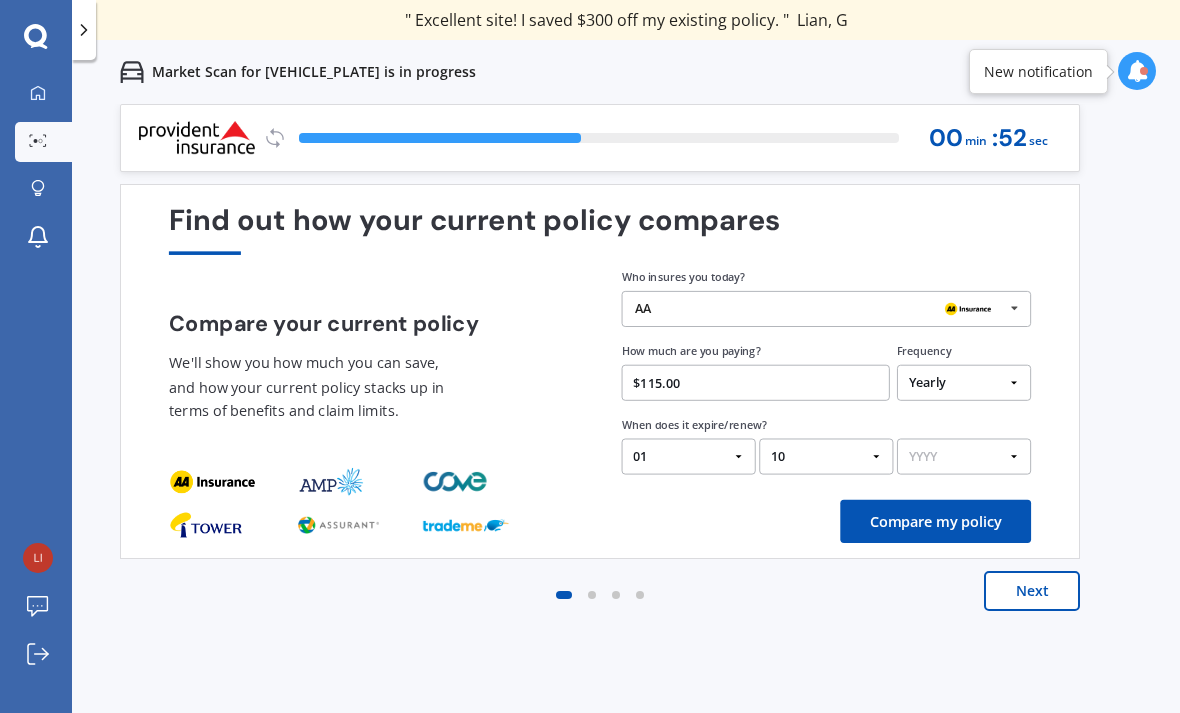 click on "YYYY 2026 2025 2024" at bounding box center (964, 457) 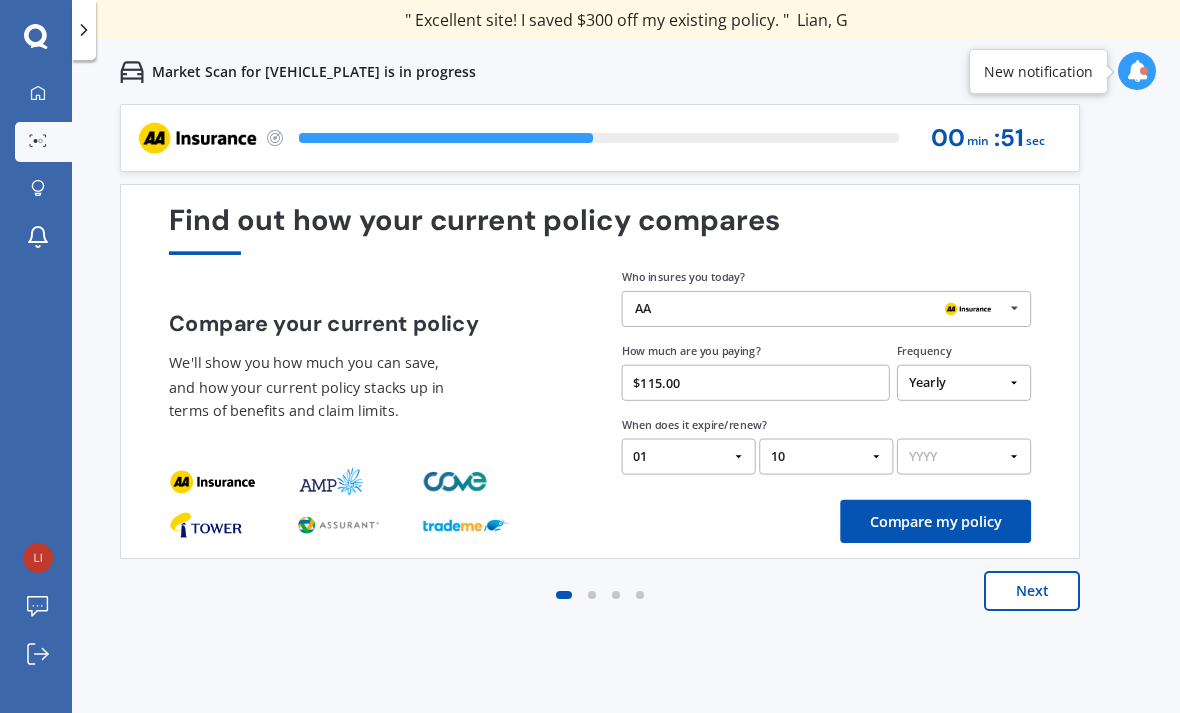 select on "2025" 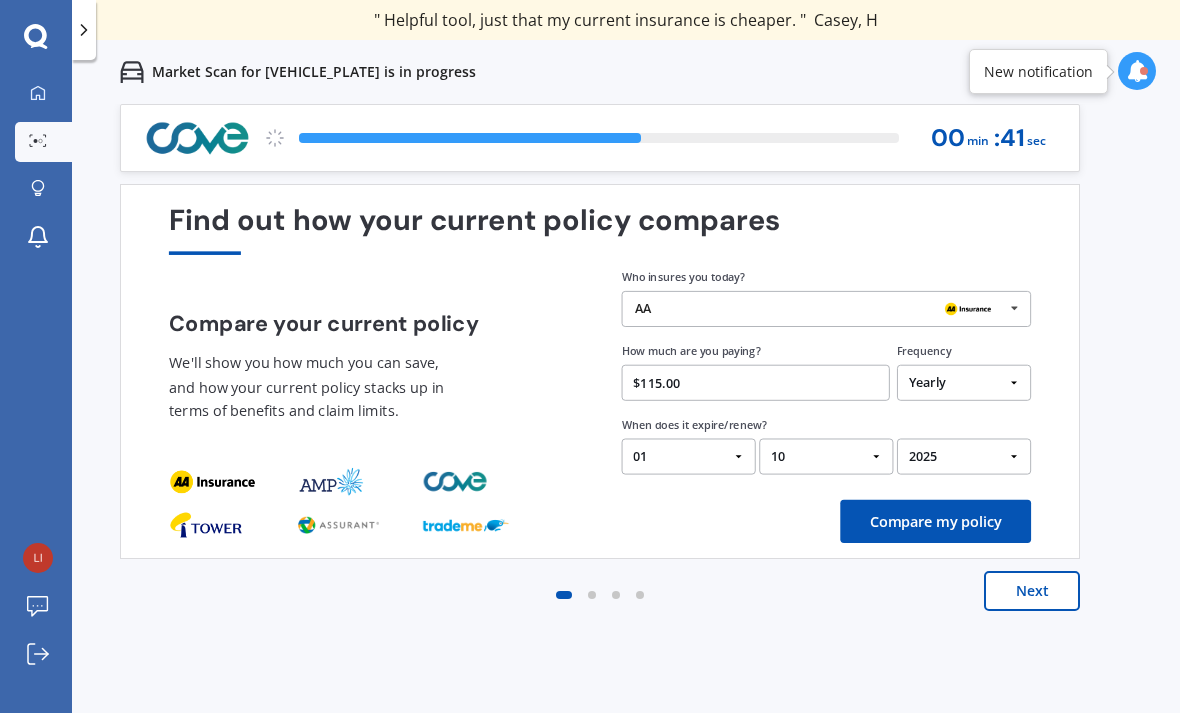 click on "Compare my policy" at bounding box center [935, 521] 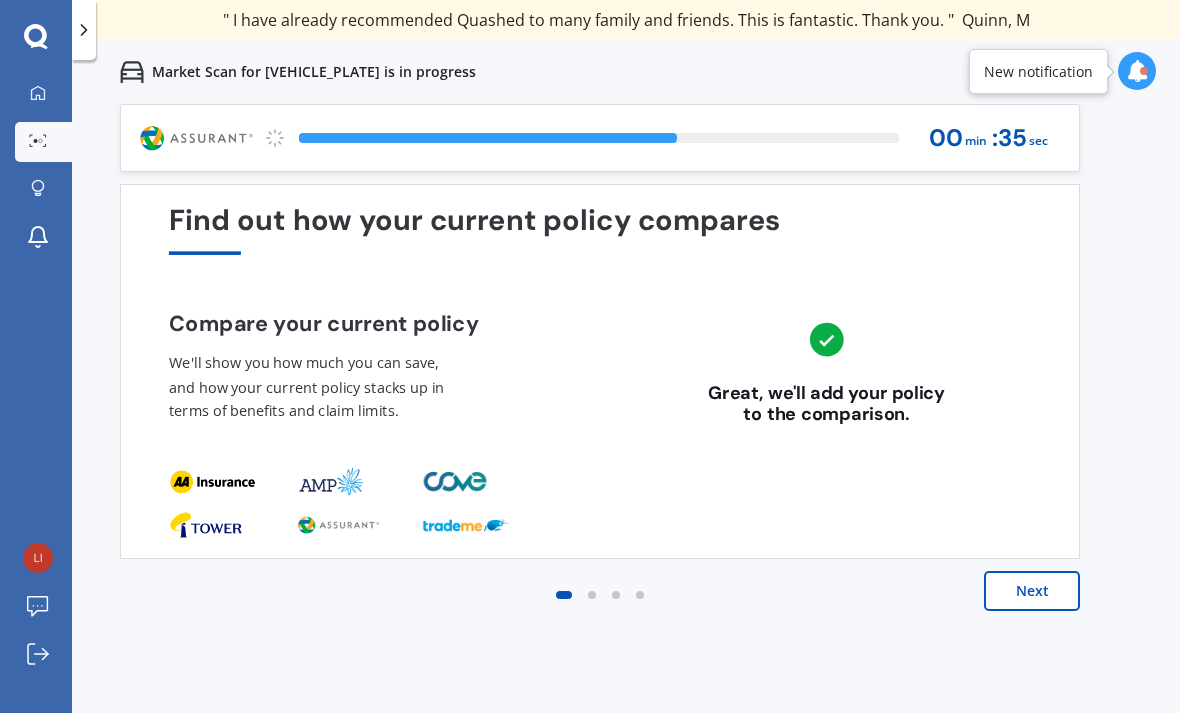 click on "Next" at bounding box center (1032, 591) 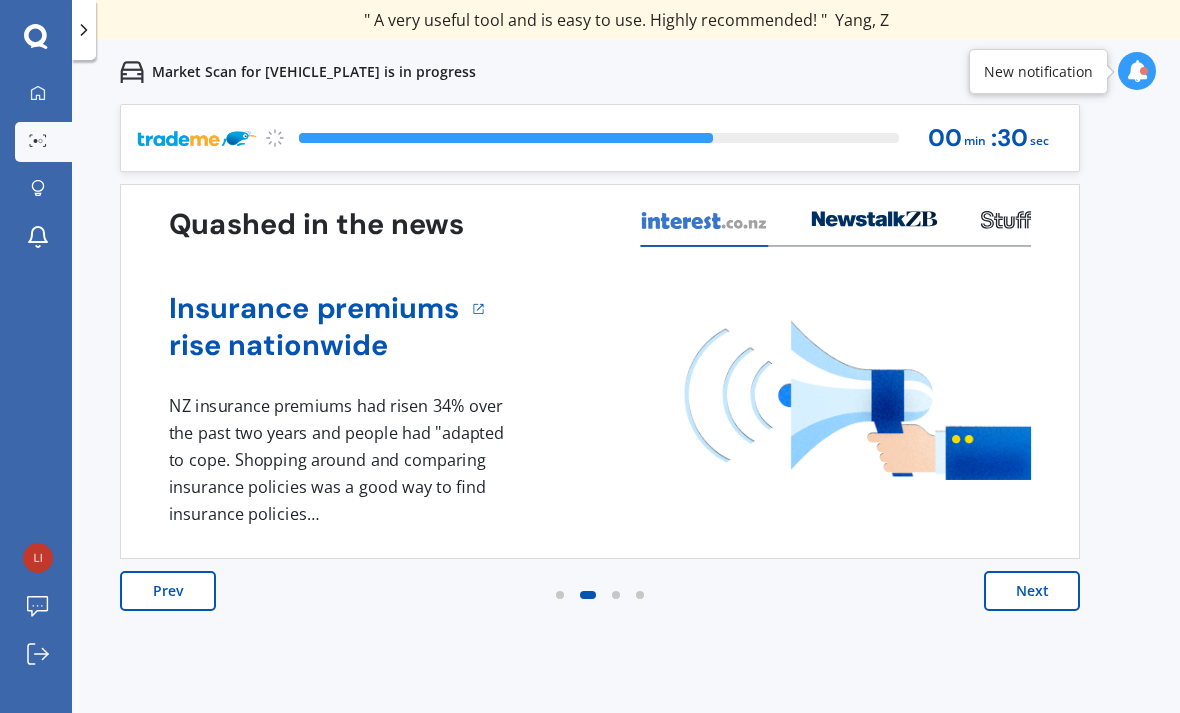 click on "Next" at bounding box center [1032, 591] 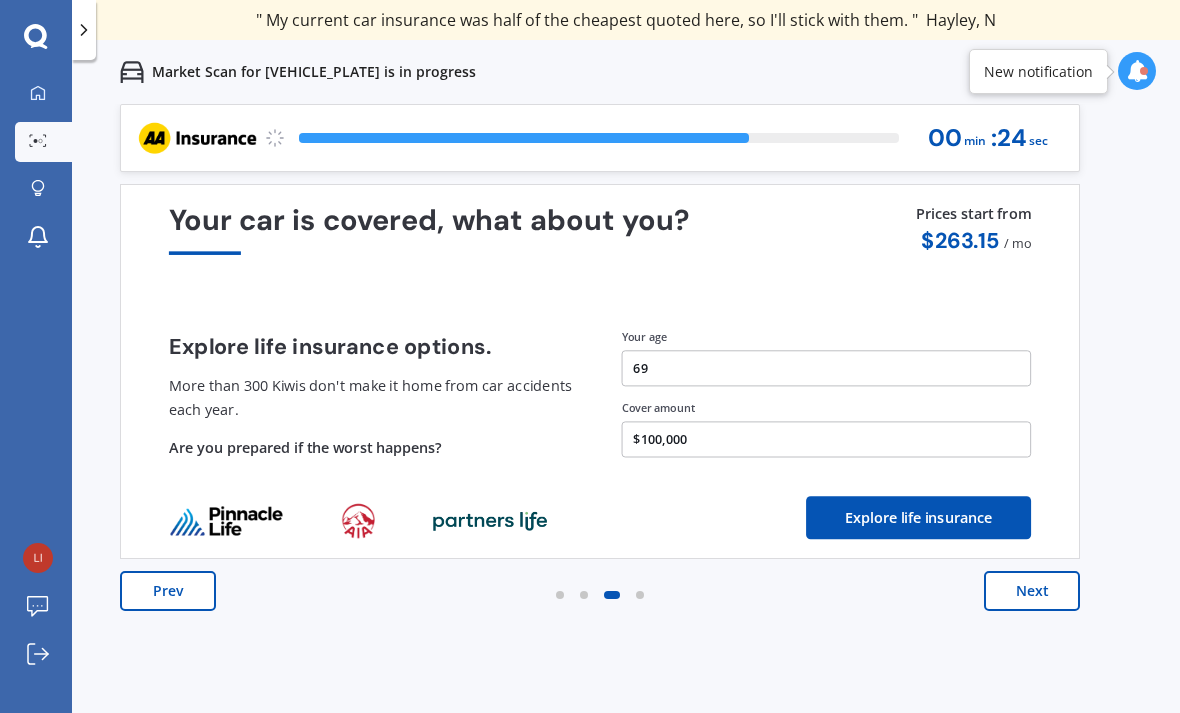click on "Next" at bounding box center [1032, 591] 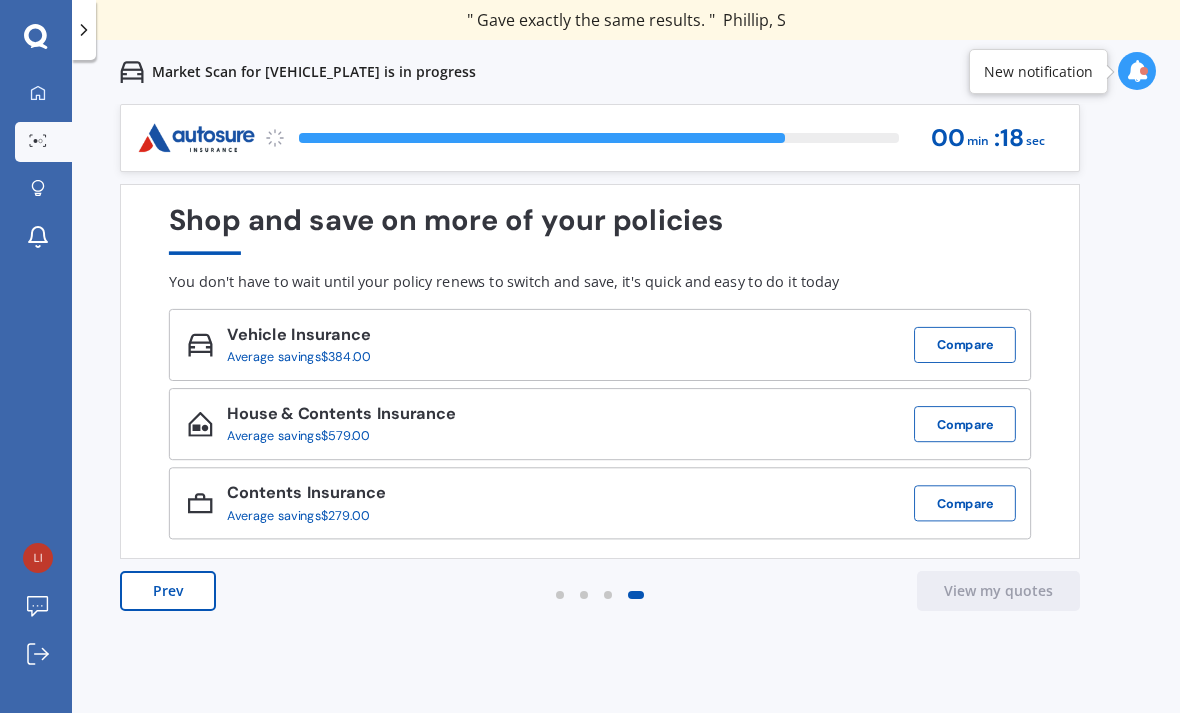 click on "Prev View my quotes" at bounding box center (600, 611) 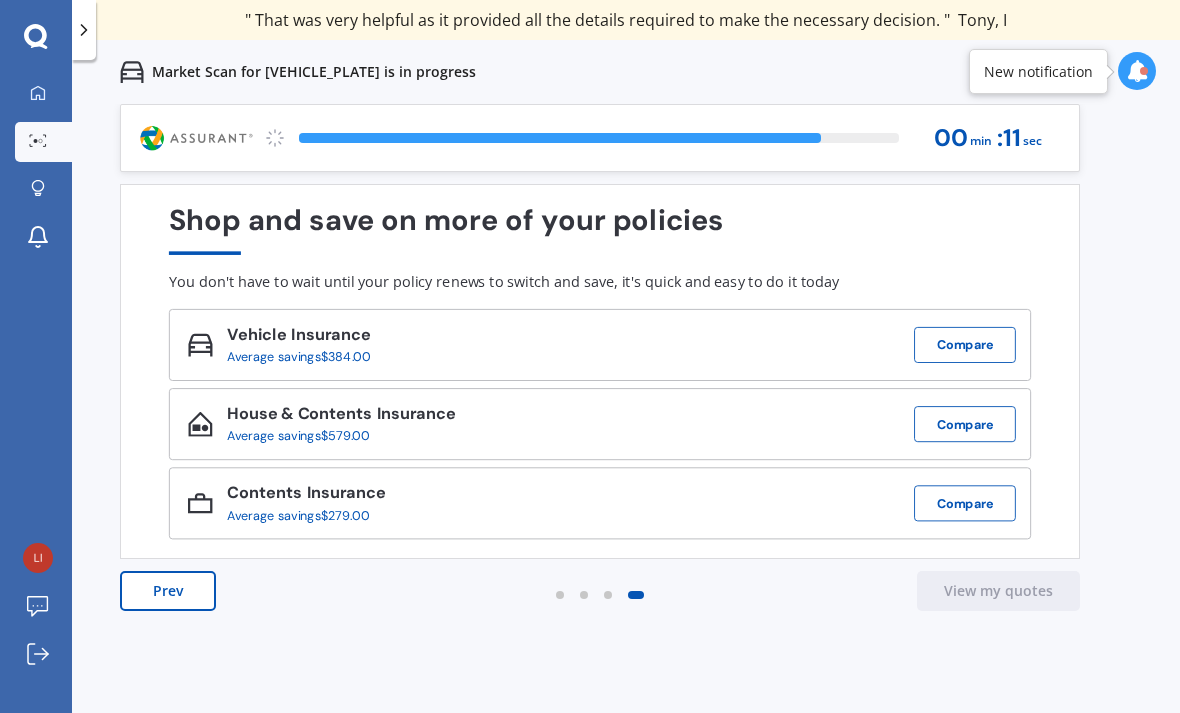 click on "View my quotes" at bounding box center [998, 591] 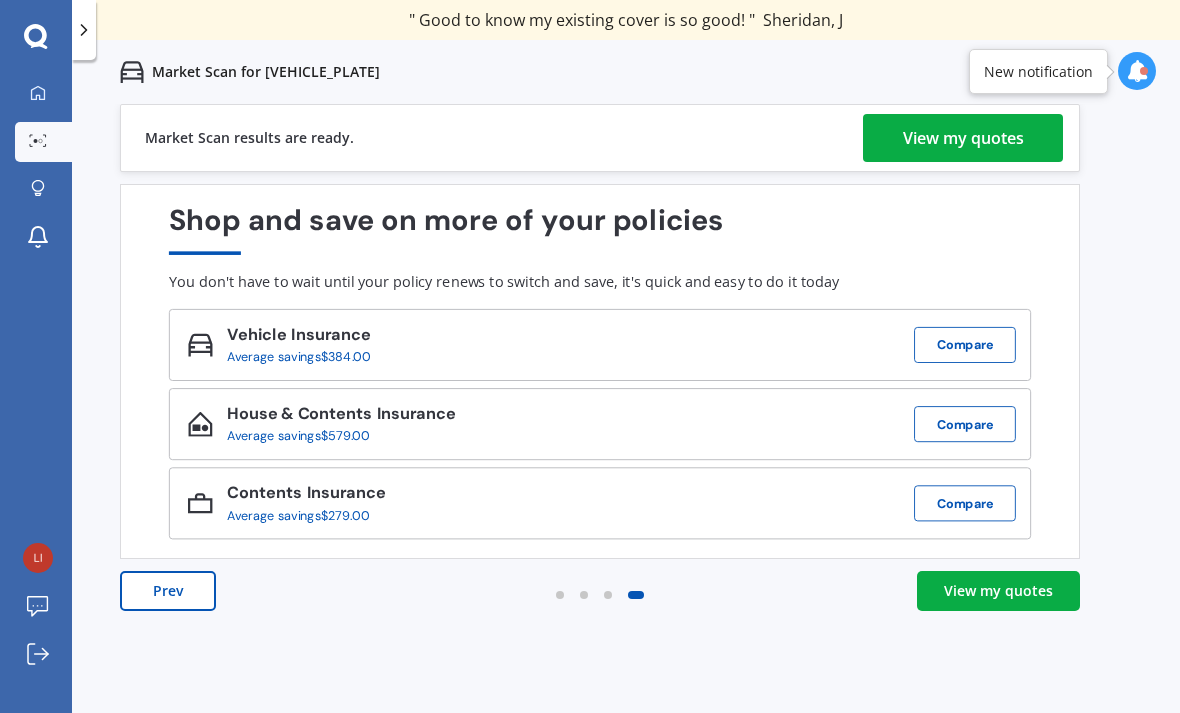 click on "House & Contents Insurance Average savings  [PRICE] Compare" at bounding box center (600, 424) 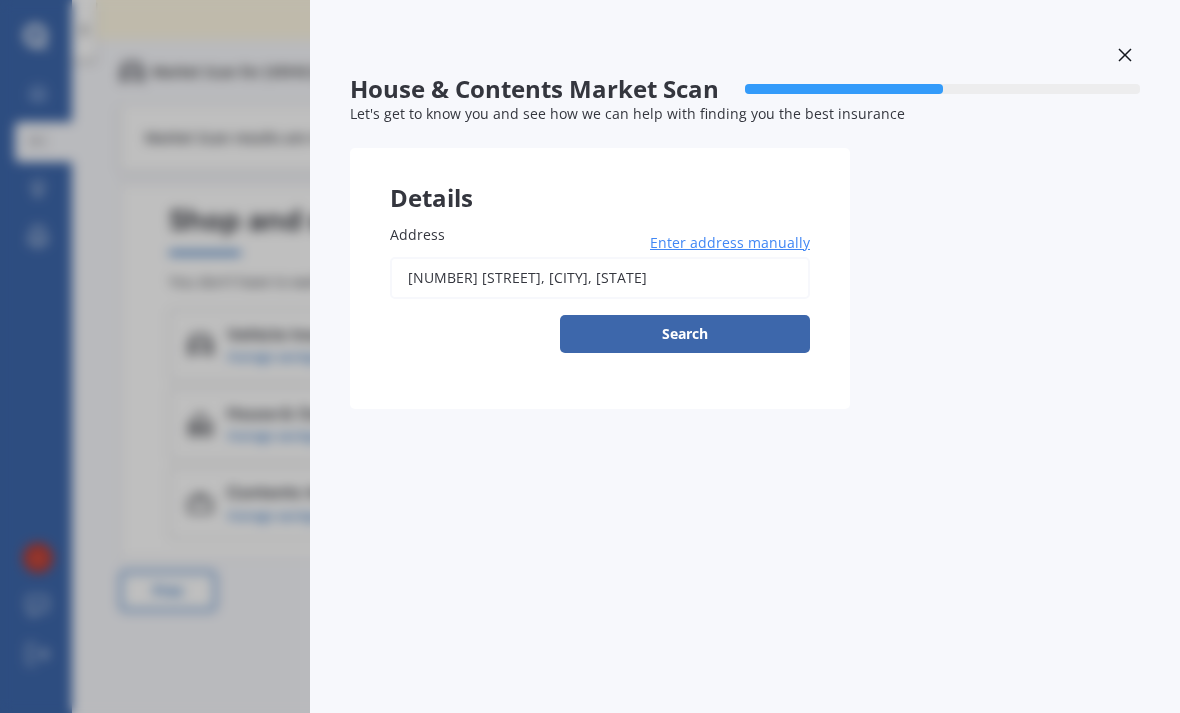 click on "Search" at bounding box center (685, 334) 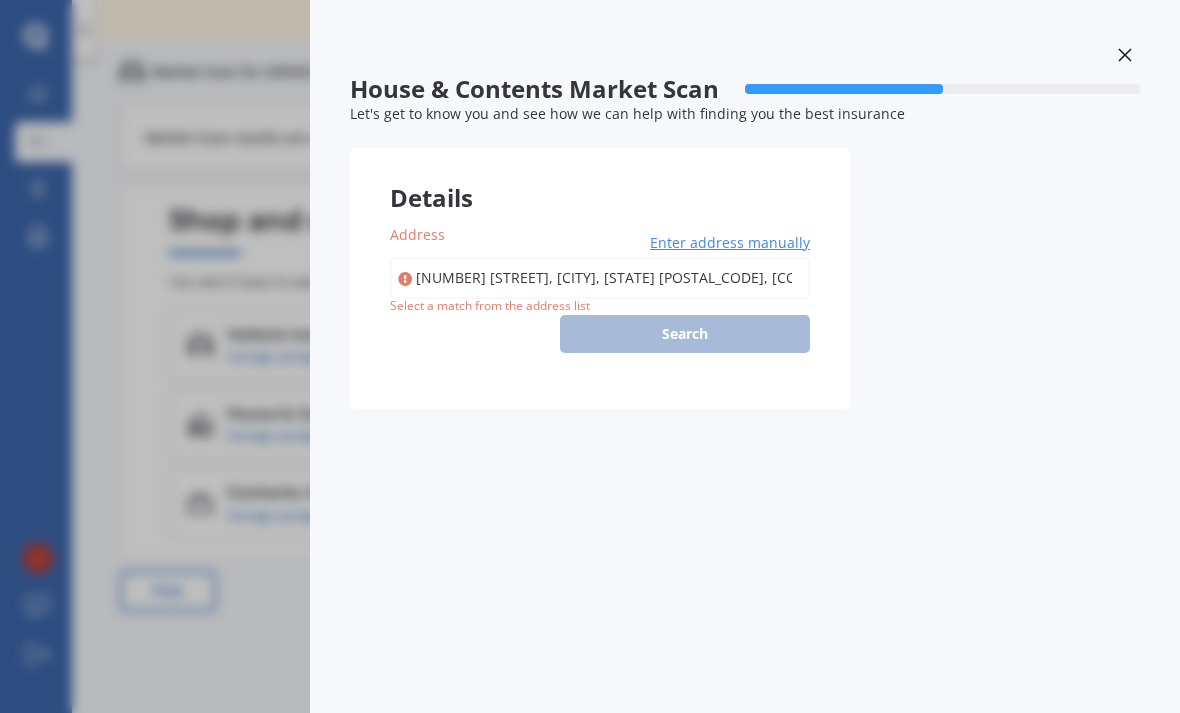 type on "[NUMBER] [STREET], [CITY], [STATE]" 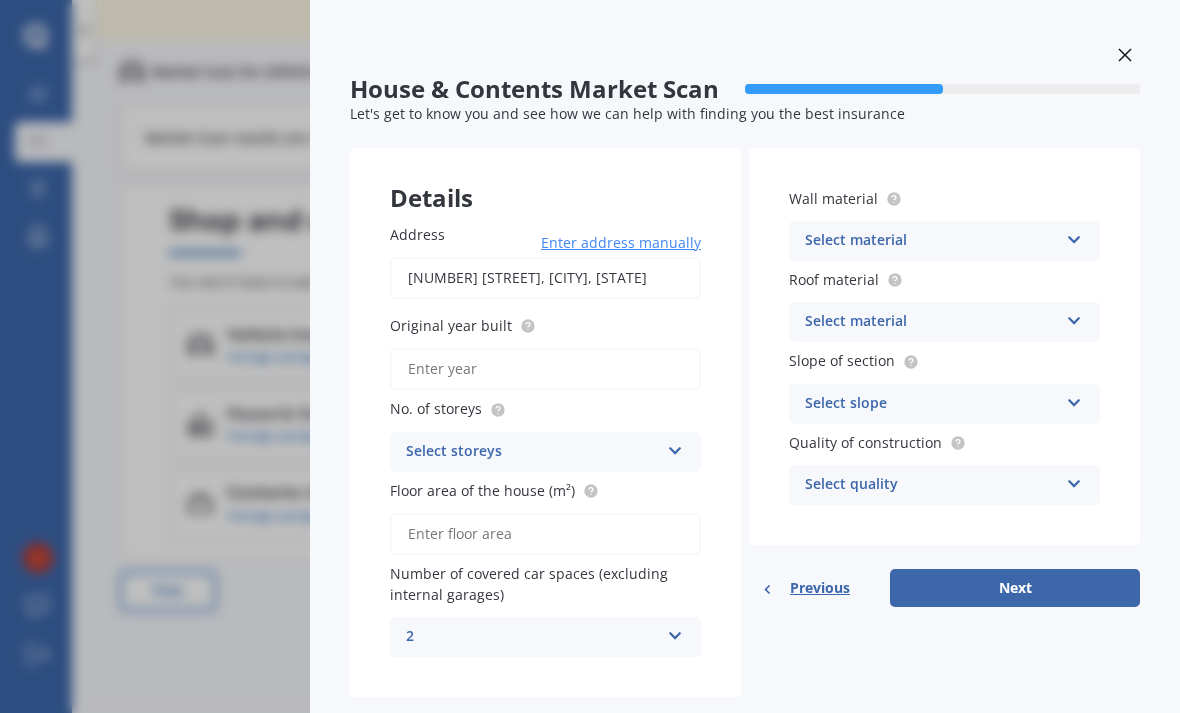 scroll, scrollTop: 0, scrollLeft: 0, axis: both 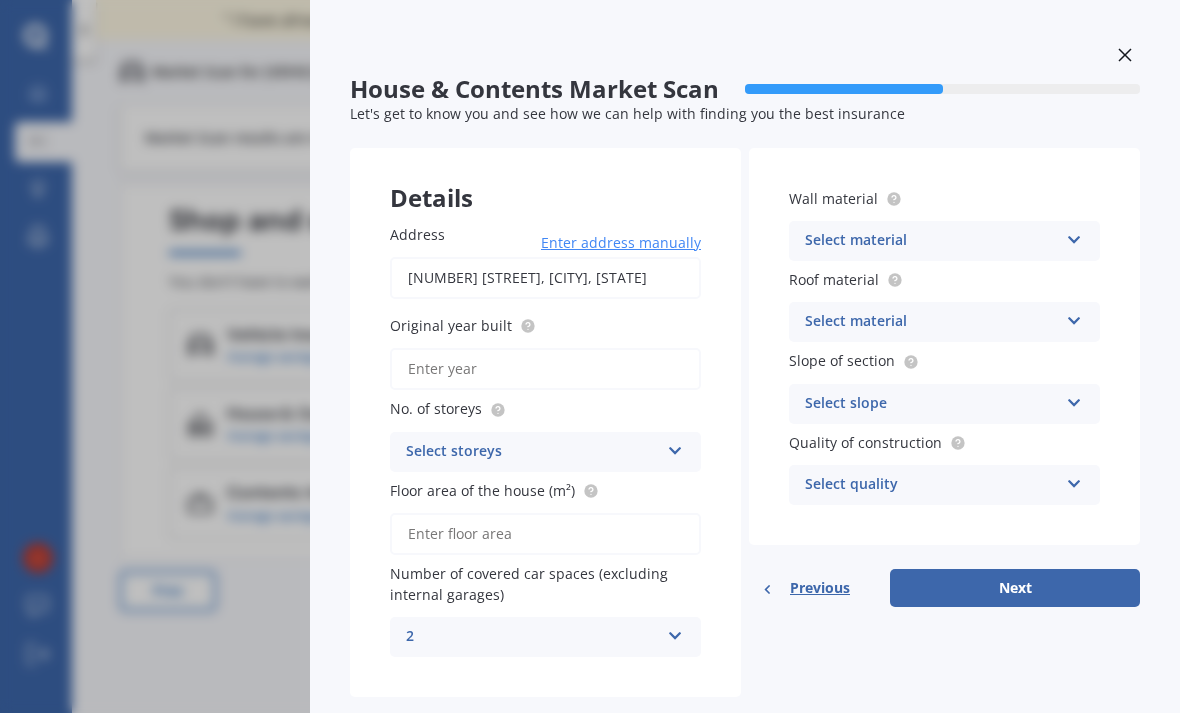 click on "Next" at bounding box center [1015, 588] 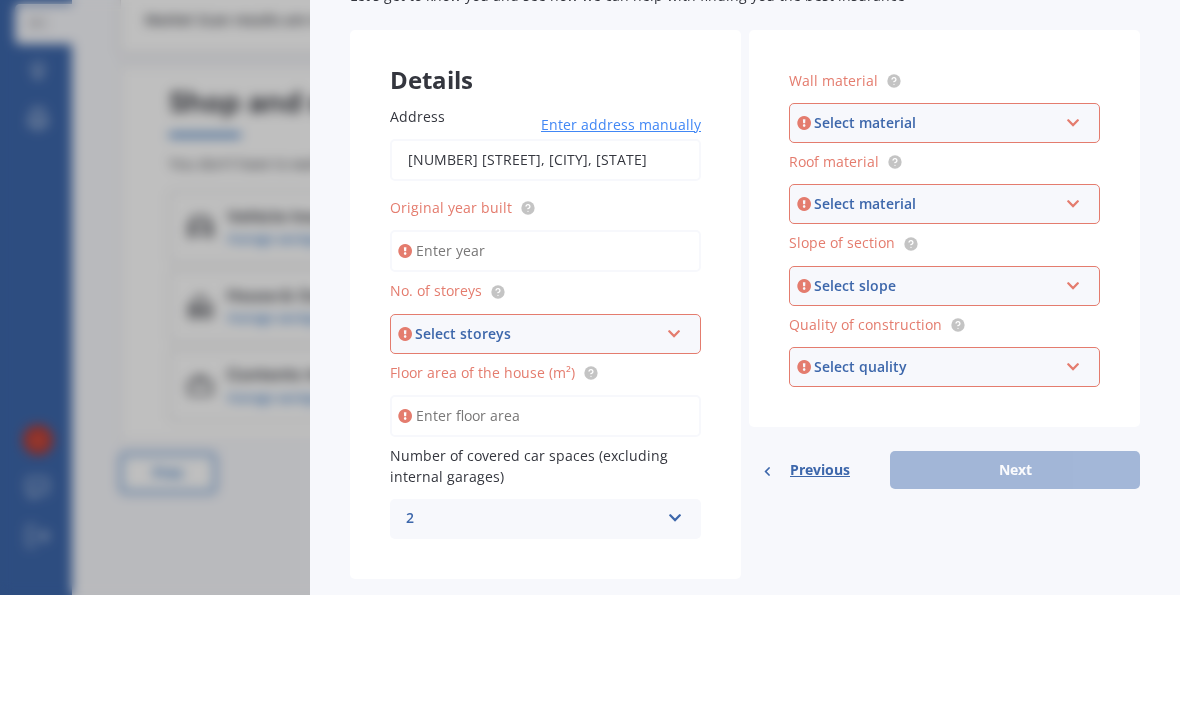 scroll, scrollTop: 0, scrollLeft: 0, axis: both 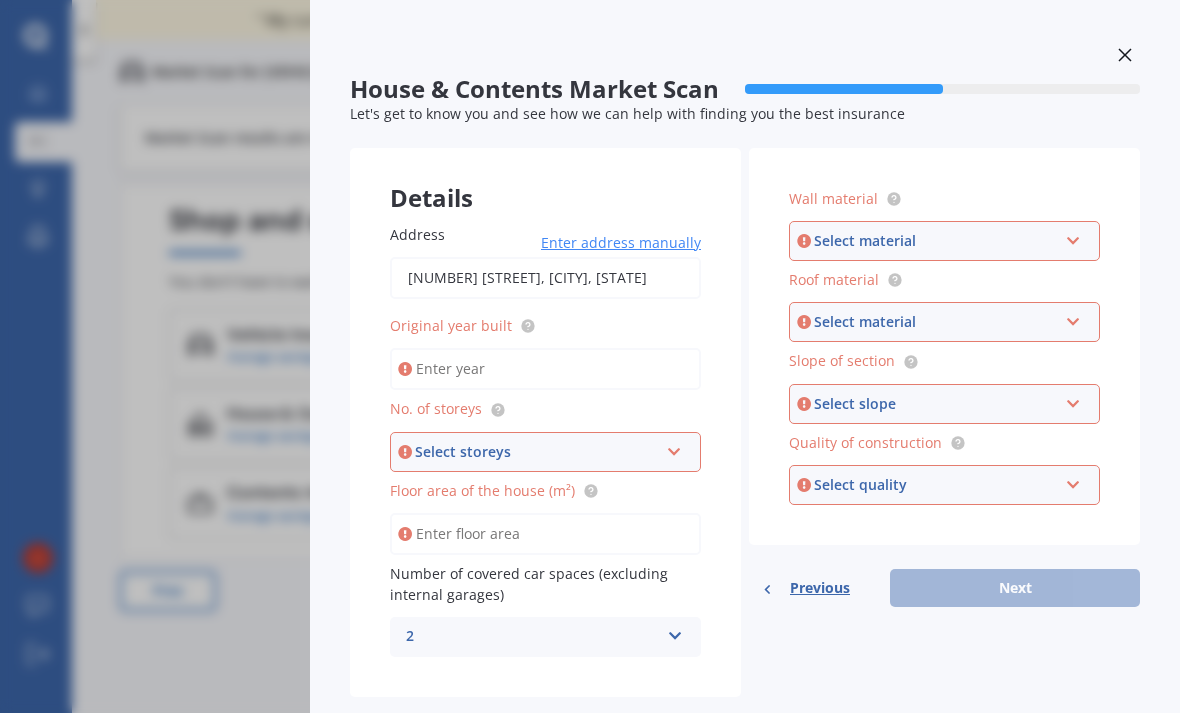 click on "House & Contents Market Scan 50 % Let's get to know you and see how we can help with finding you the best insurance Details Address [NUMBER] [STREET], [CITY], [STATE] Enter address manually Search Original year built No. of storeys Select storeys 1 2 3 4 5+ Floor area of the house (m²) Number of covered car spaces (excluding internal garages) 2 0 1 2 3 4 5+ Wall material Select material Artificial weatherboard/plank cladding Blockwork Brick veneer Double brick Mud brick Other Rockcote/EPS Sheet cladding Solid brickwork Stonework solid Stonework veneer Stucco Weatherboard/plank cladding Roof material Select material Flat fibre cement Flat membrane Flat metal covering Pitched concrete tiles Pitched fibre cement covering Pitched metal covering Pitched slate Pitched terracotta tiles Pitched timber shingles Other Slope of section Select slope Flat or gentle slope (up to about 5°) Moderate slope (about 15°) Severe slope (35° or more) Quality of construction Select quality Standard High Prestige Previous" at bounding box center (590, 356) 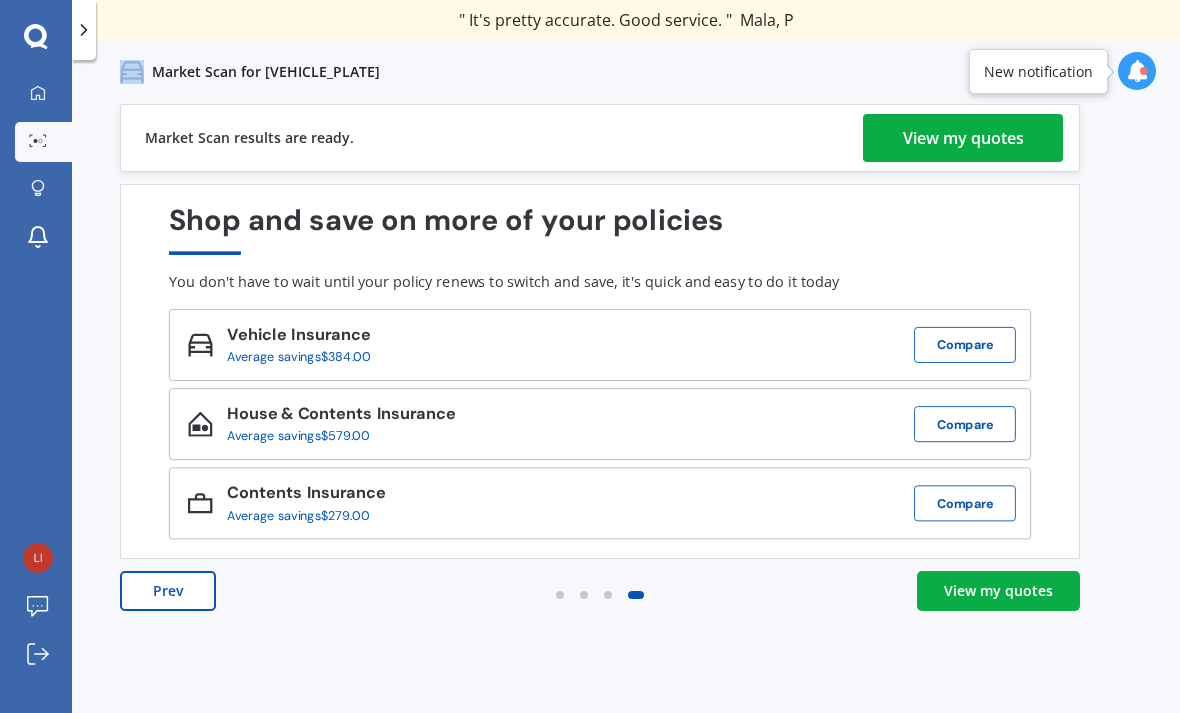 click on "View my quotes" at bounding box center [998, 591] 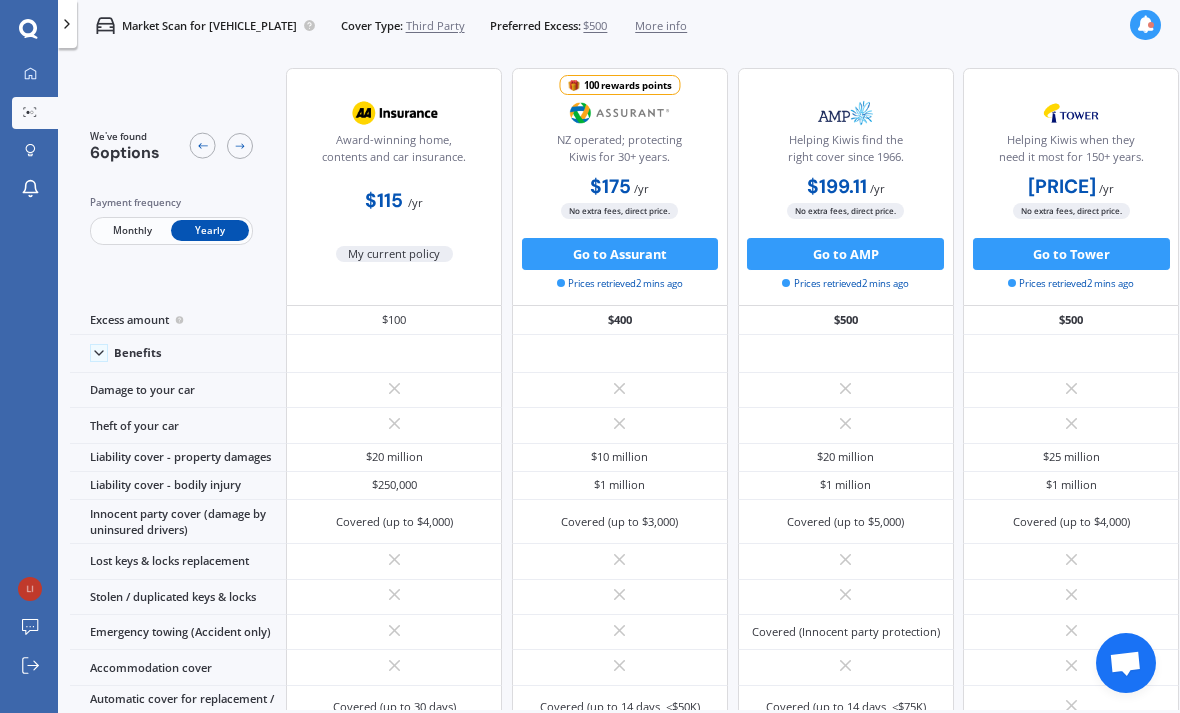 scroll, scrollTop: 0, scrollLeft: 0, axis: both 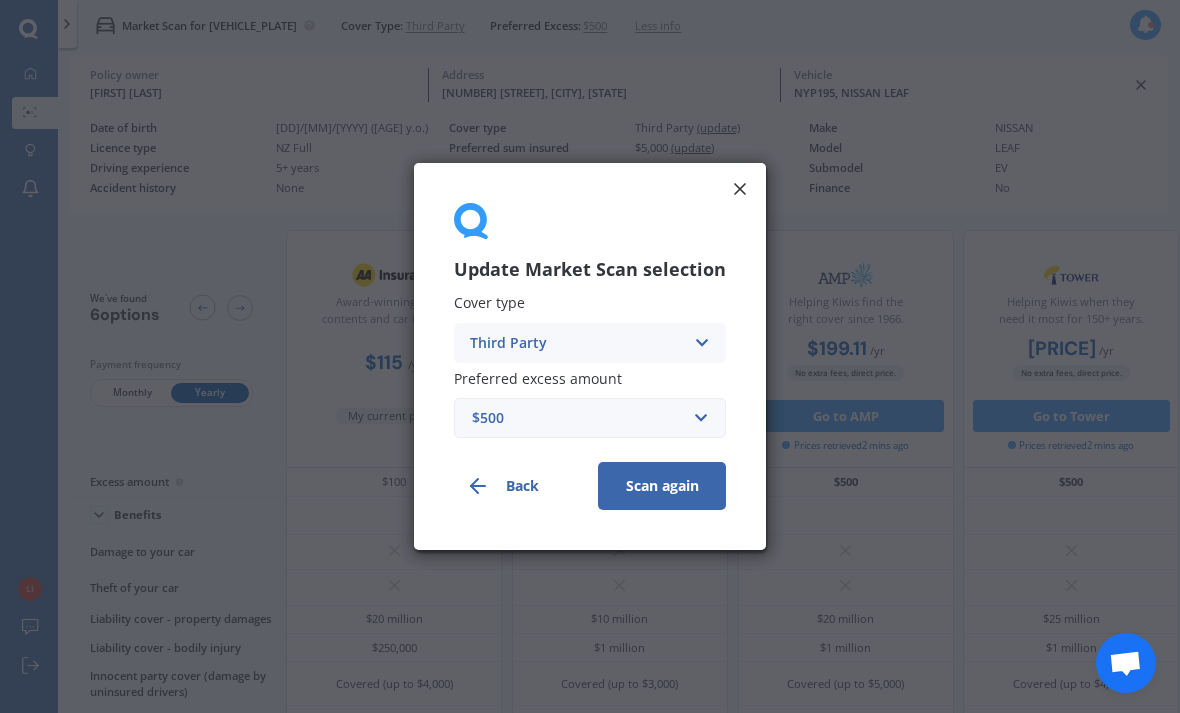 click on "Scan again" at bounding box center (662, 486) 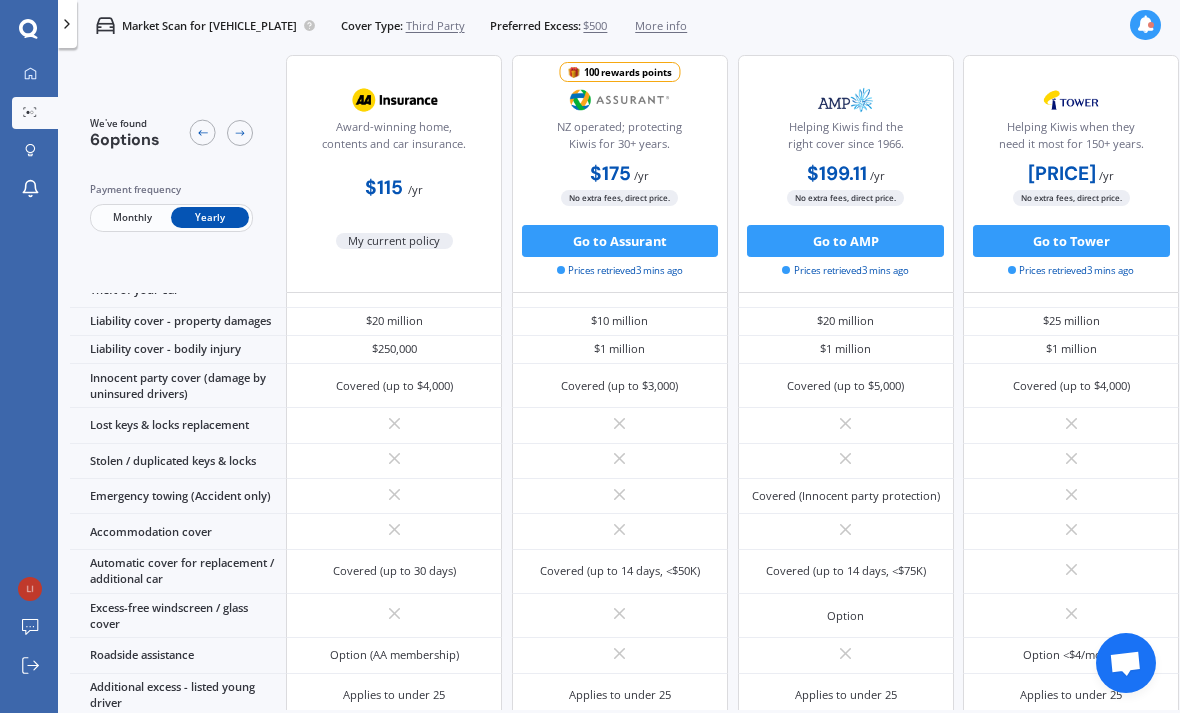 scroll, scrollTop: 176, scrollLeft: 0, axis: vertical 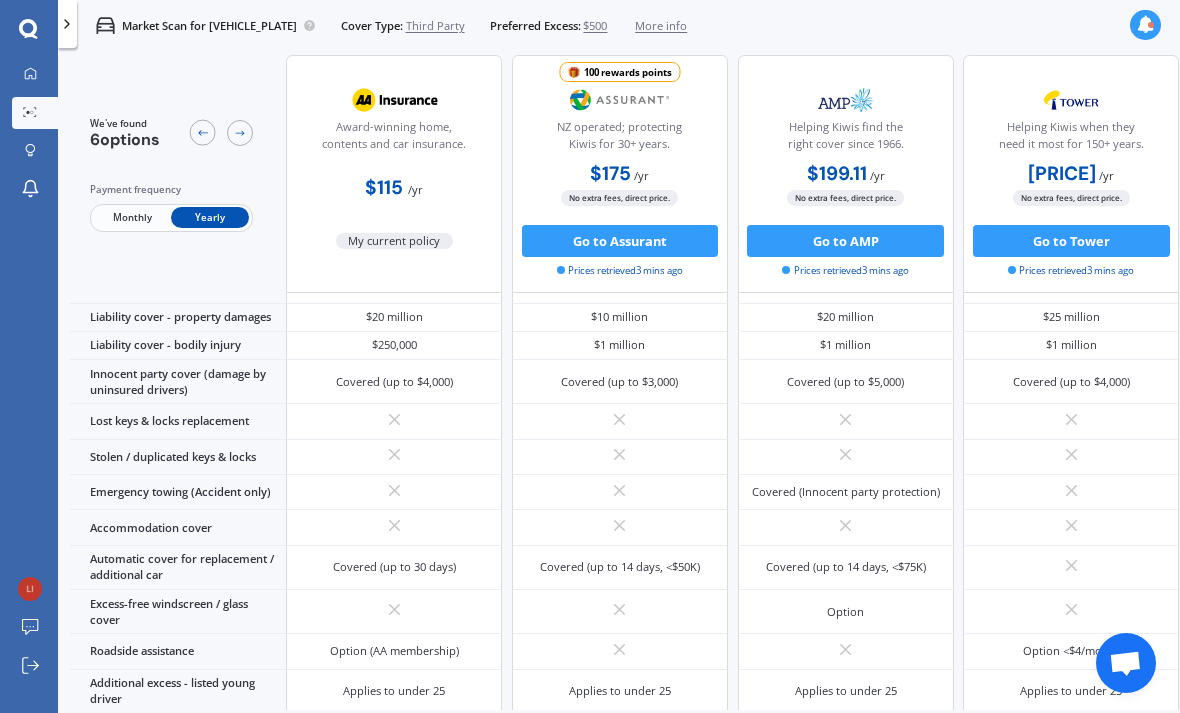 click at bounding box center (620, 457) 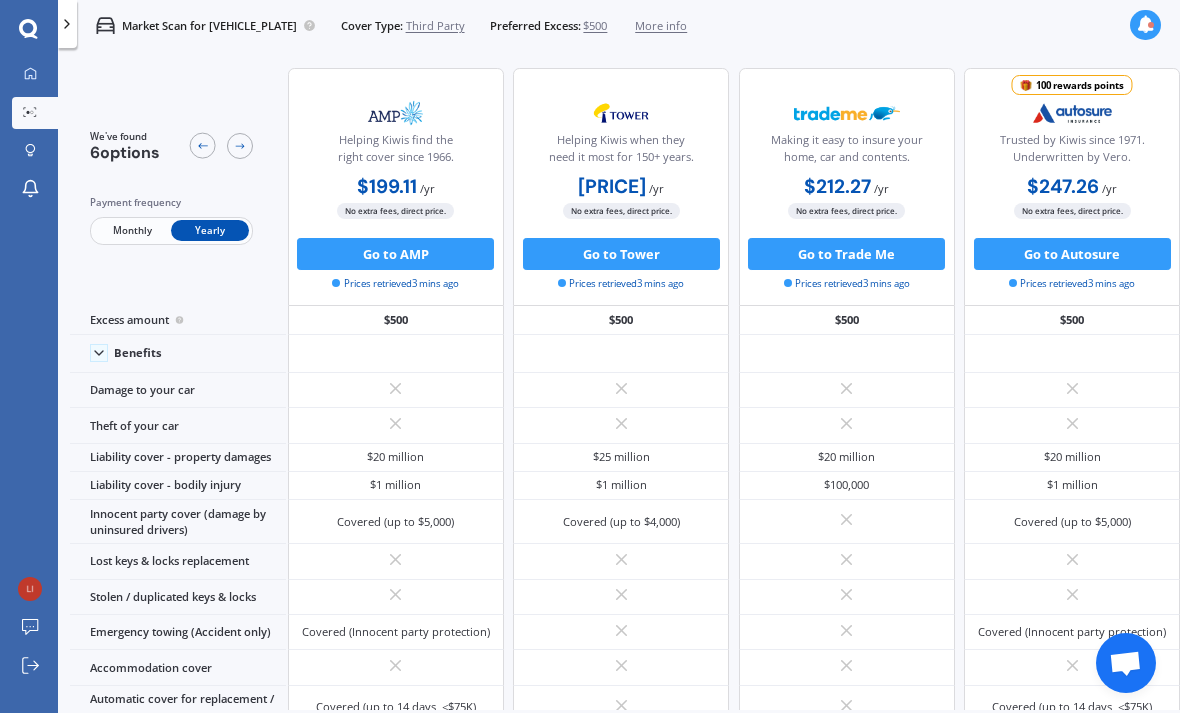scroll, scrollTop: 0, scrollLeft: 562, axis: horizontal 